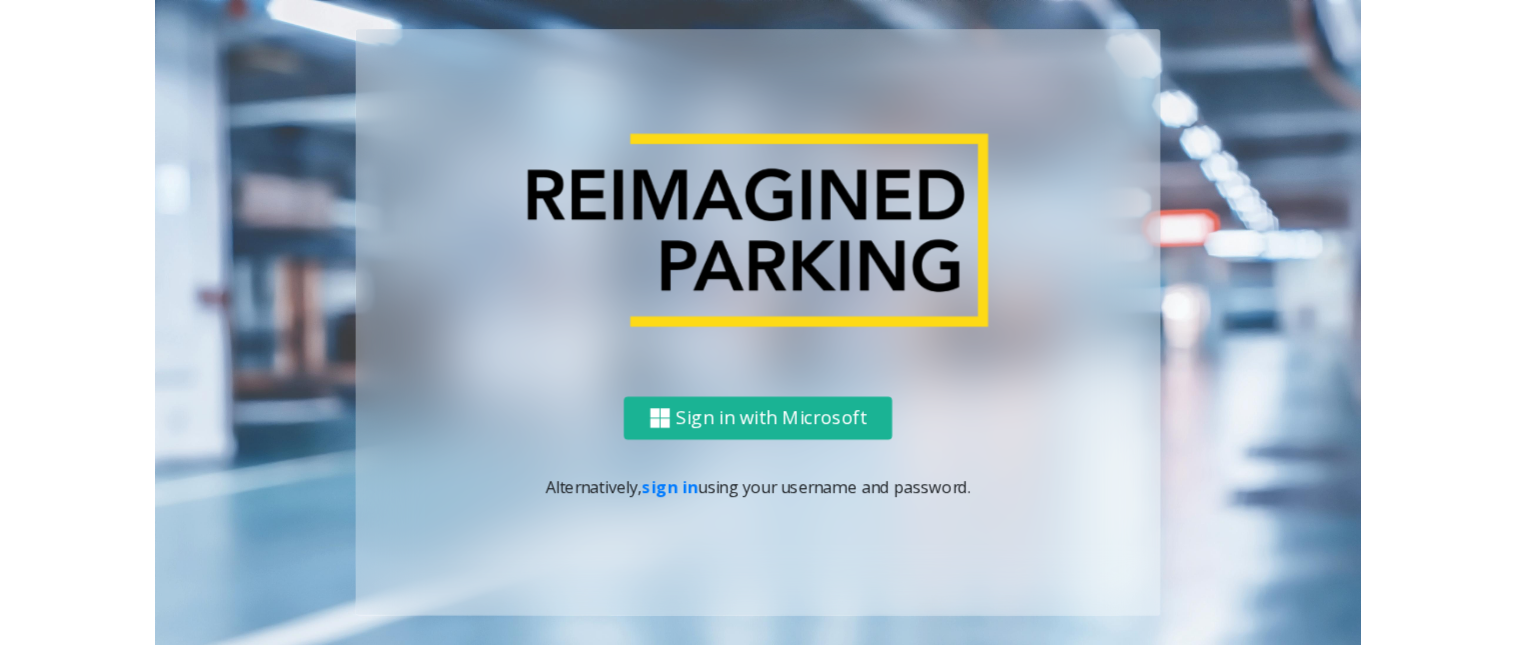 scroll, scrollTop: 0, scrollLeft: 0, axis: both 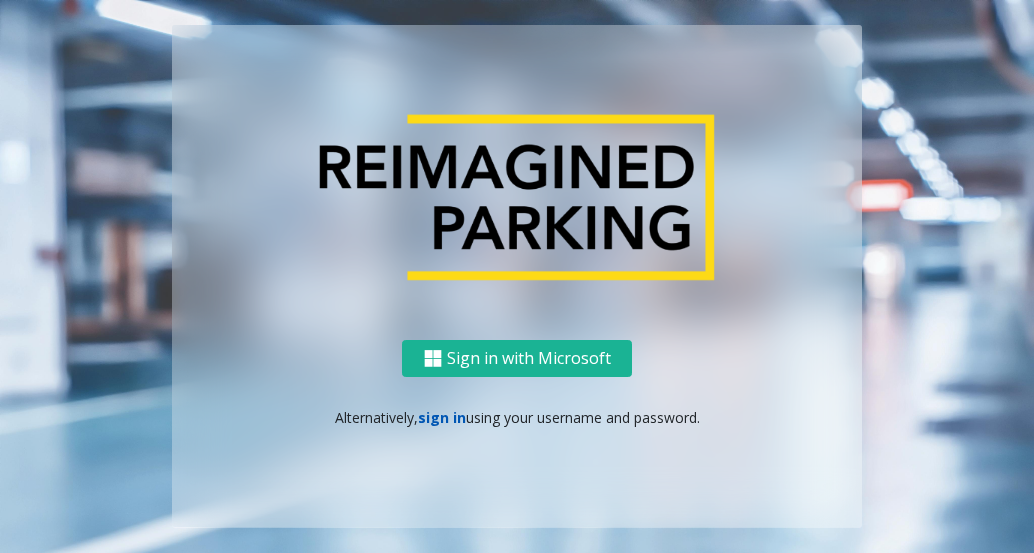click on "sign in" 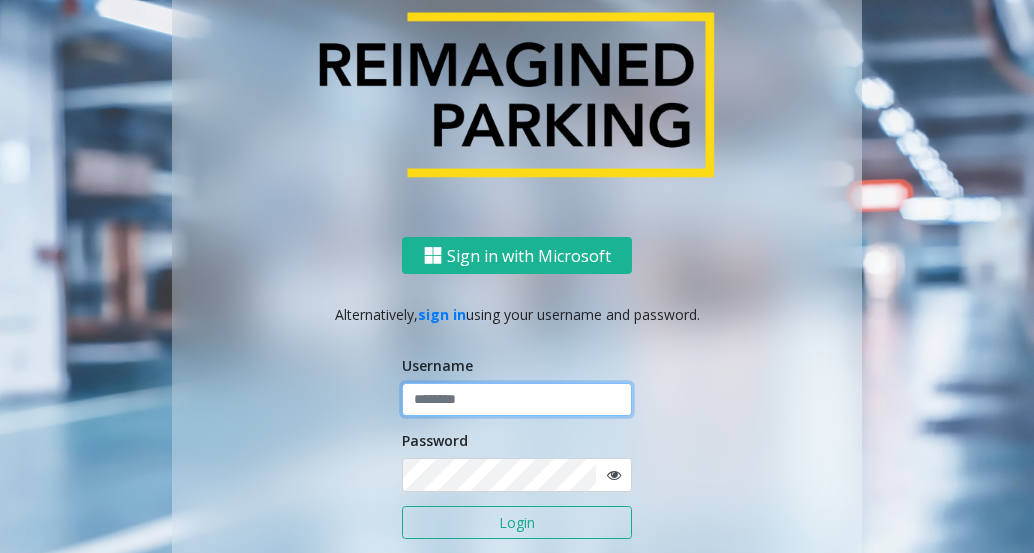 click 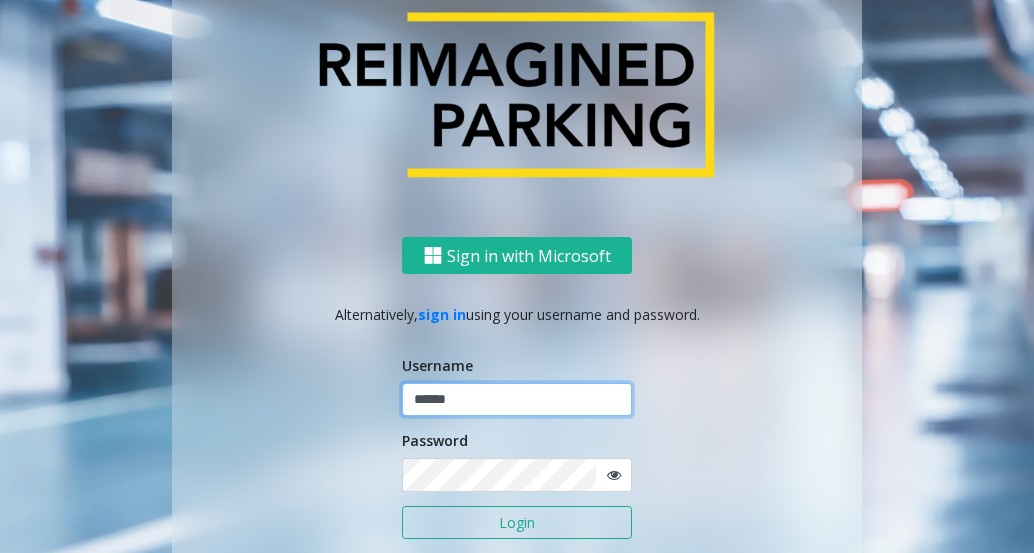 type on "******" 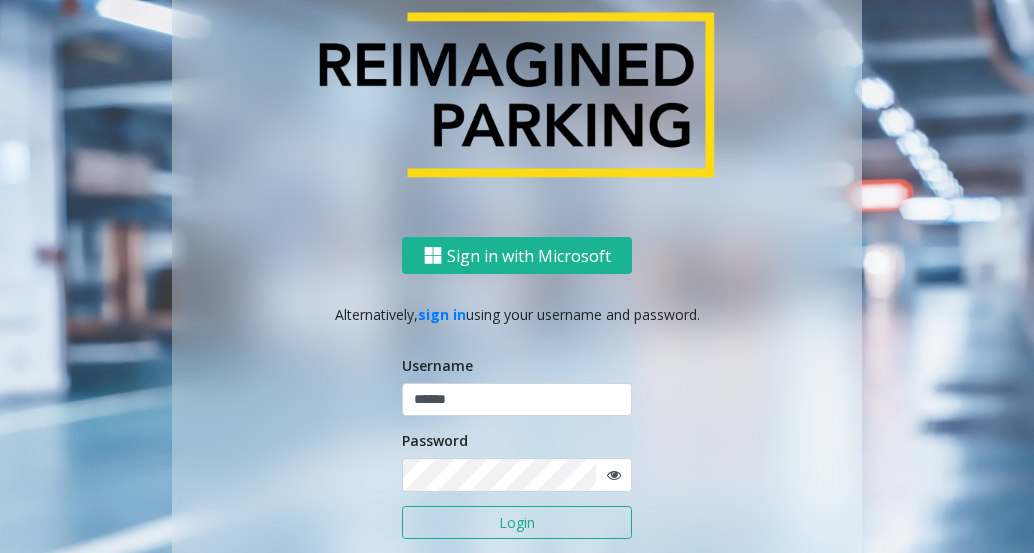 click on "Login" 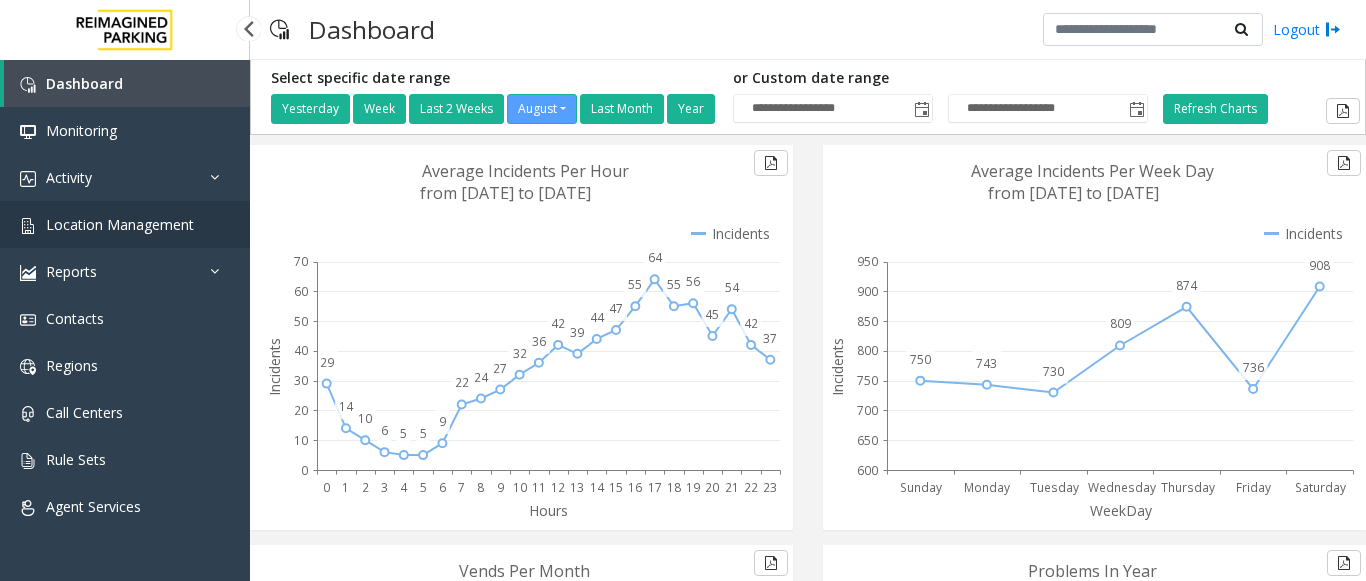 click on "Location Management" at bounding box center (125, 224) 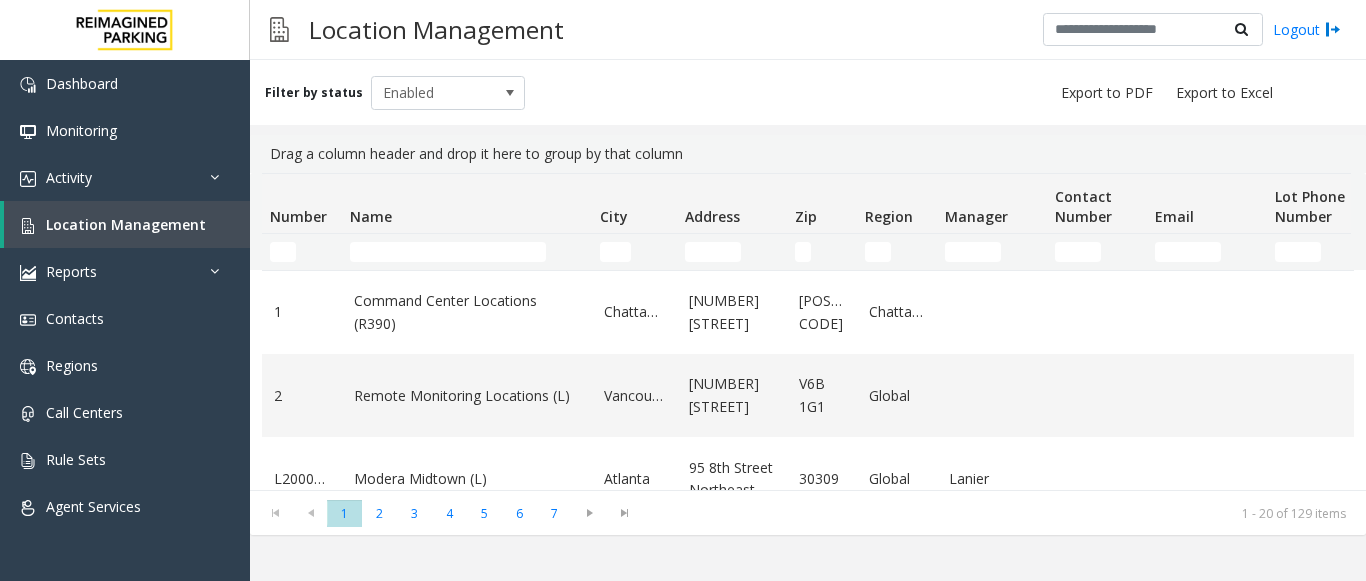 click on "Filter by status Enabled" 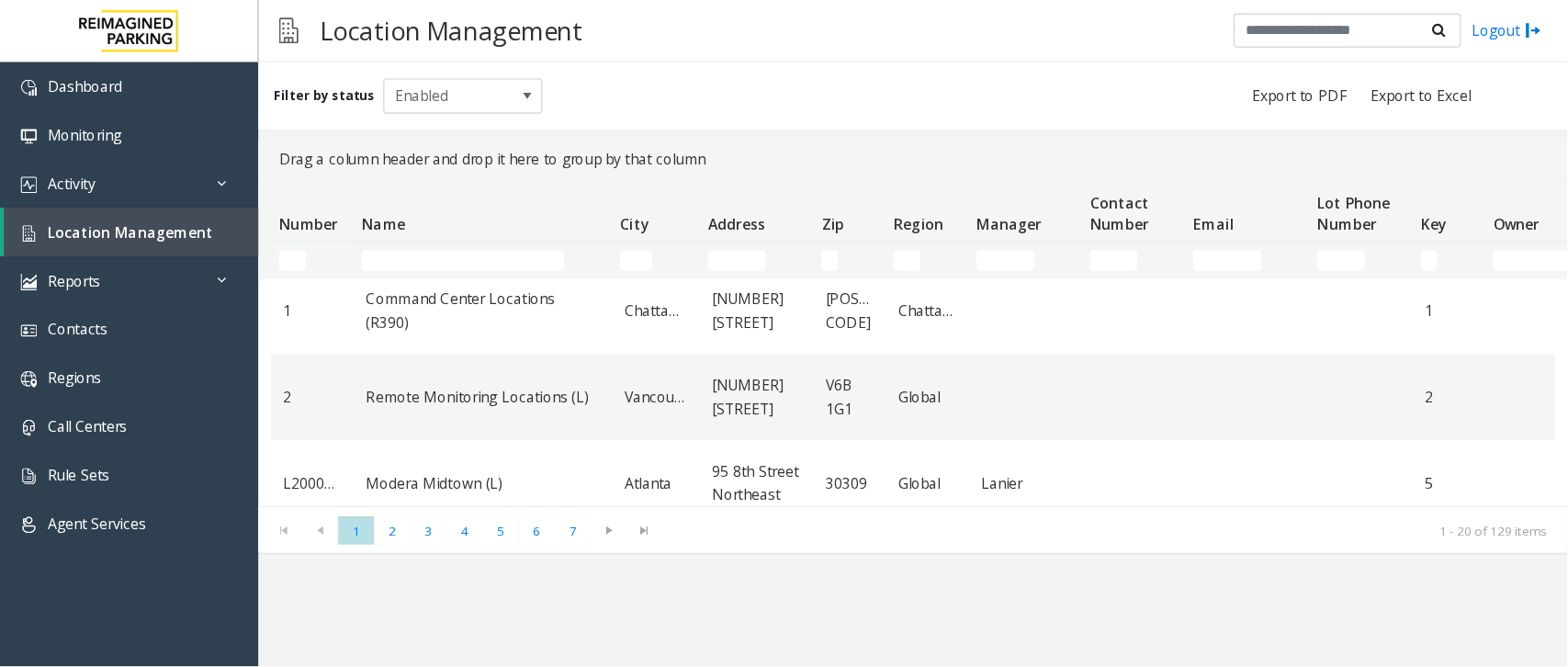 scroll, scrollTop: 104, scrollLeft: 0, axis: vertical 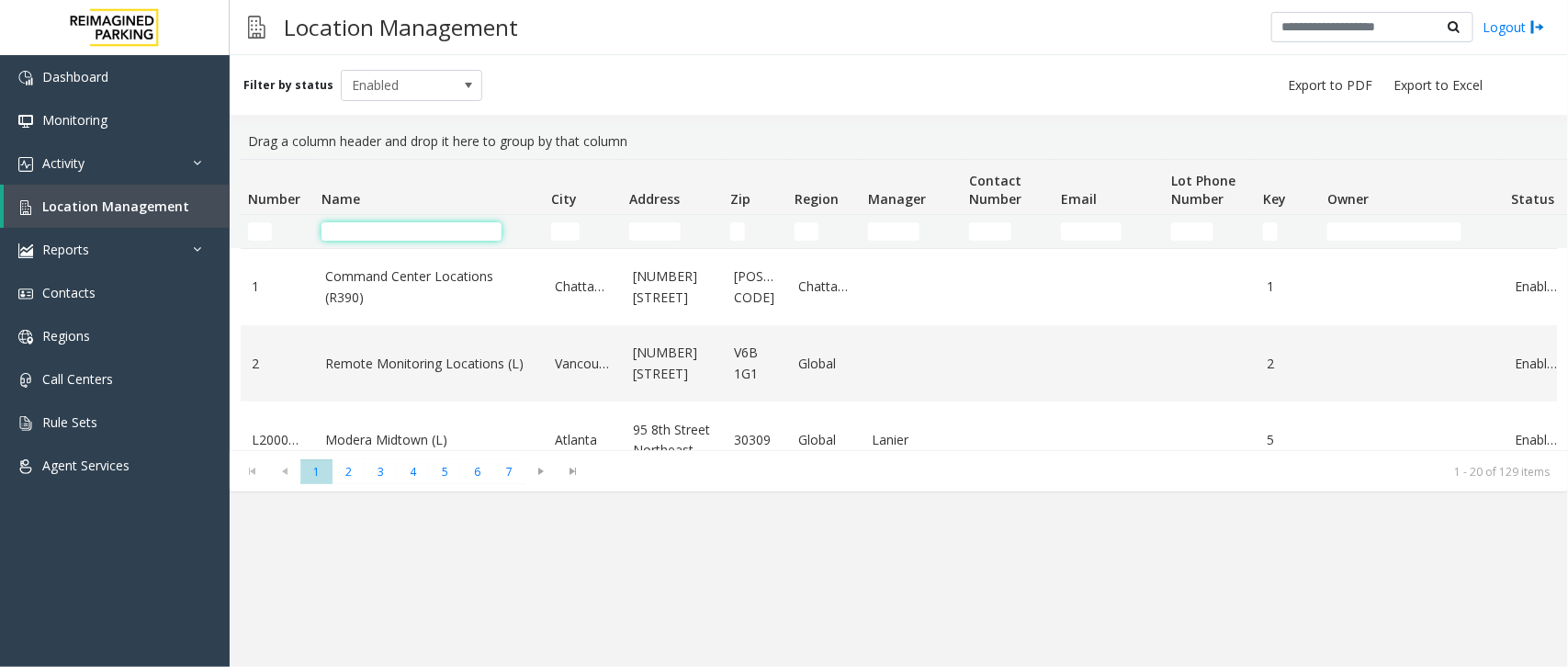click 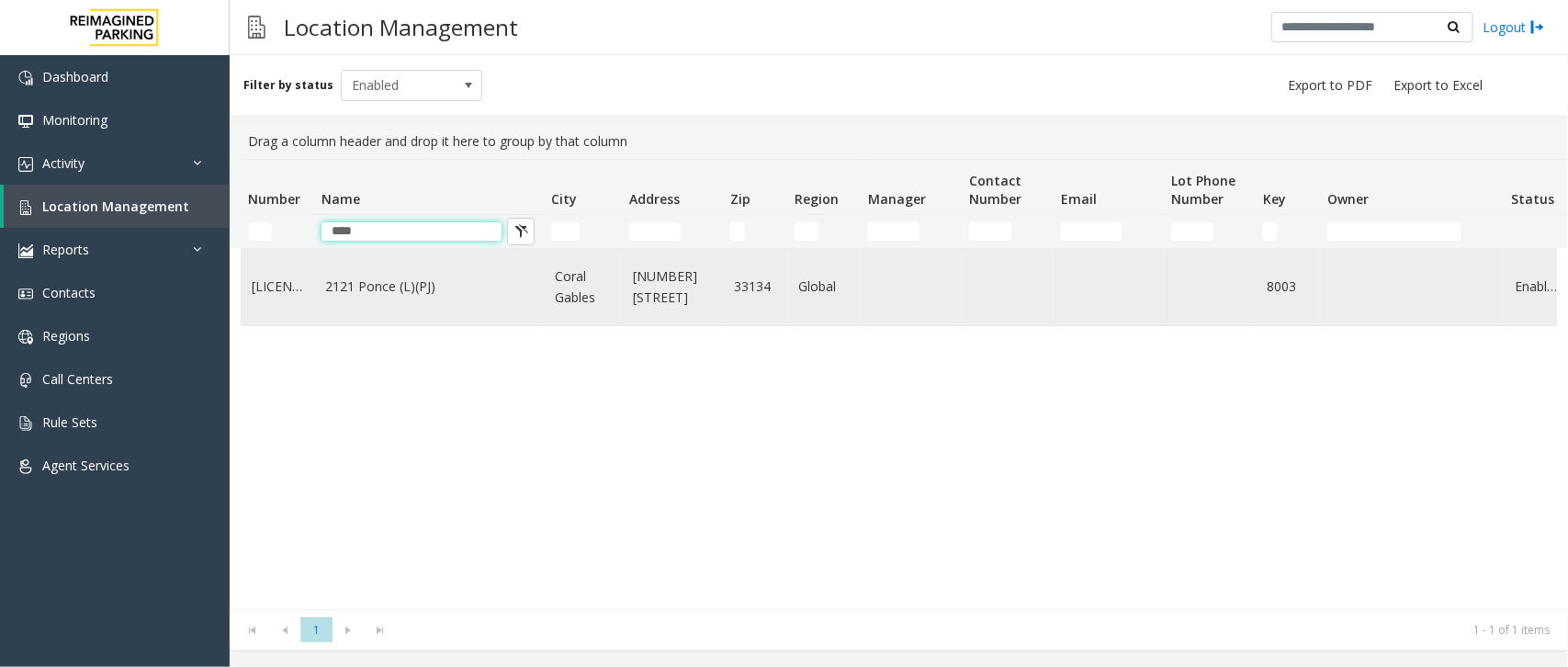 type on "****" 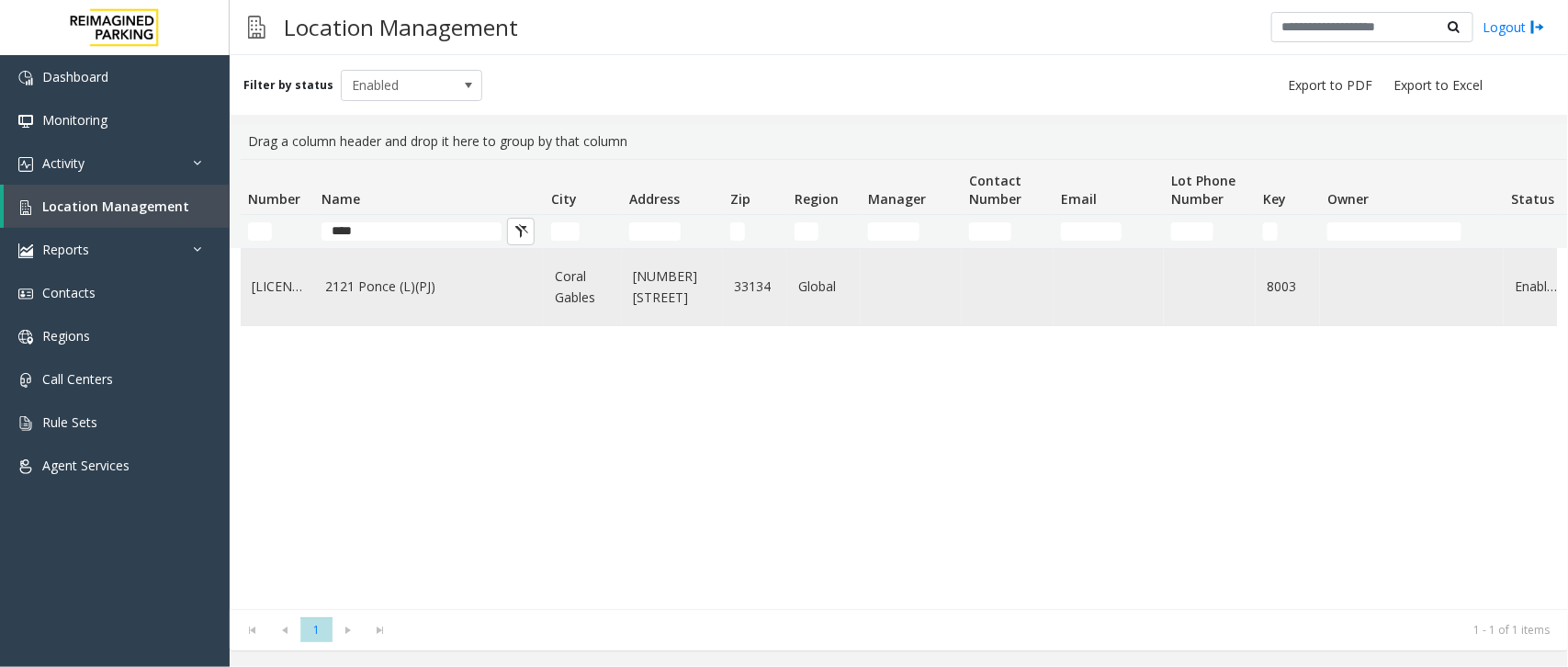 click on "2121 Ponce (L)(PJ)" 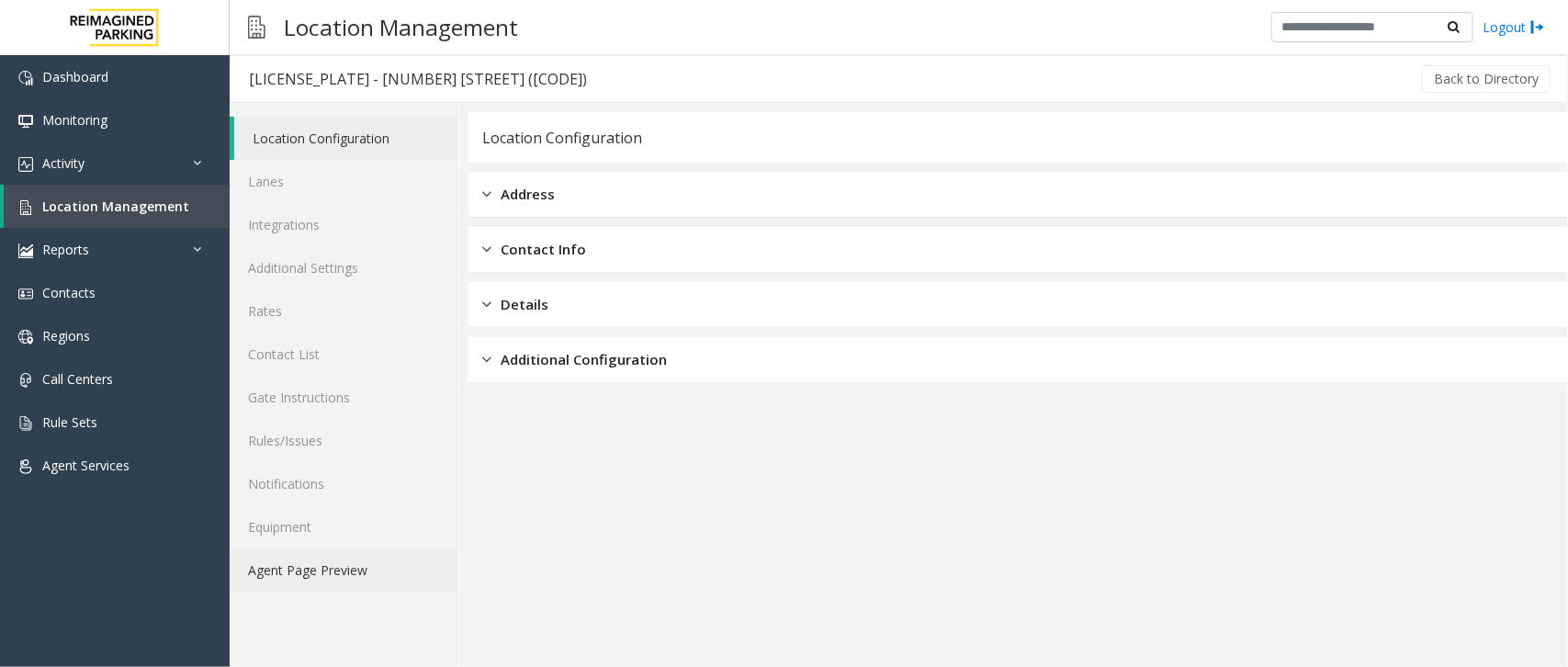 click on "Agent Page Preview" 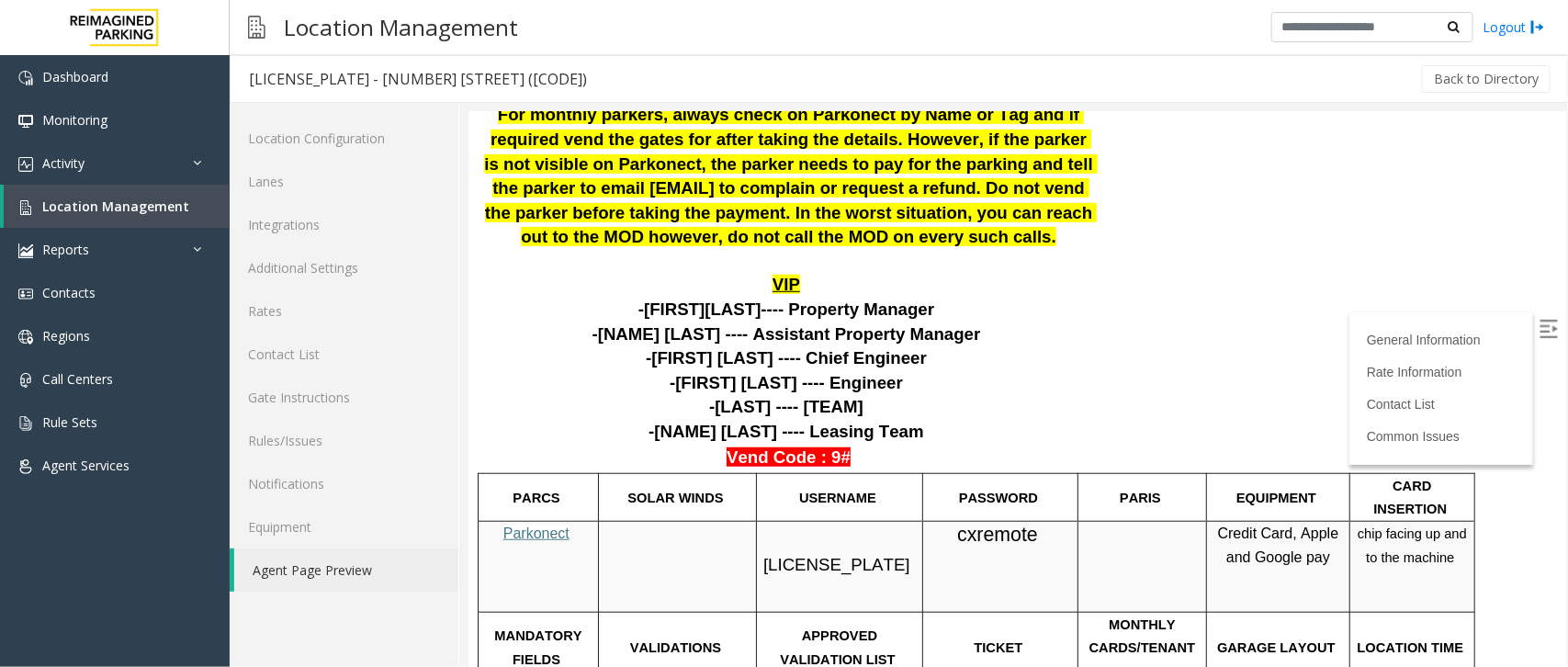 scroll, scrollTop: 459, scrollLeft: 0, axis: vertical 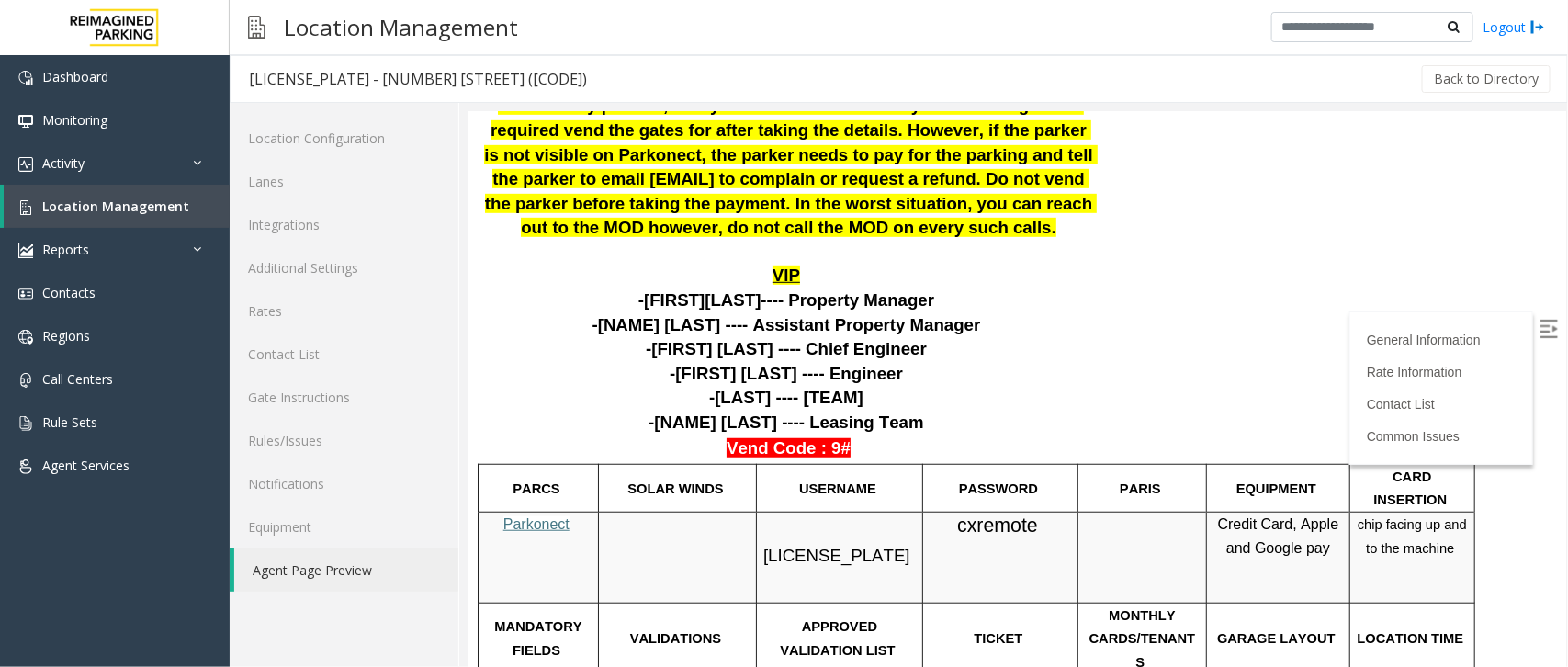 click at bounding box center [1548, 328] 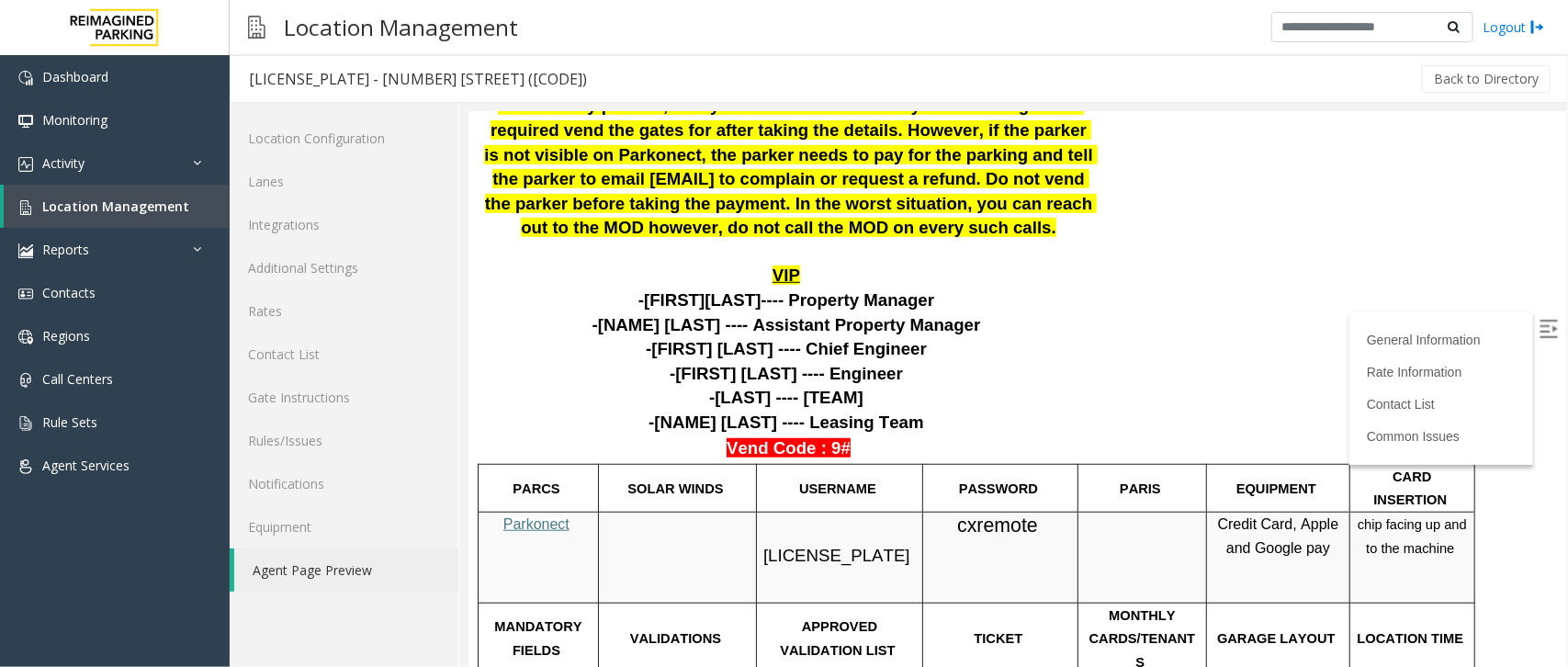 click on "Parkonect" at bounding box center [536, 523] 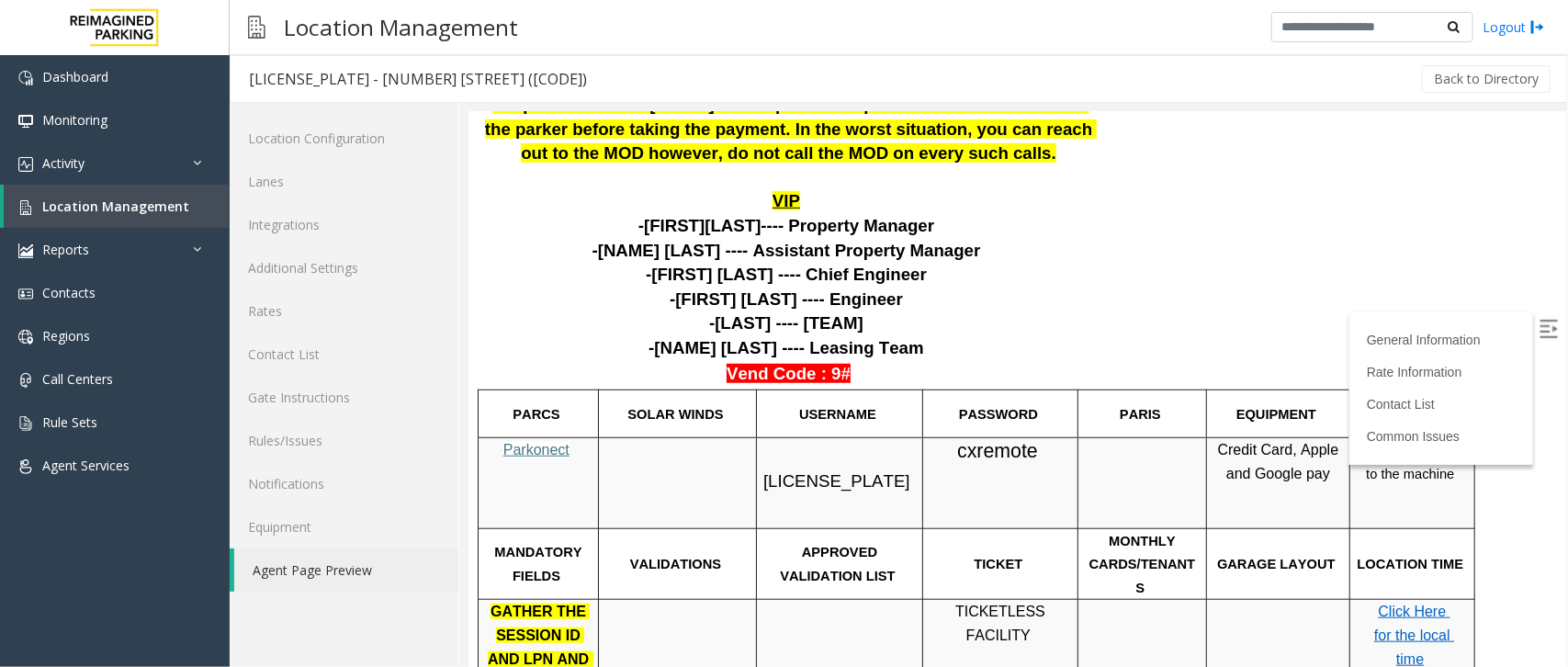 scroll, scrollTop: 574, scrollLeft: 0, axis: vertical 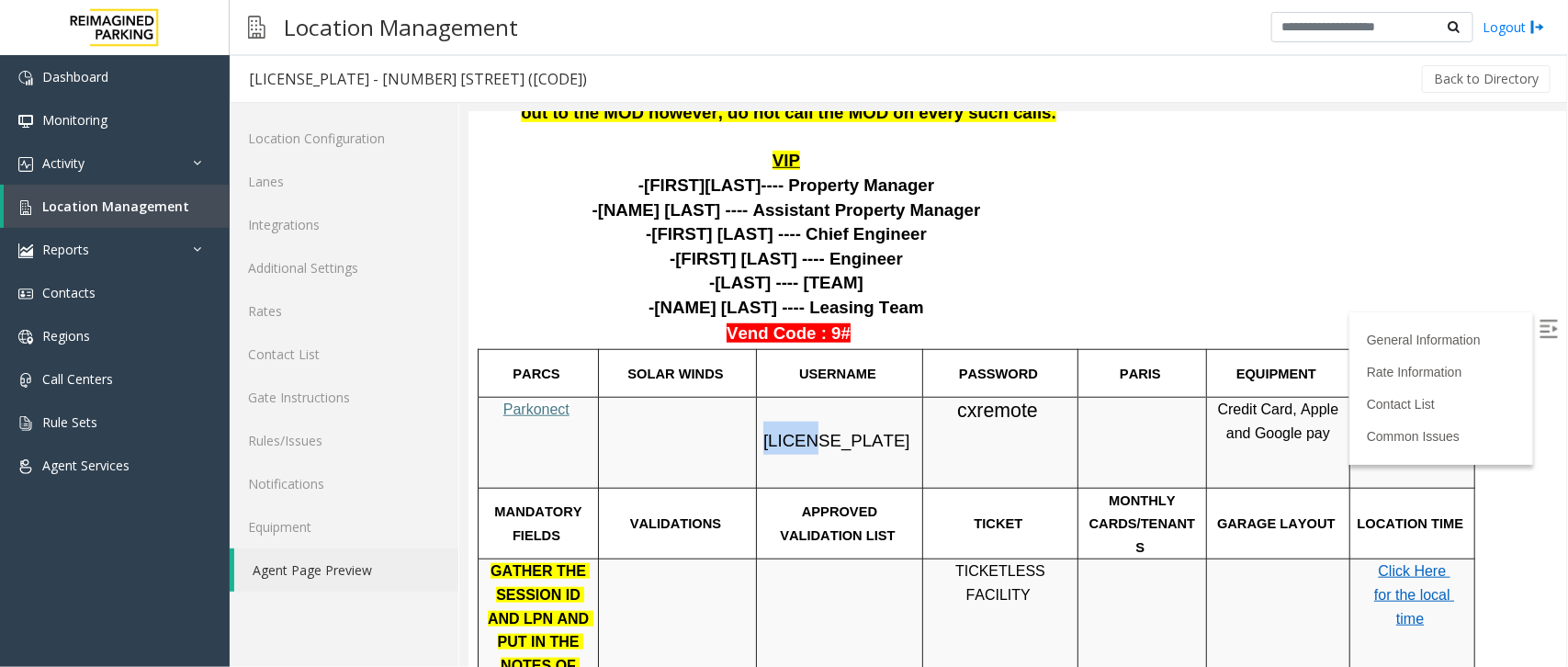 drag, startPoint x: 801, startPoint y: 360, endPoint x: 859, endPoint y: 361, distance: 58.00862 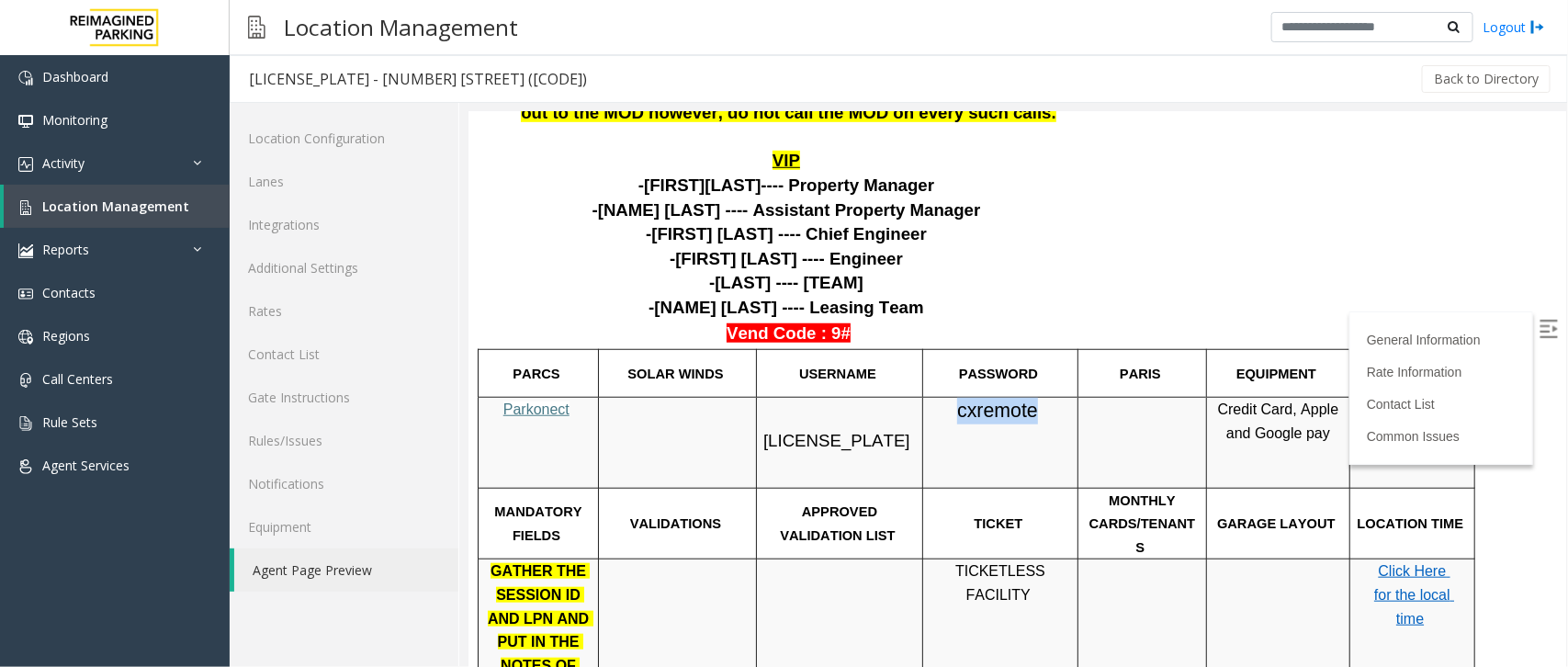 drag, startPoint x: 959, startPoint y: 356, endPoint x: 1033, endPoint y: 356, distance: 74 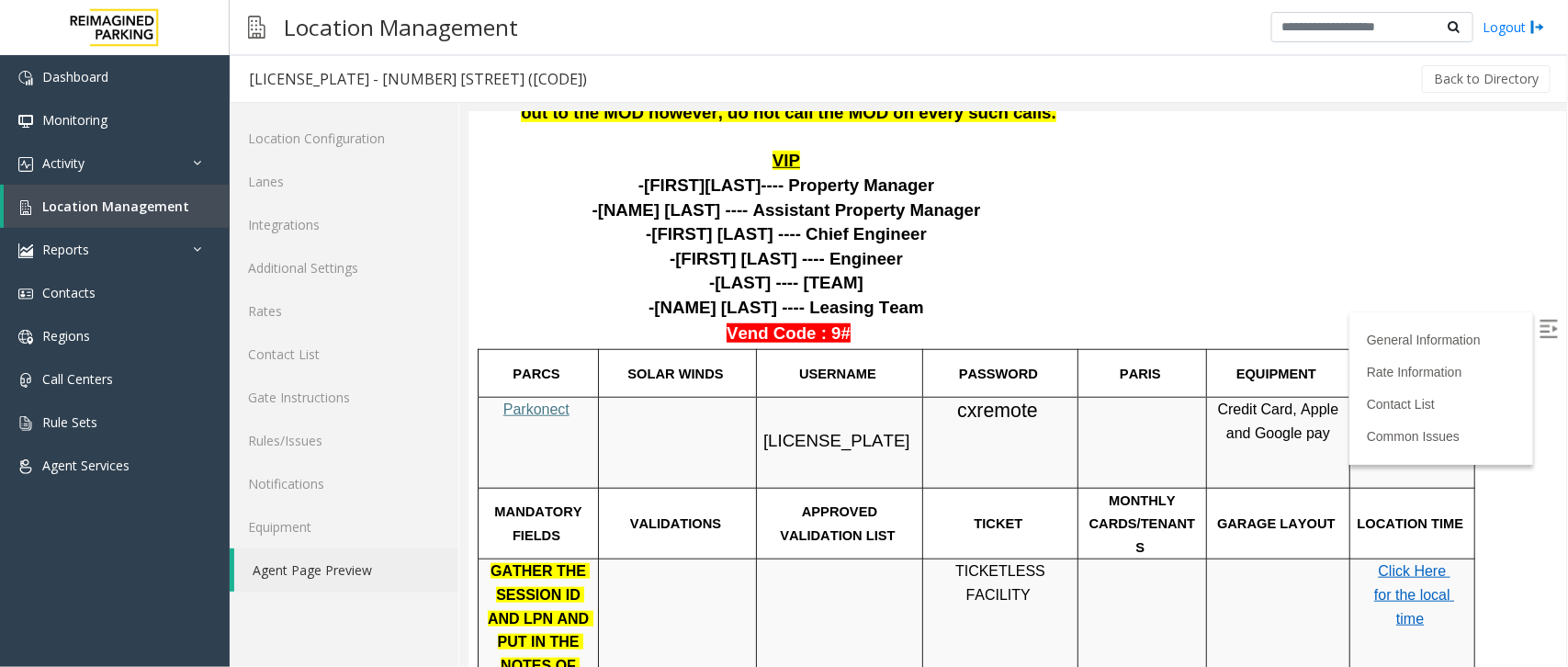 click on "-Chris  Zackschewski  ---- Property Manager" at bounding box center (787, 185) 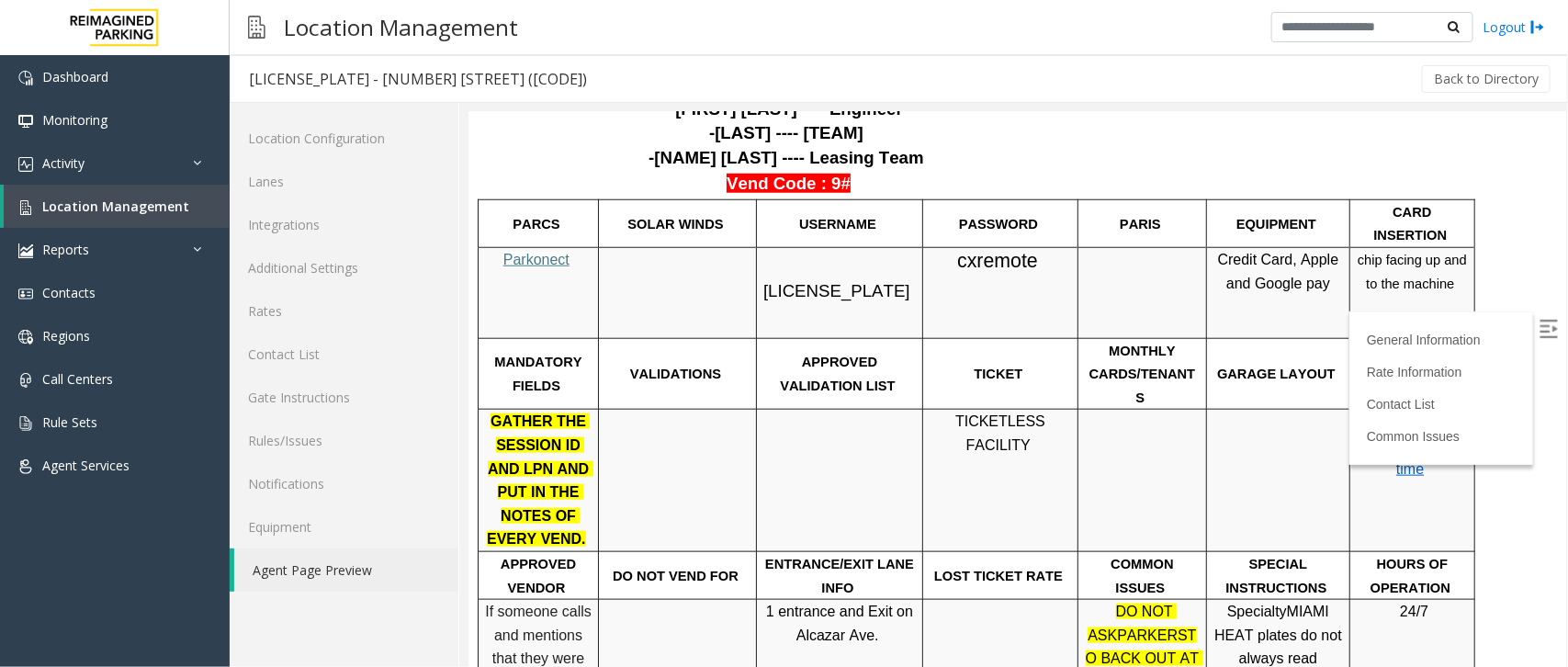 scroll, scrollTop: 804, scrollLeft: 0, axis: vertical 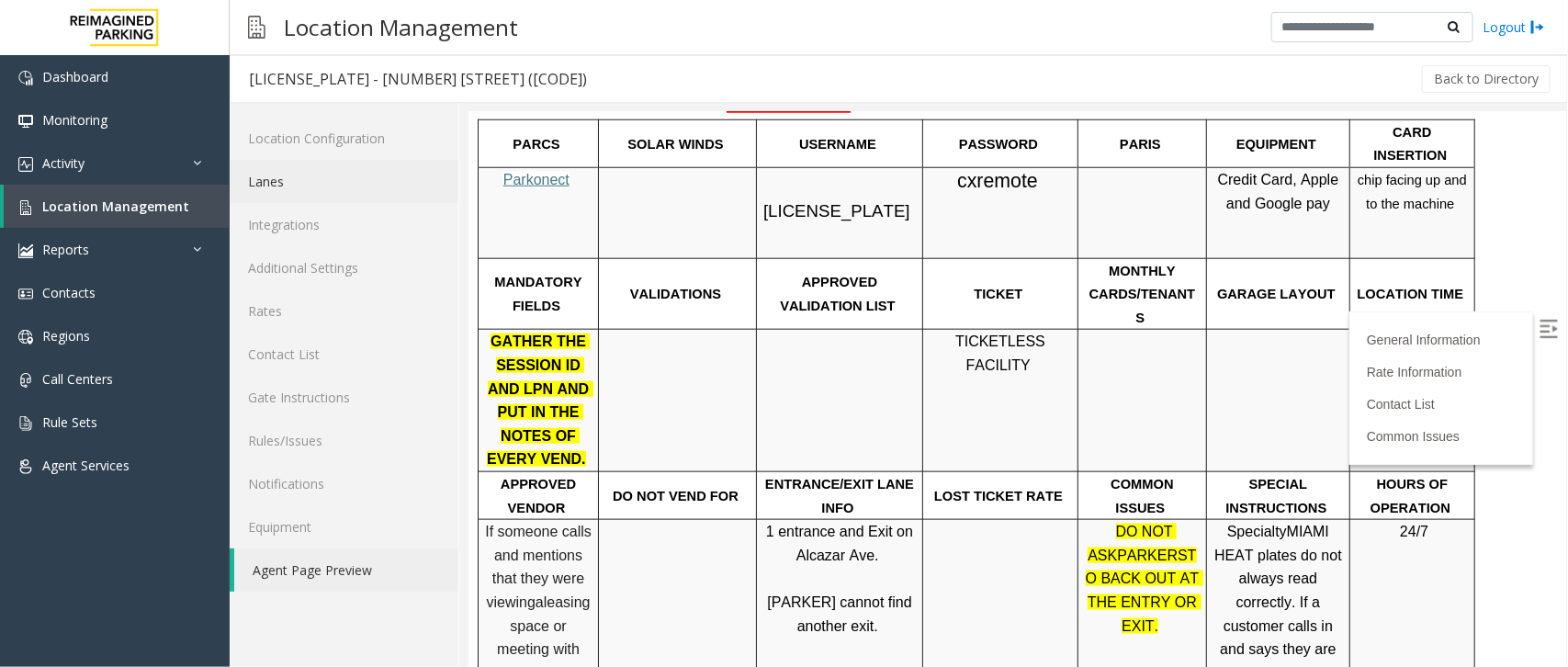 click on "Lanes" 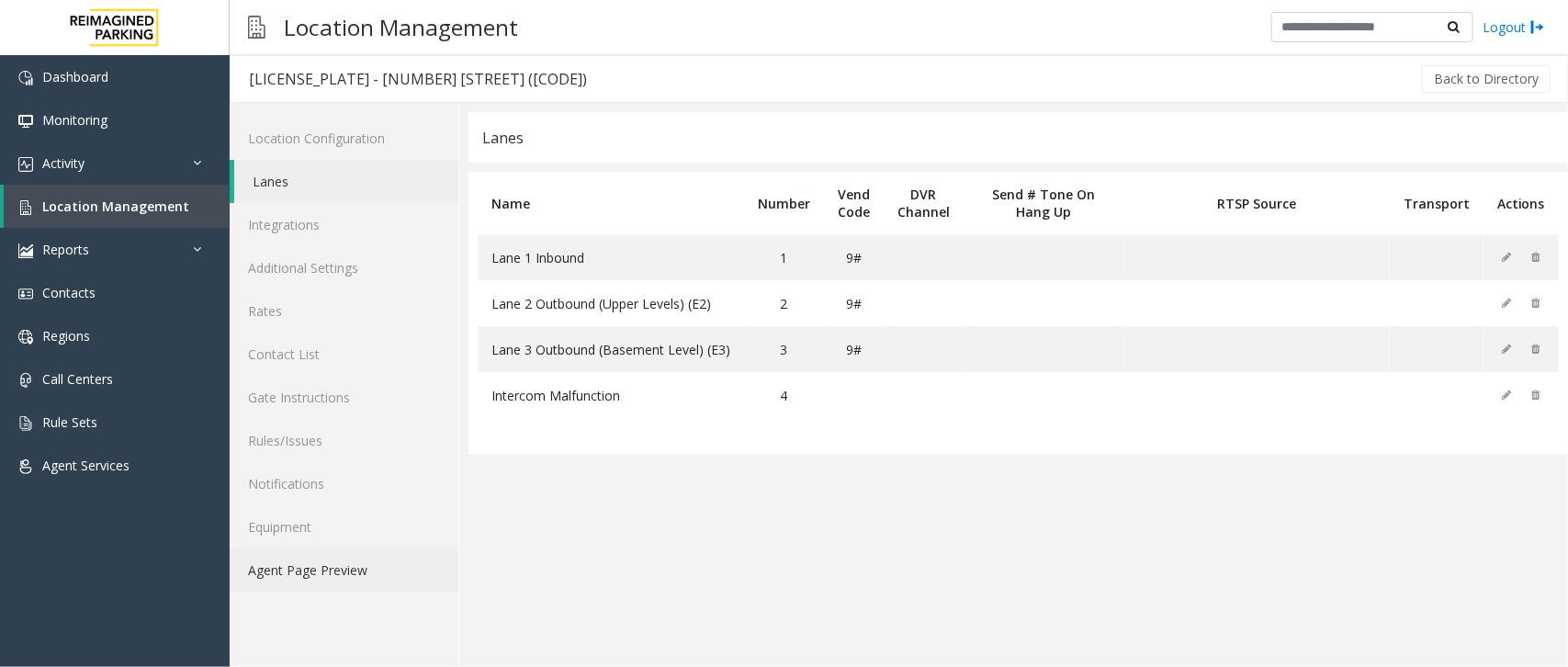 click on "Agent Page Preview" 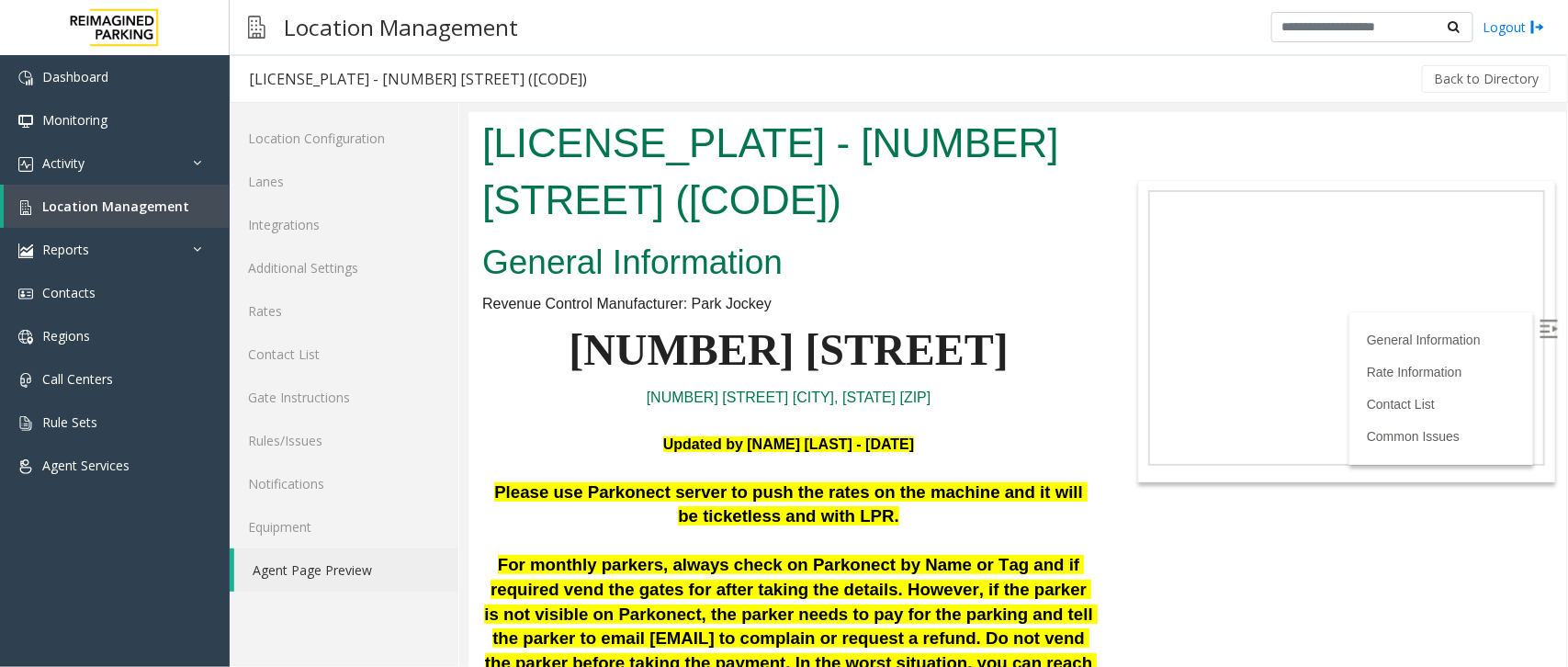 scroll, scrollTop: 0, scrollLeft: 0, axis: both 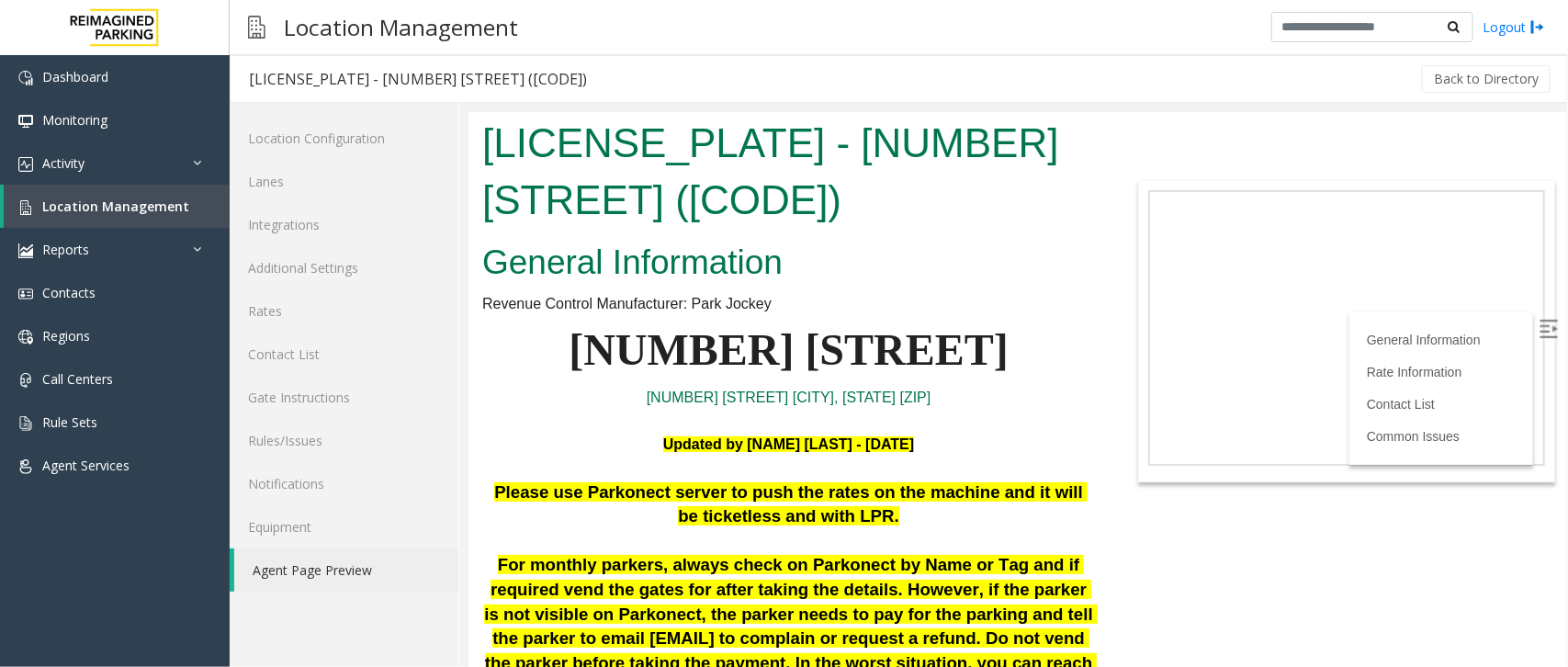click at bounding box center [1550, 330] 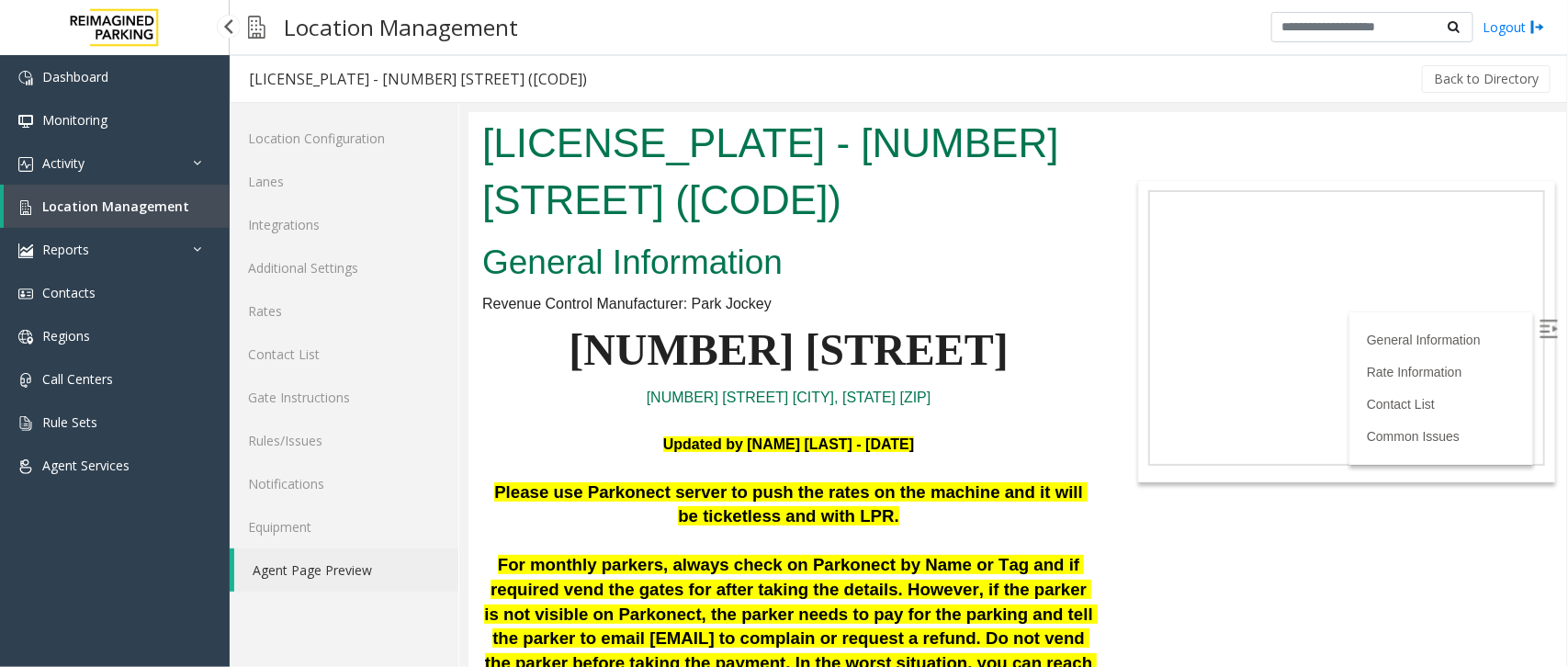 click on "Location Management" at bounding box center (116, 206) 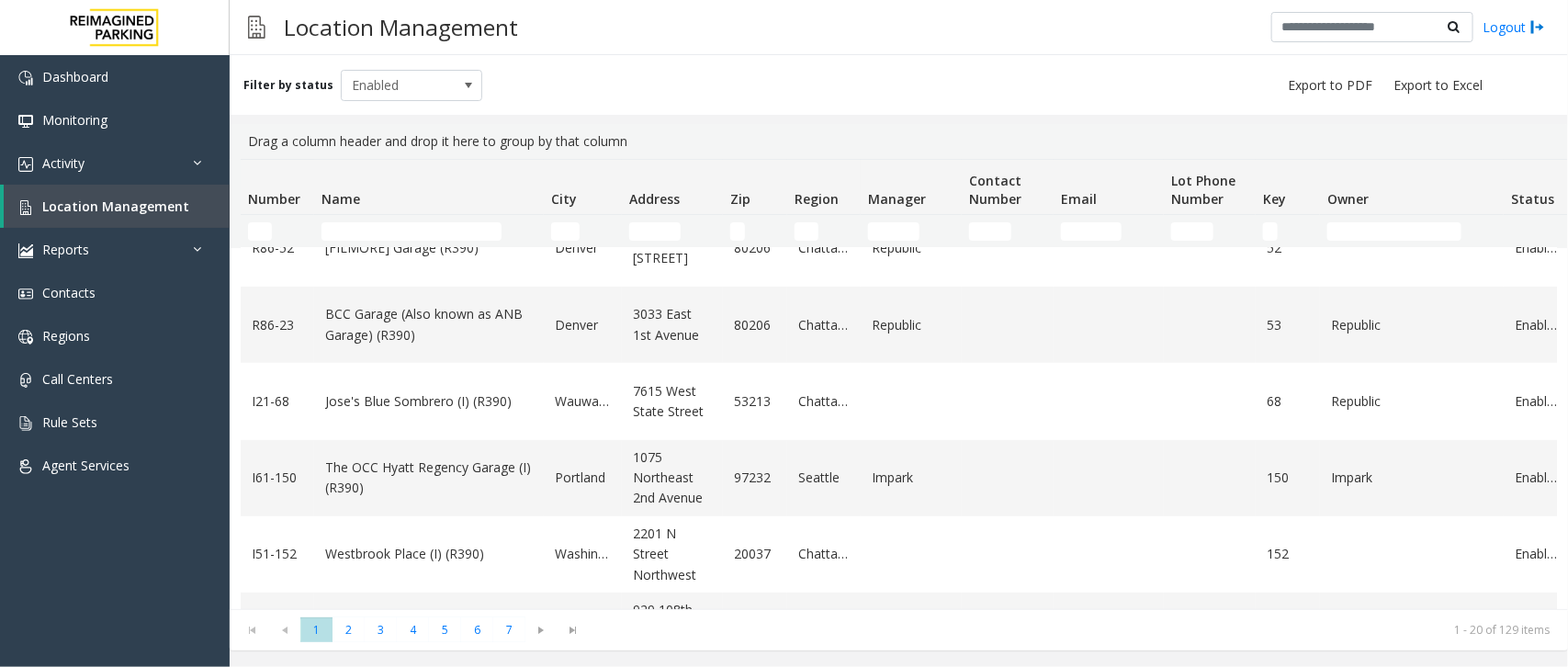 scroll, scrollTop: 230, scrollLeft: 0, axis: vertical 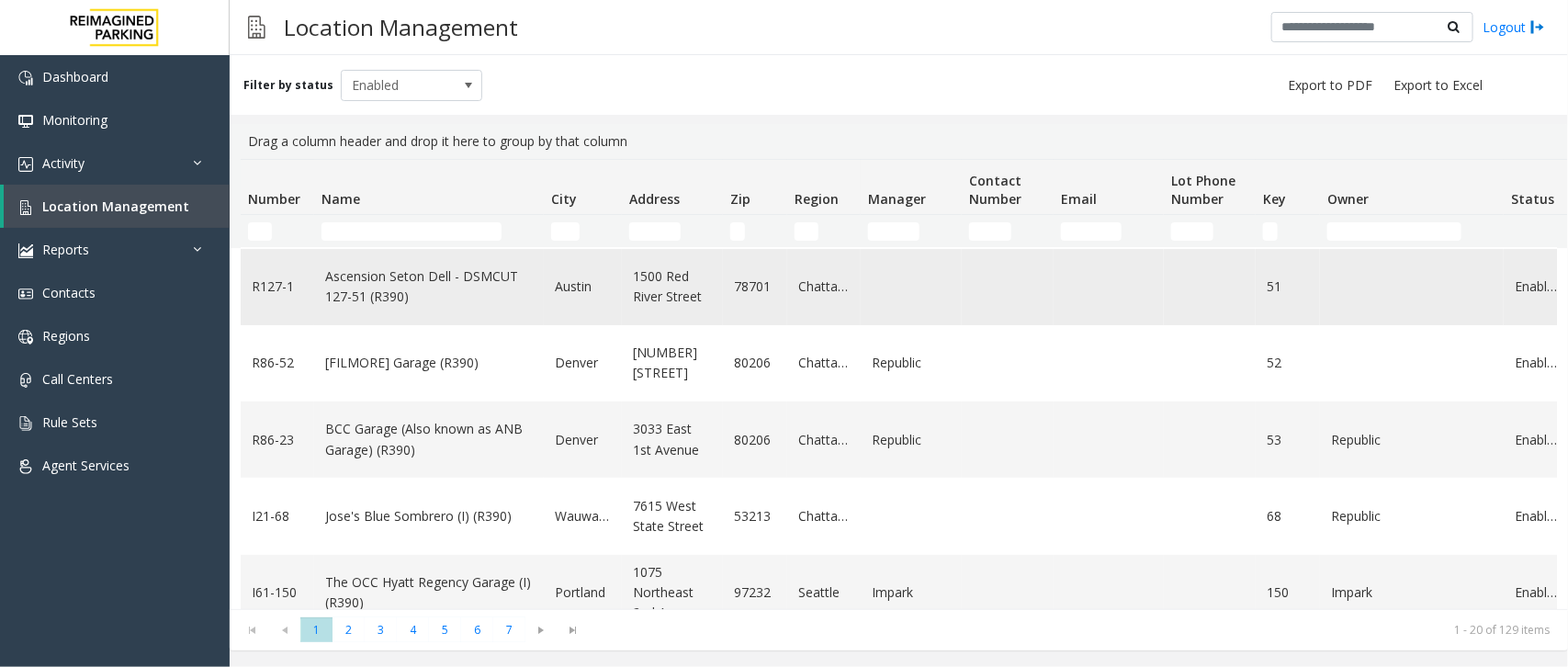 click on "Ascension Seton Dell - DSMCUT 127-51 (R390)" 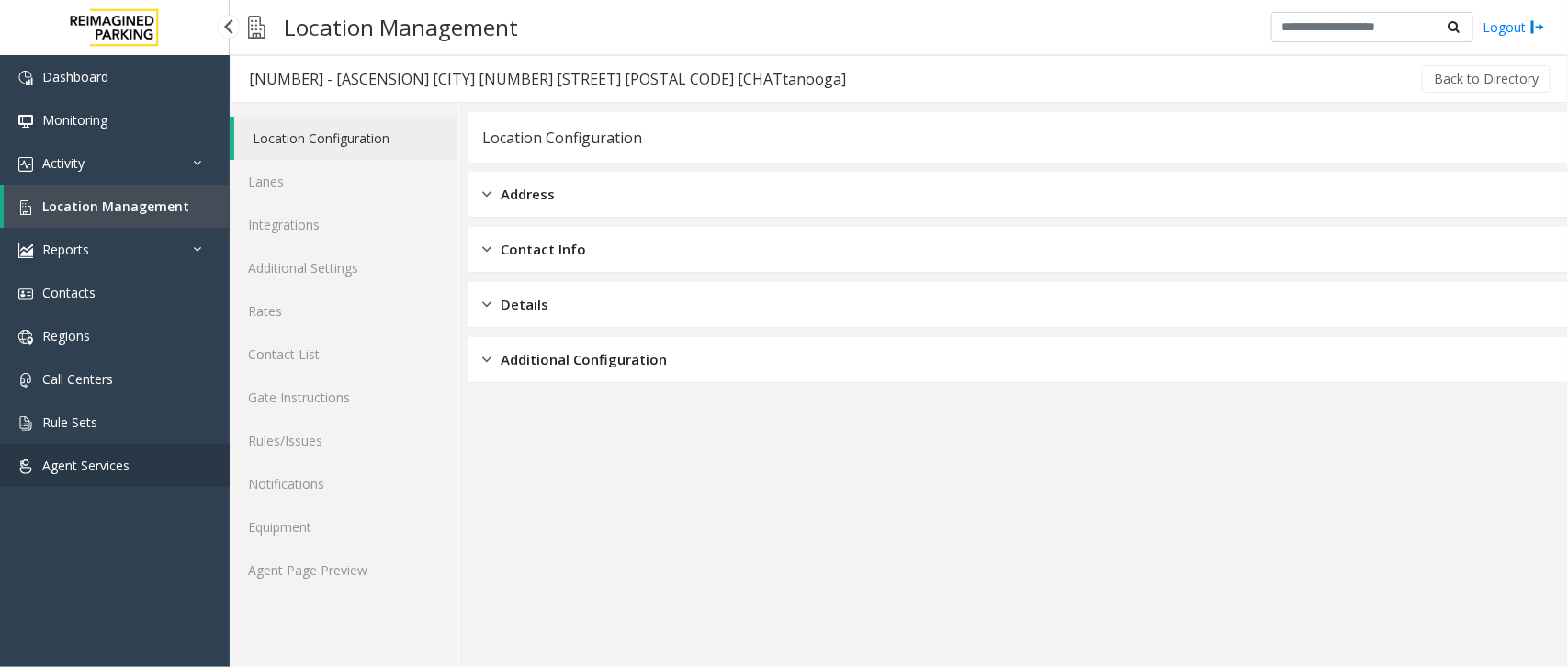 click on "Agent Services" at bounding box center [85, 465] 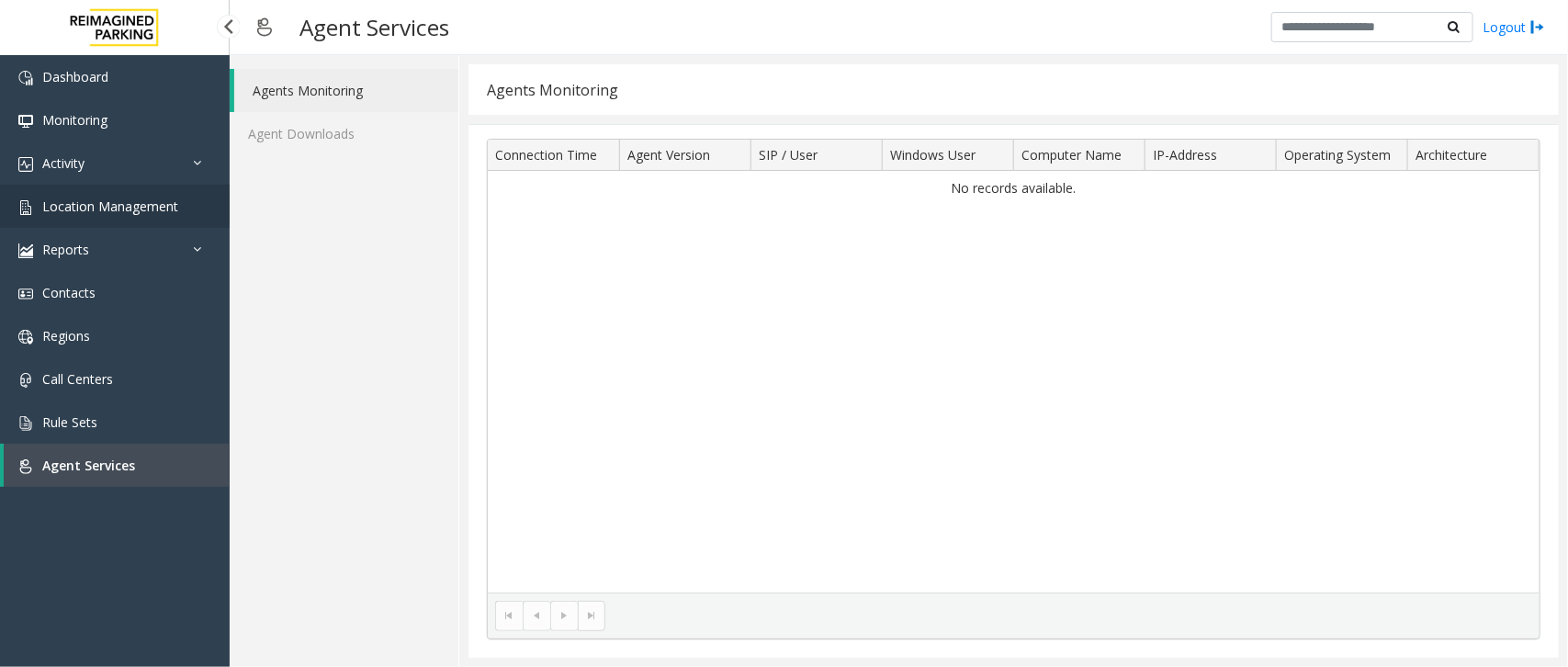 click on "Location Management" at bounding box center (115, 206) 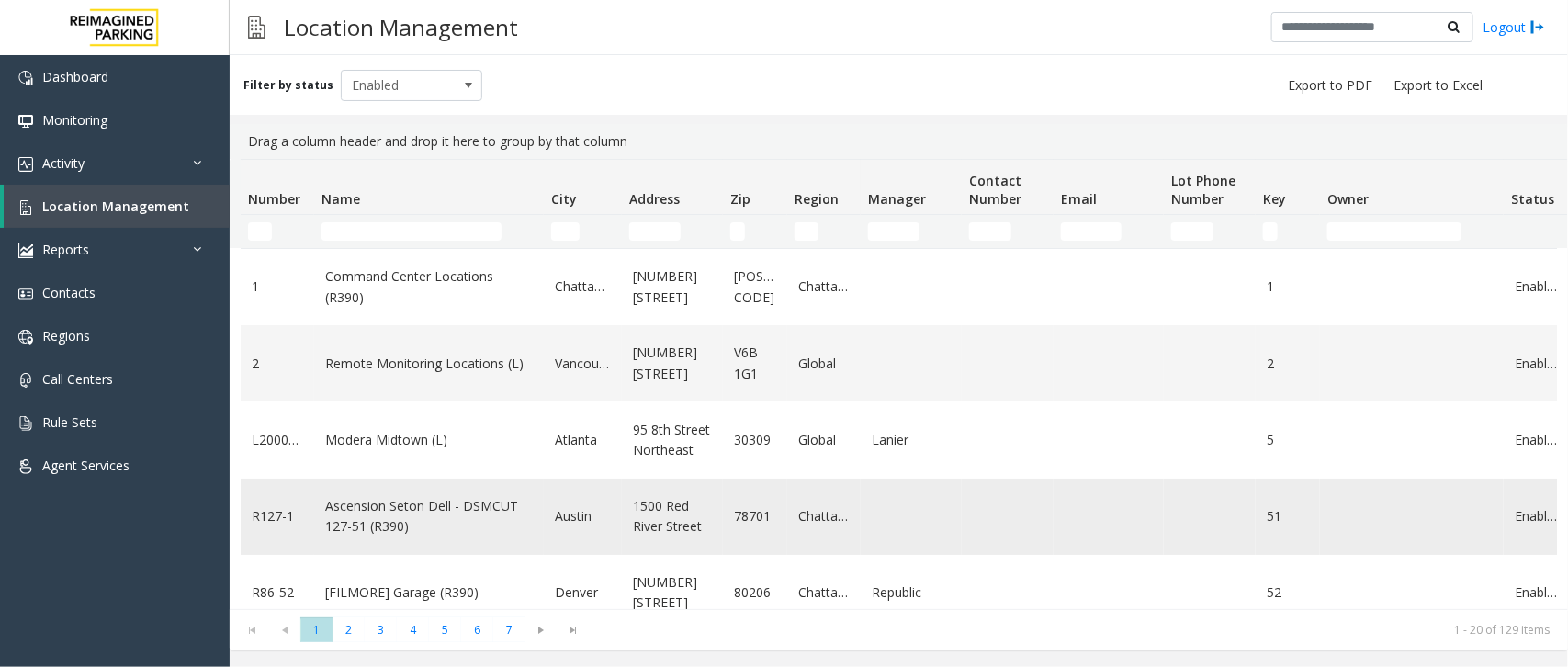click on "Ascension Seton Dell - DSMCUT 127-51 (R390)" 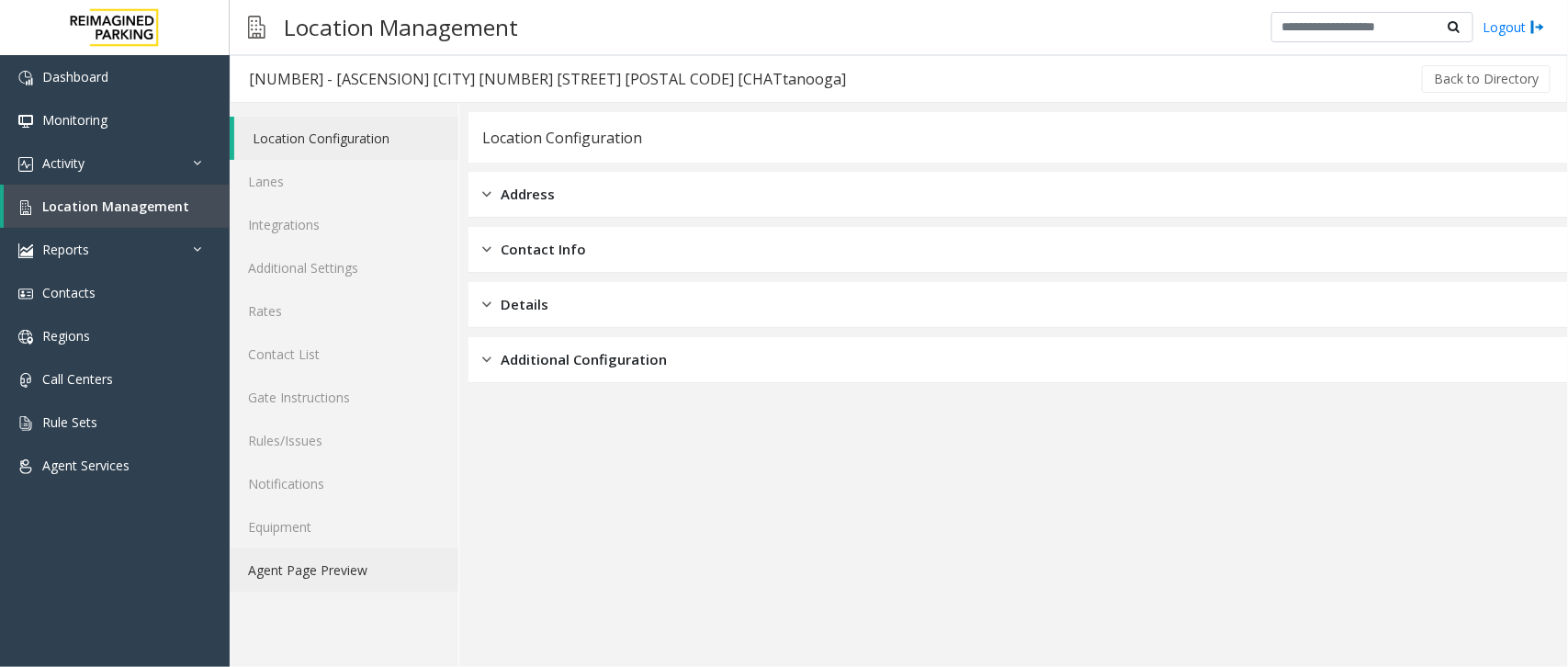 click on "Agent Page Preview" 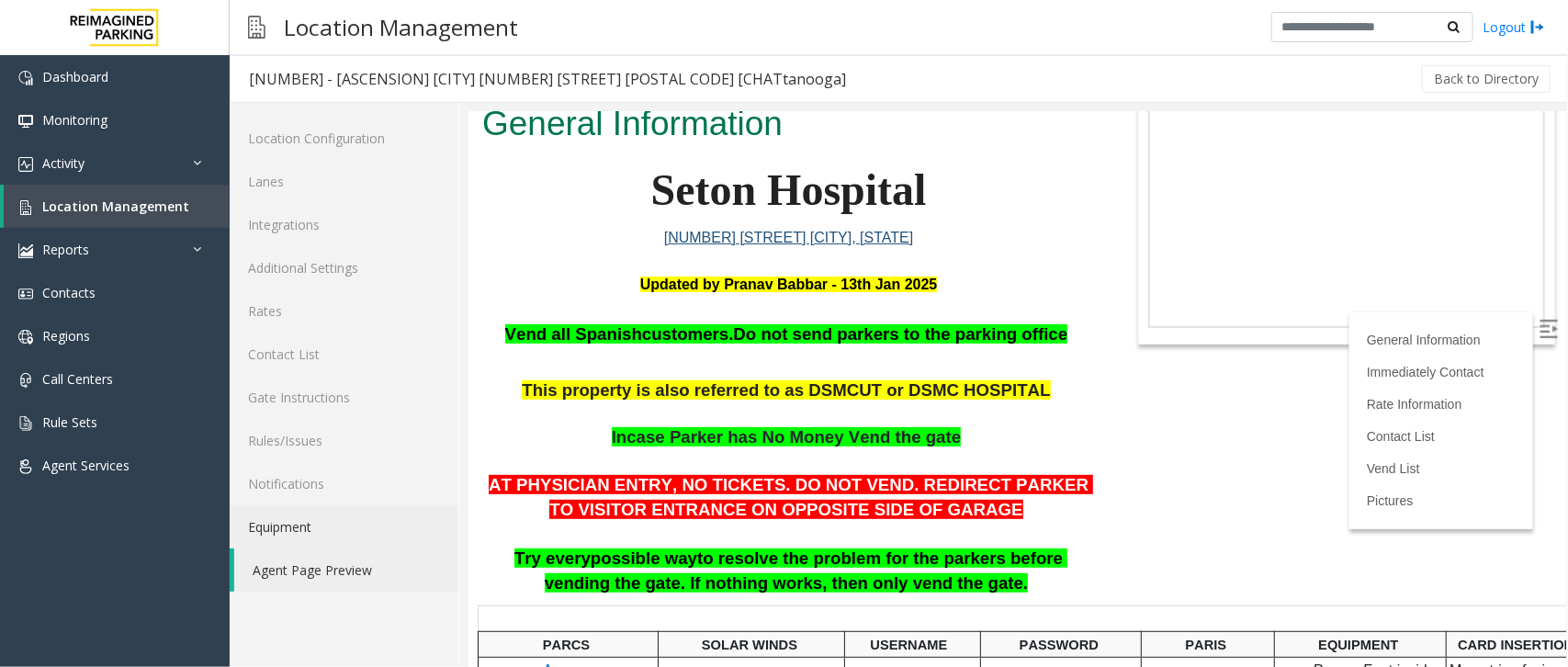 scroll, scrollTop: 230, scrollLeft: 0, axis: vertical 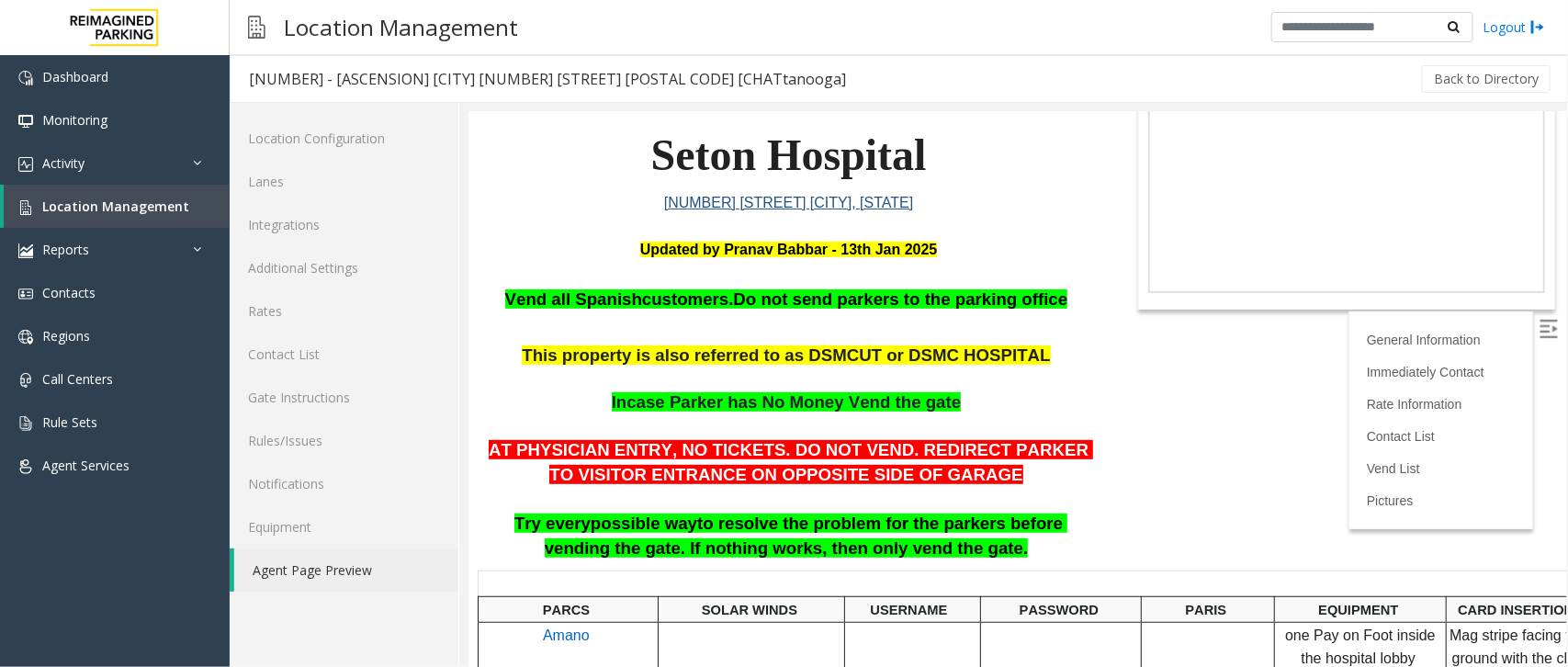 click on "Agent Page Preview" 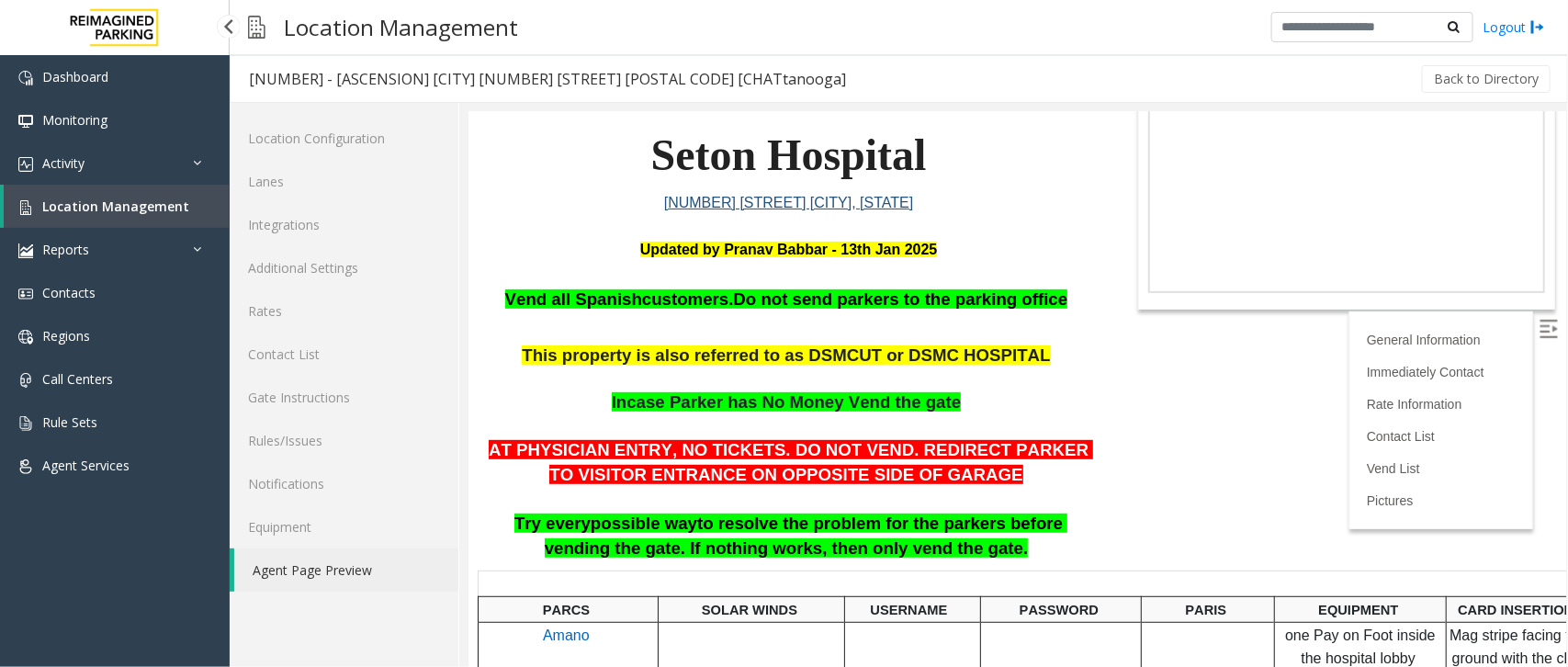 click on "Location Management" at bounding box center [117, 206] 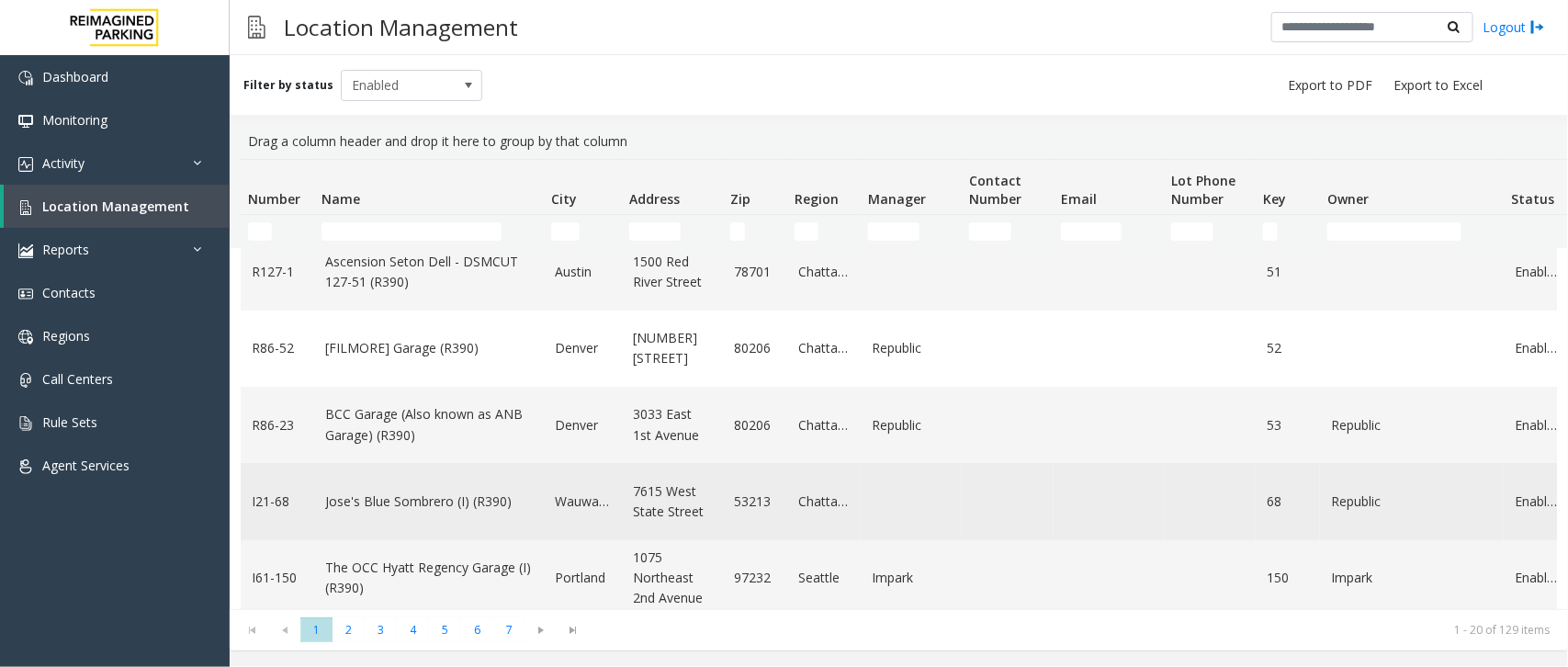 scroll, scrollTop: 345, scrollLeft: 0, axis: vertical 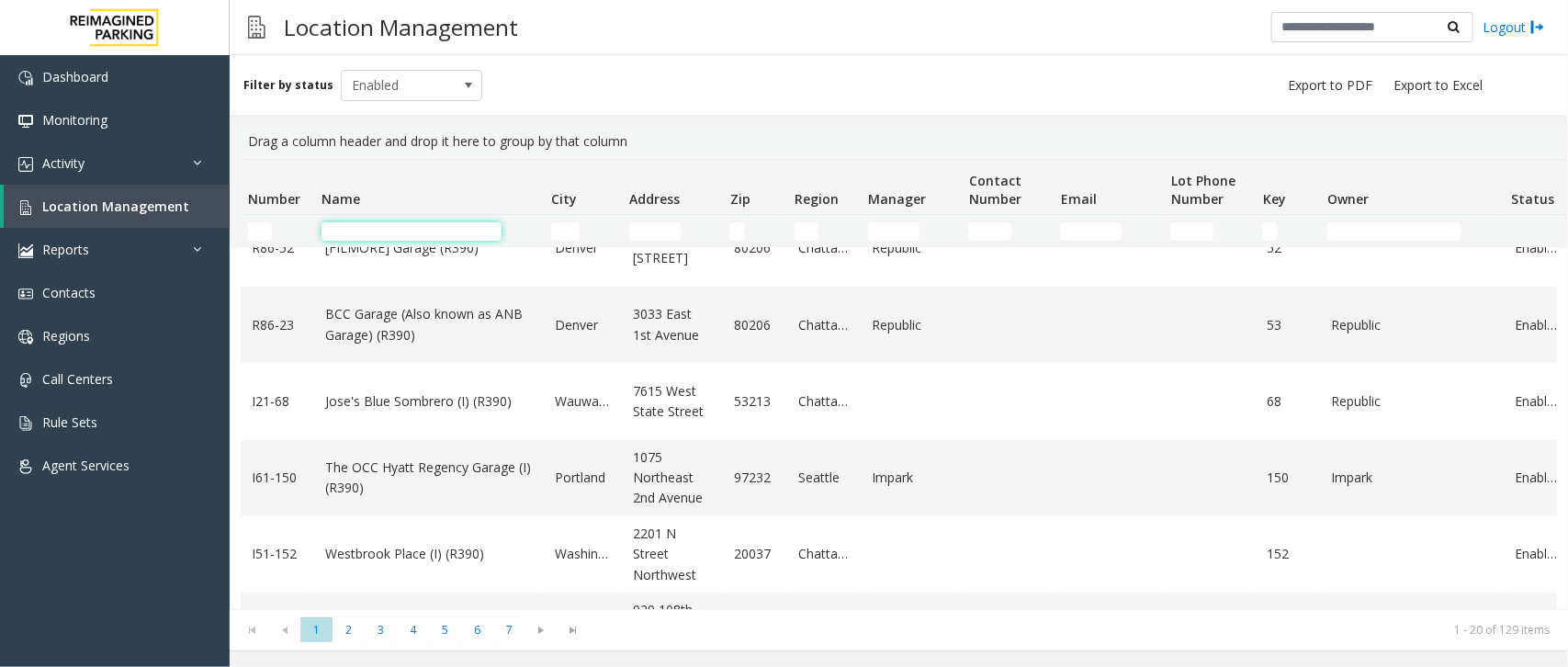 click 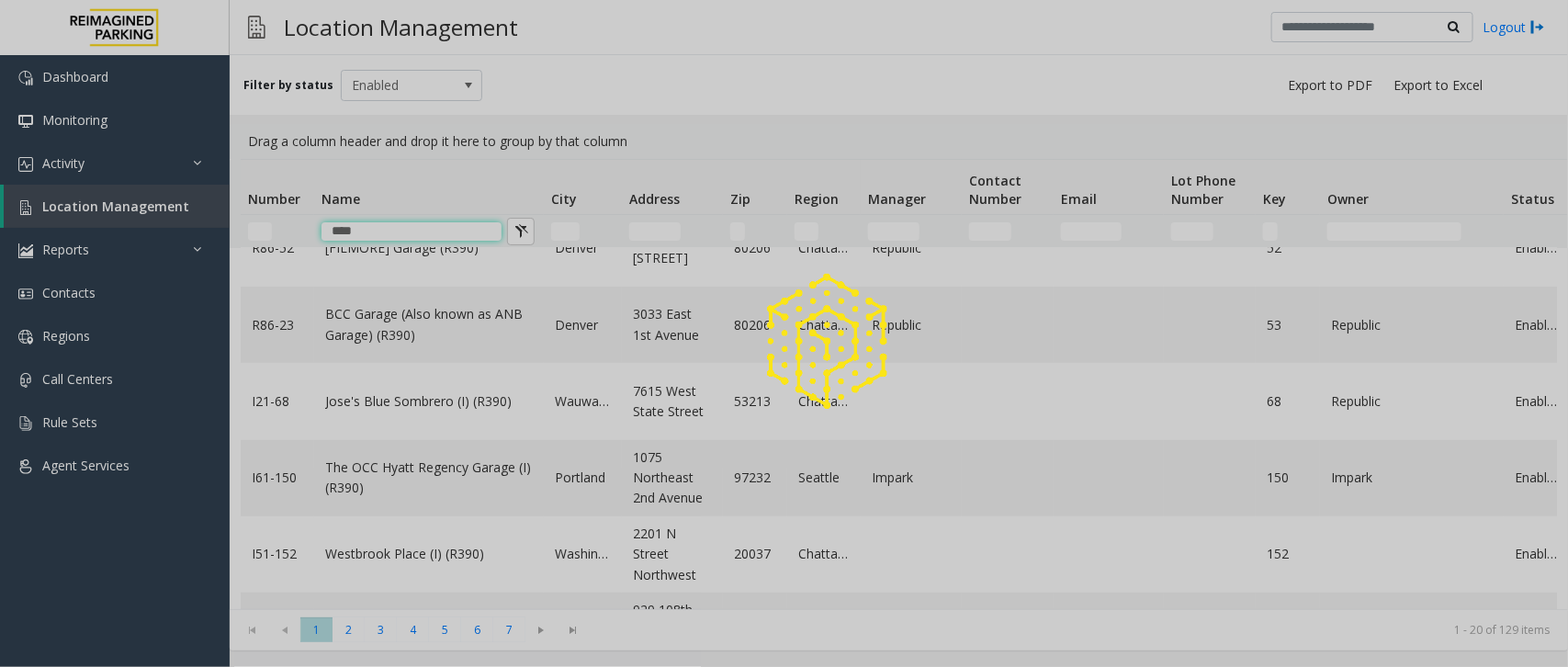 scroll, scrollTop: 0, scrollLeft: 0, axis: both 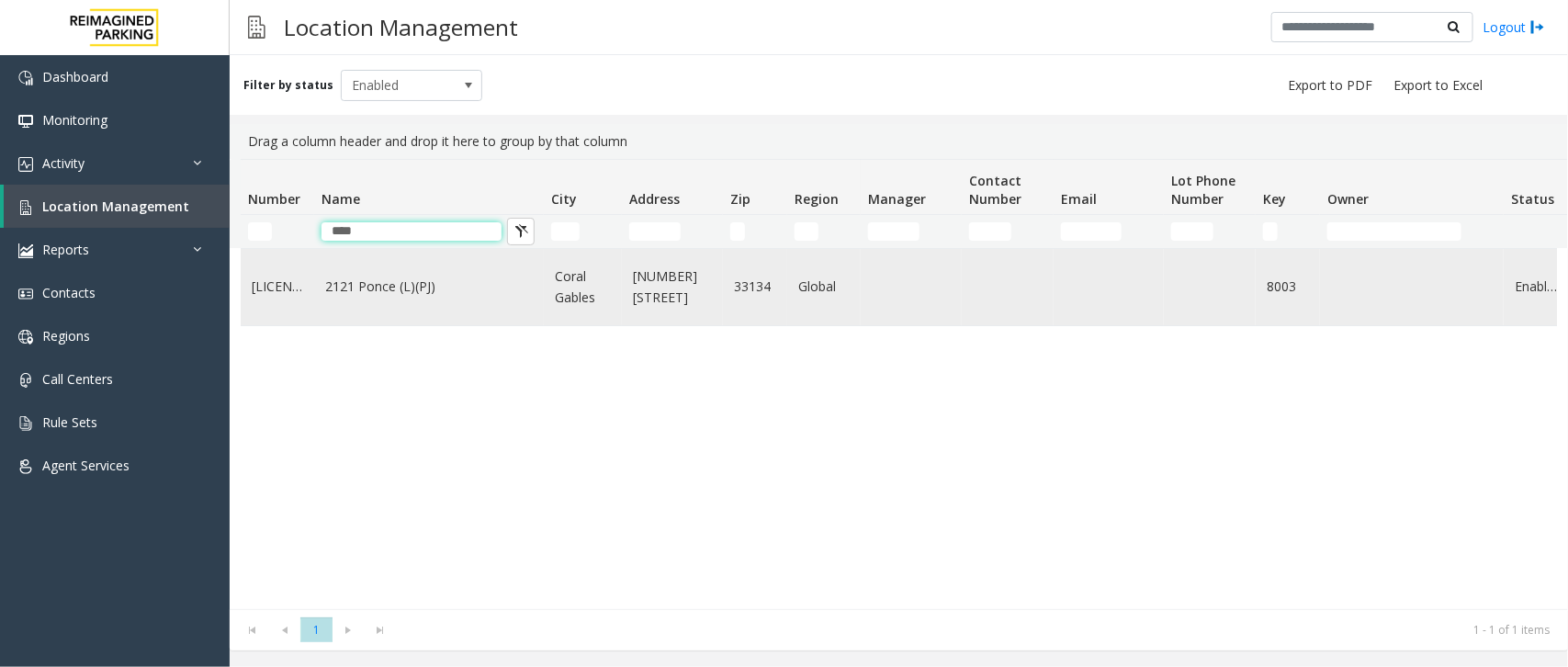 type on "****" 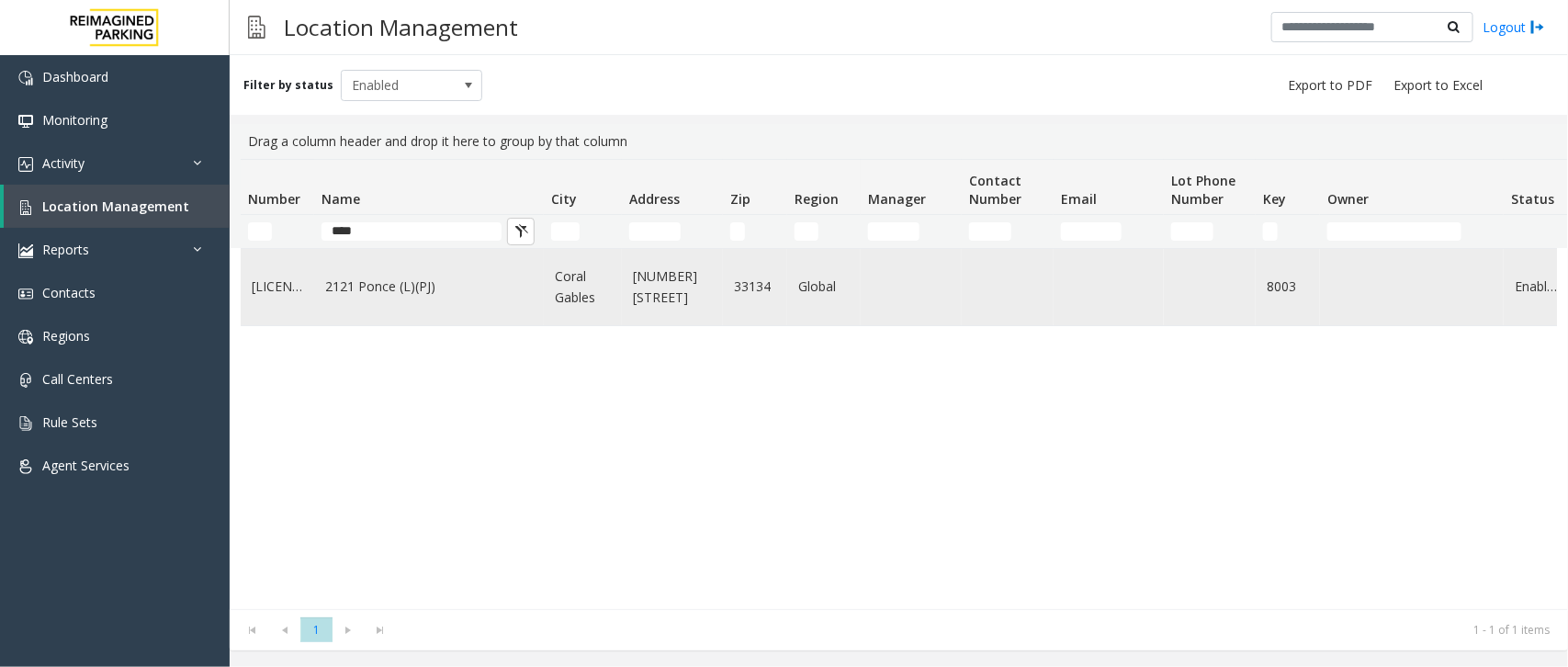 click on "2121 Ponce (L)(PJ)" 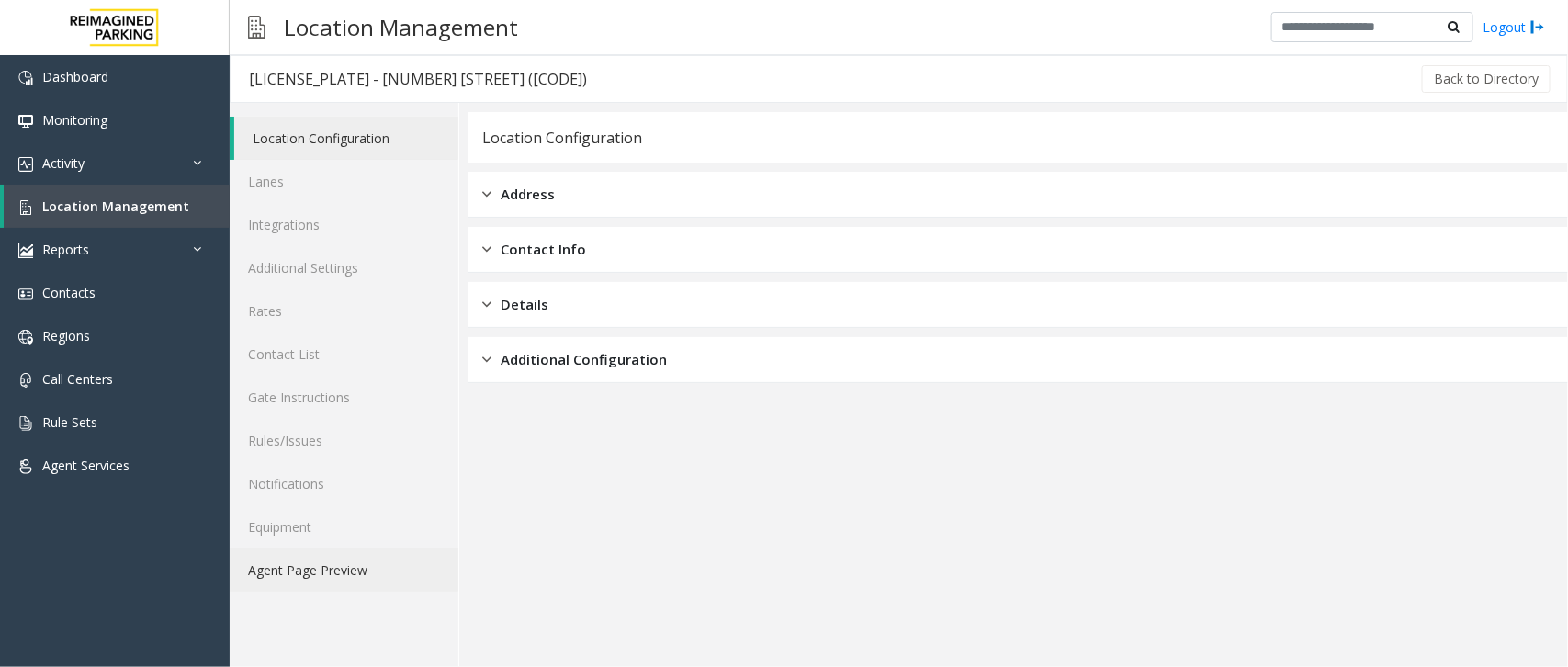 click on "Agent Page Preview" 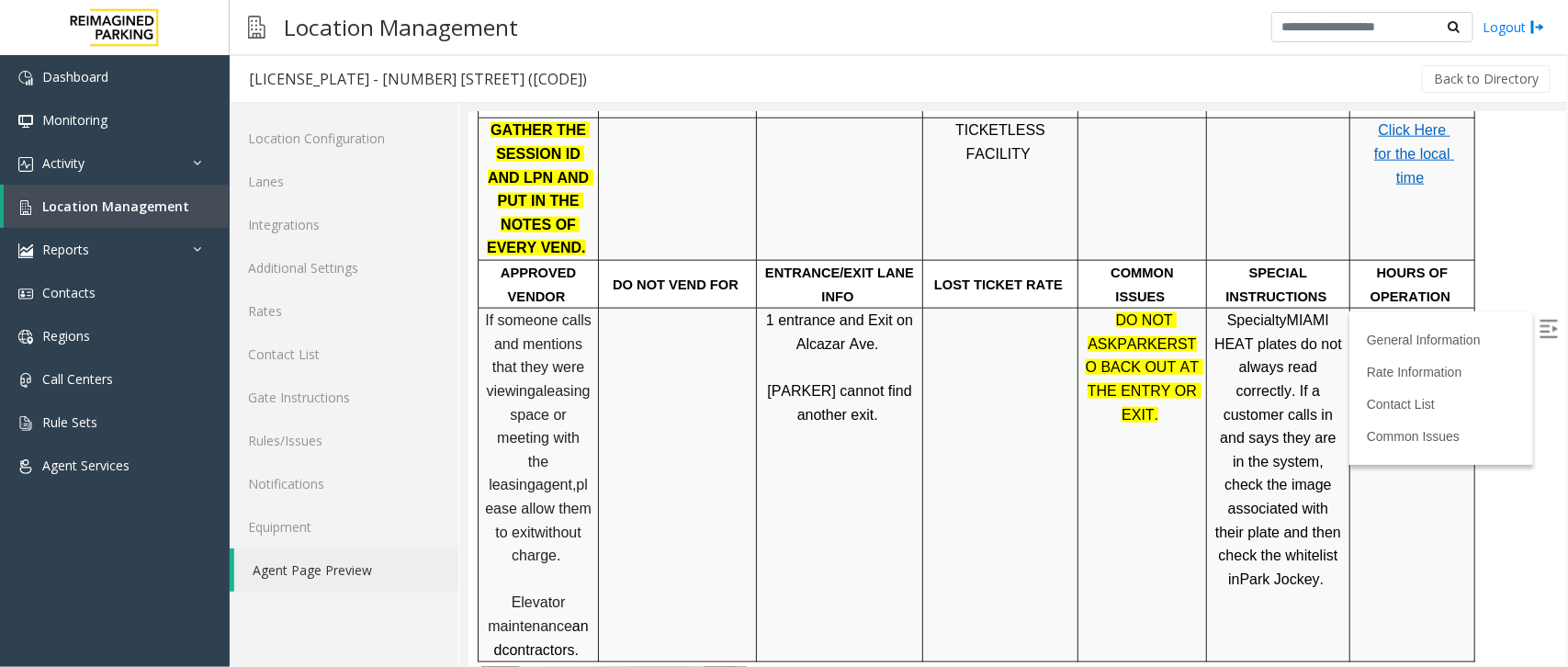 scroll, scrollTop: 1034, scrollLeft: 0, axis: vertical 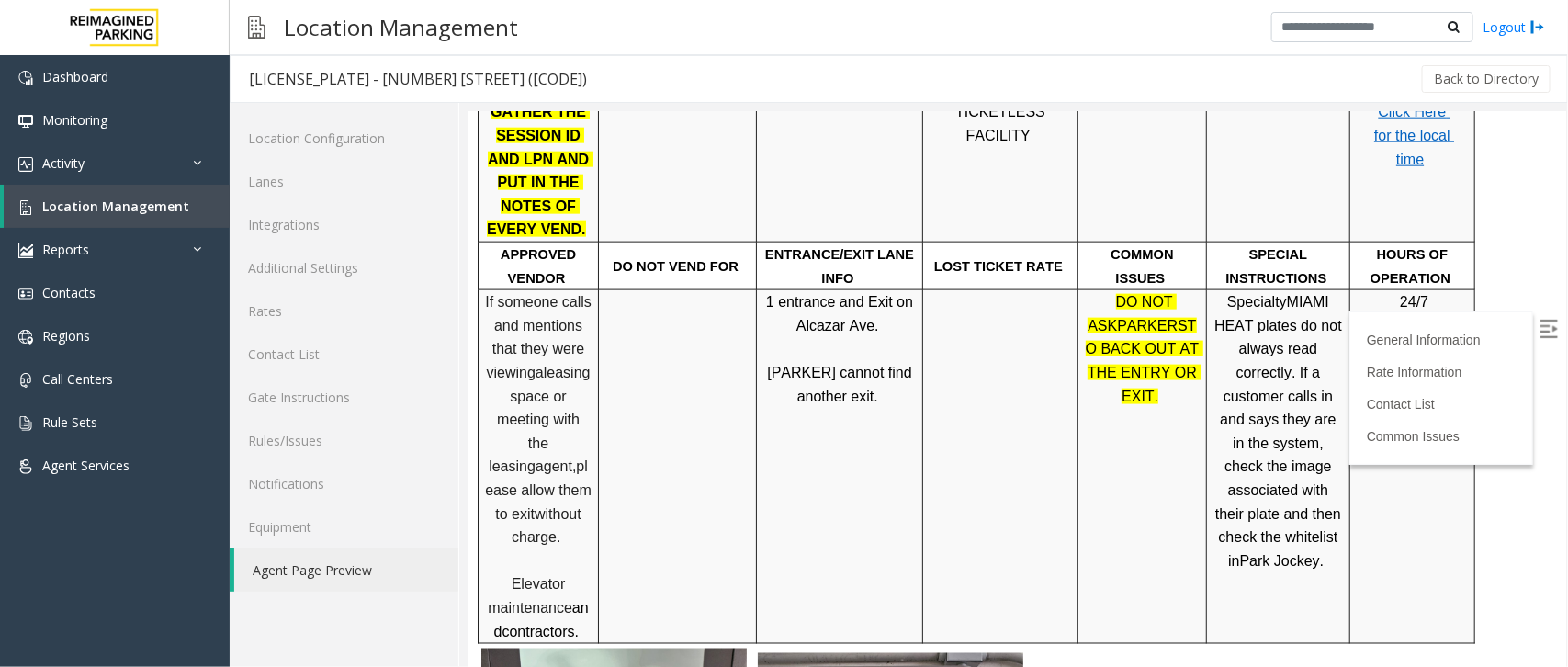 click at bounding box center [999, 466] 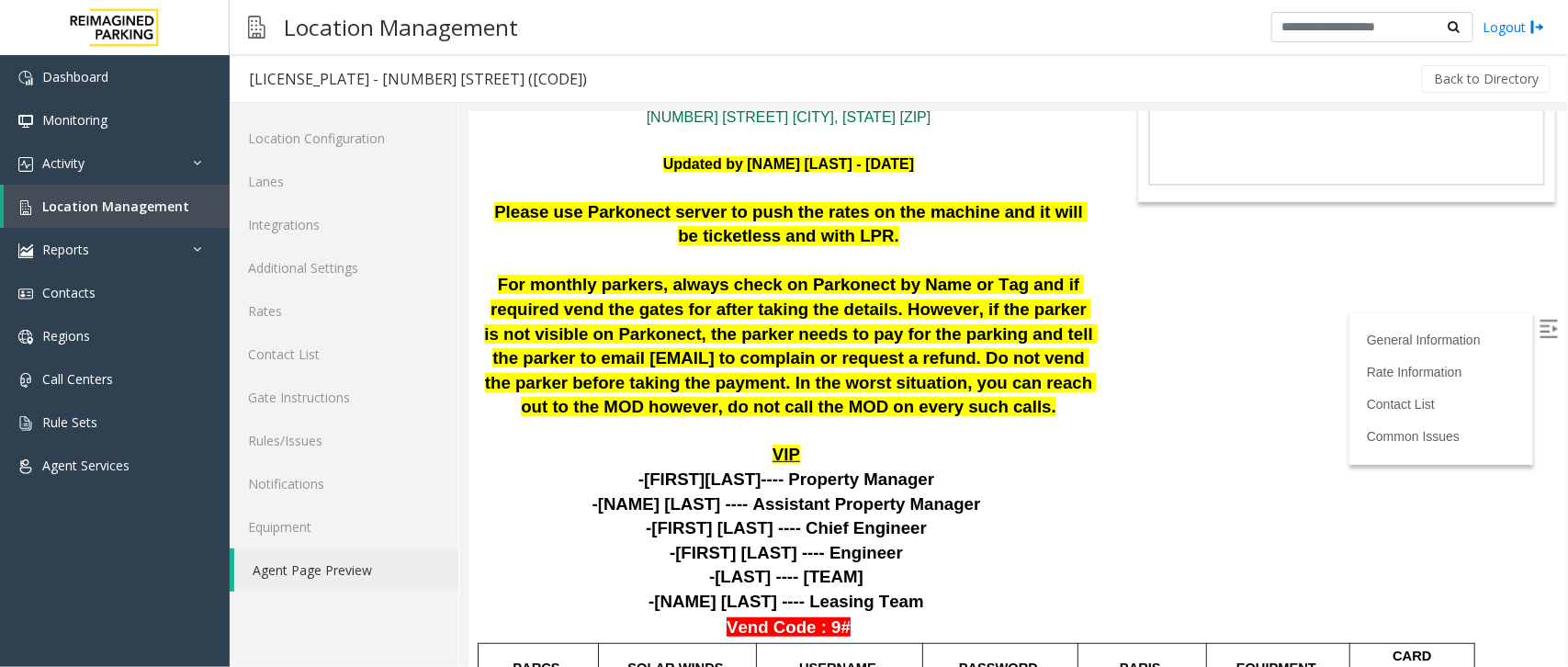 scroll, scrollTop: 230, scrollLeft: 0, axis: vertical 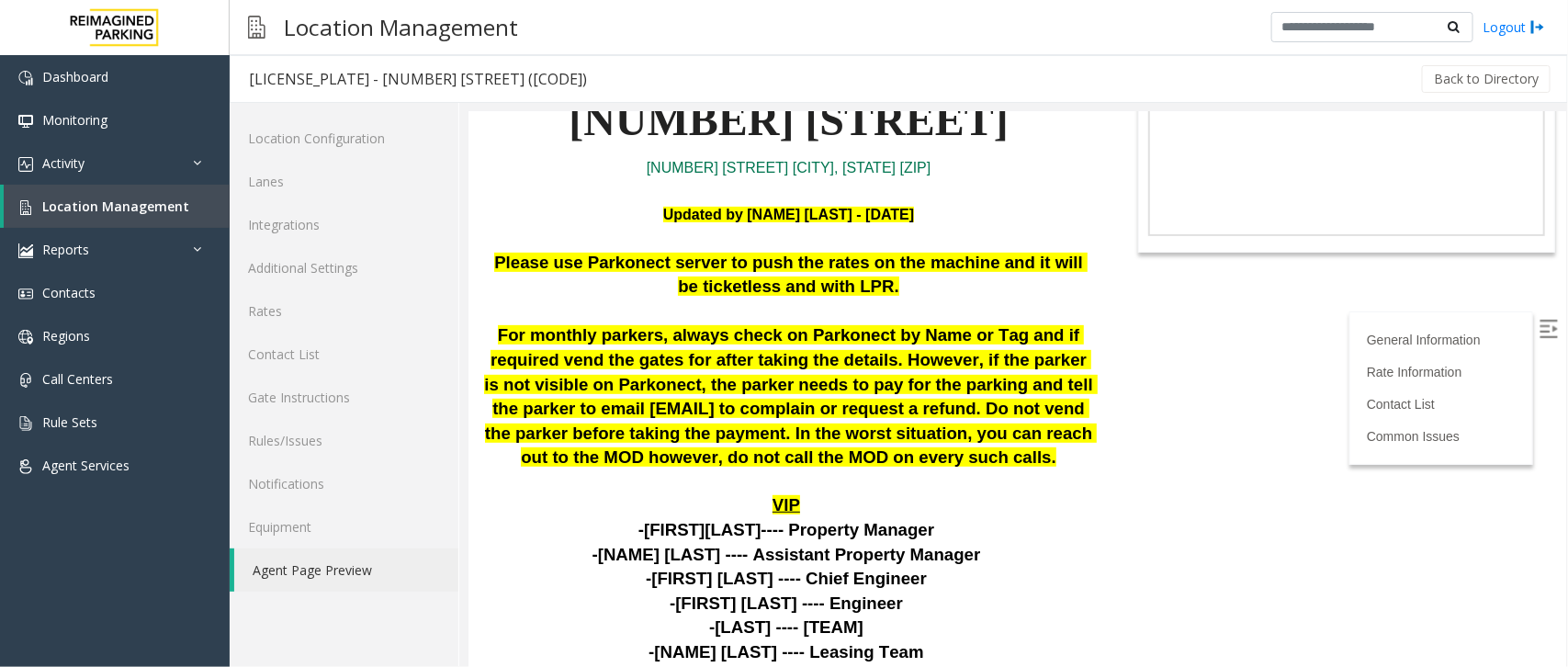 click on "L21070600 - 2121 Ponce (L)(PJ)
General Information
Revenue Control Manufacturer: Park Jockey
2121 Ponce 2121 Ponce de Leon Blvd Coral Gables, FL 33134 Updated by Pranav Babbar - 5th May 2025 Please use Parkonect server to push the rates on the machine and it will be ticketless and with LPR. For monthly parkers, always check on Parkonect by Name or Tag and if required vend the gates for after taking the details. However, if the parker is not visible on Parkonect, the parker needs to pay for the parking and tell the parker to email 2121ponce@reimaginedparking.com to complain or request a refund. Do not vend the parker before taking the payment. In the worst situation, you can reach out to the MOD however, do not call the MOD on every such calls. VIP   -Chris  Zackschewski  ---- Property Manager   -Isabella Bianchi ---- Assistant Property Manager   -Fabio Cifuentes ---- Chief Engineer   -Noel Cortez ---- Engineer       Vend Code : 9# PARCS" at bounding box center [1016, 159] 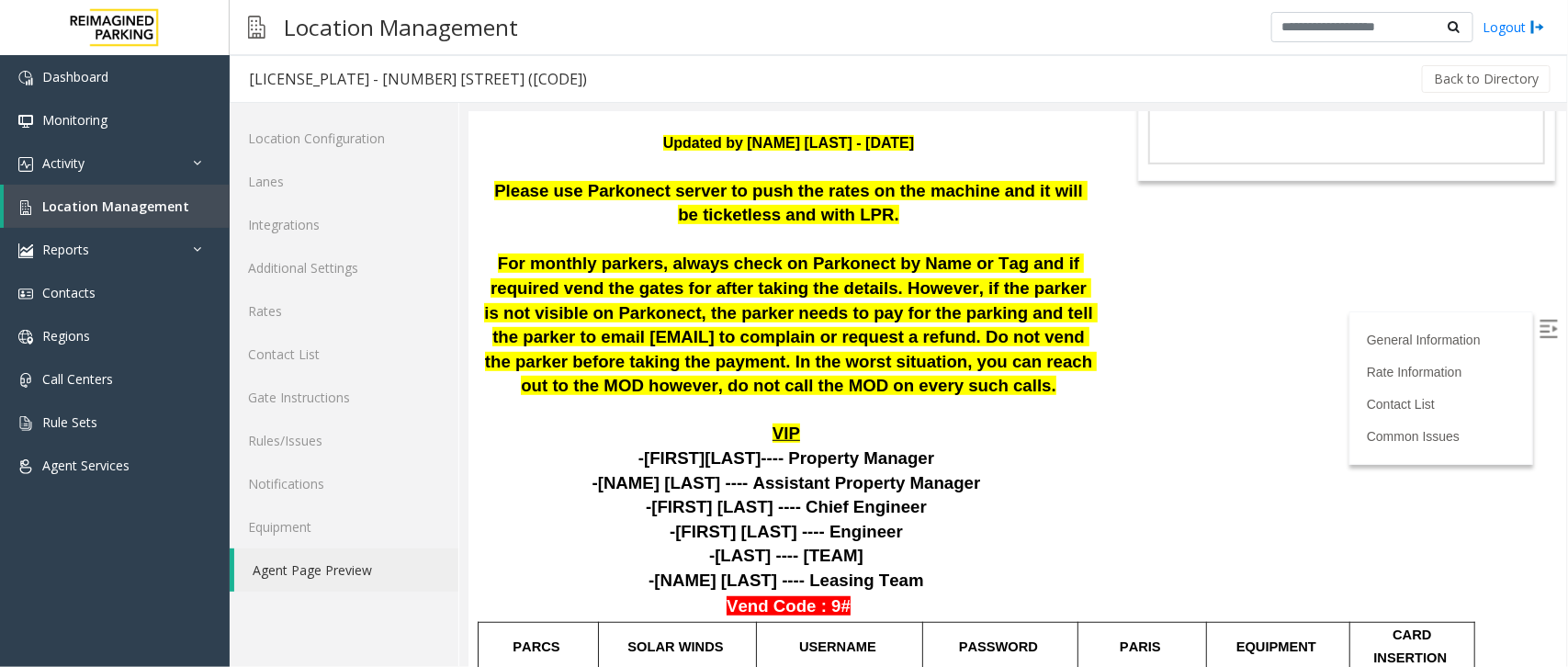 scroll, scrollTop: 0, scrollLeft: 0, axis: both 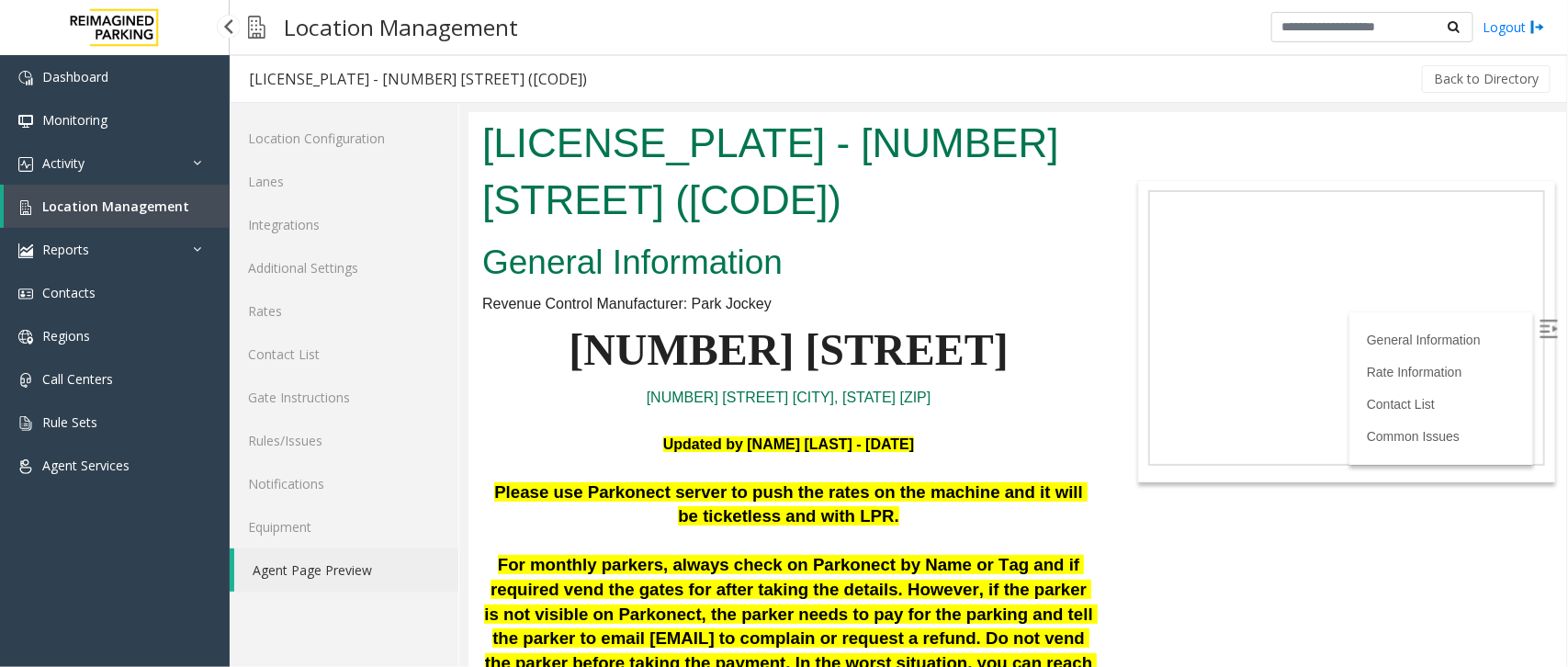 click on "Location Management" at bounding box center [116, 206] 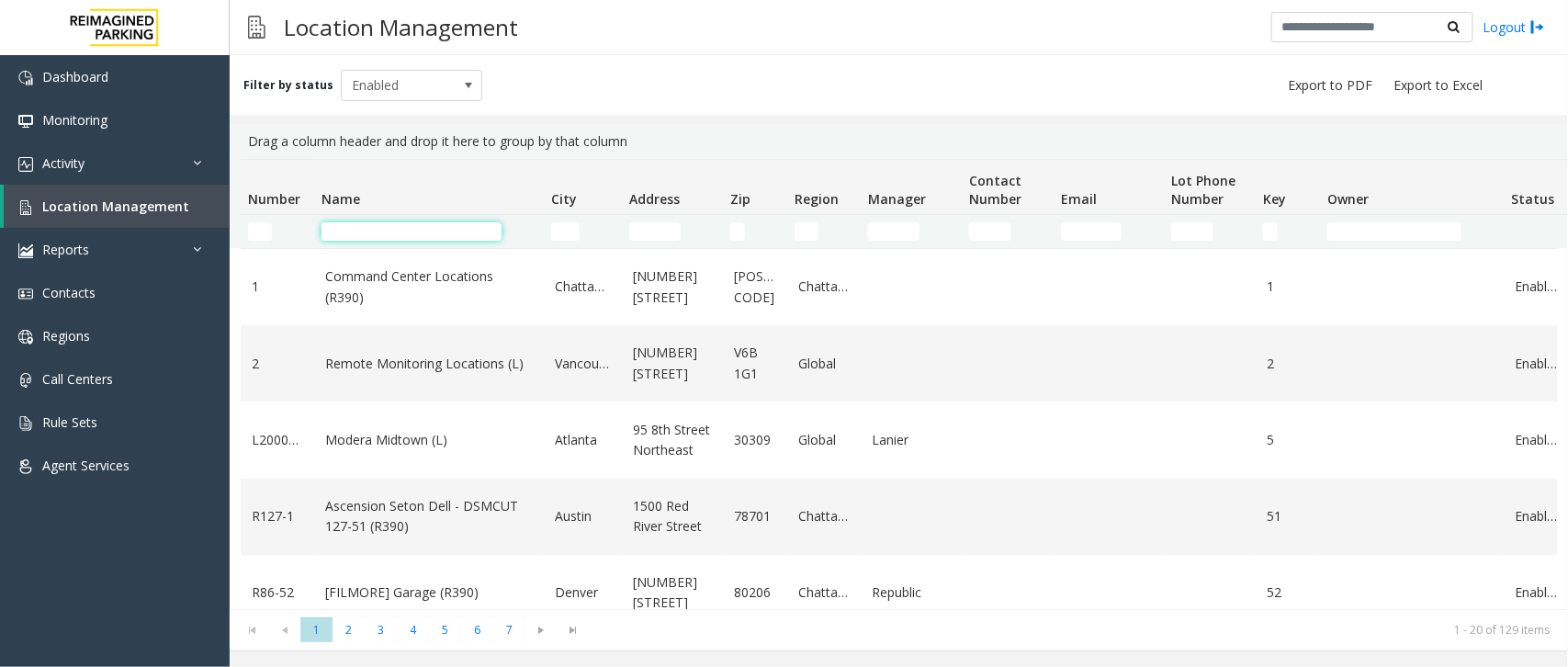 click 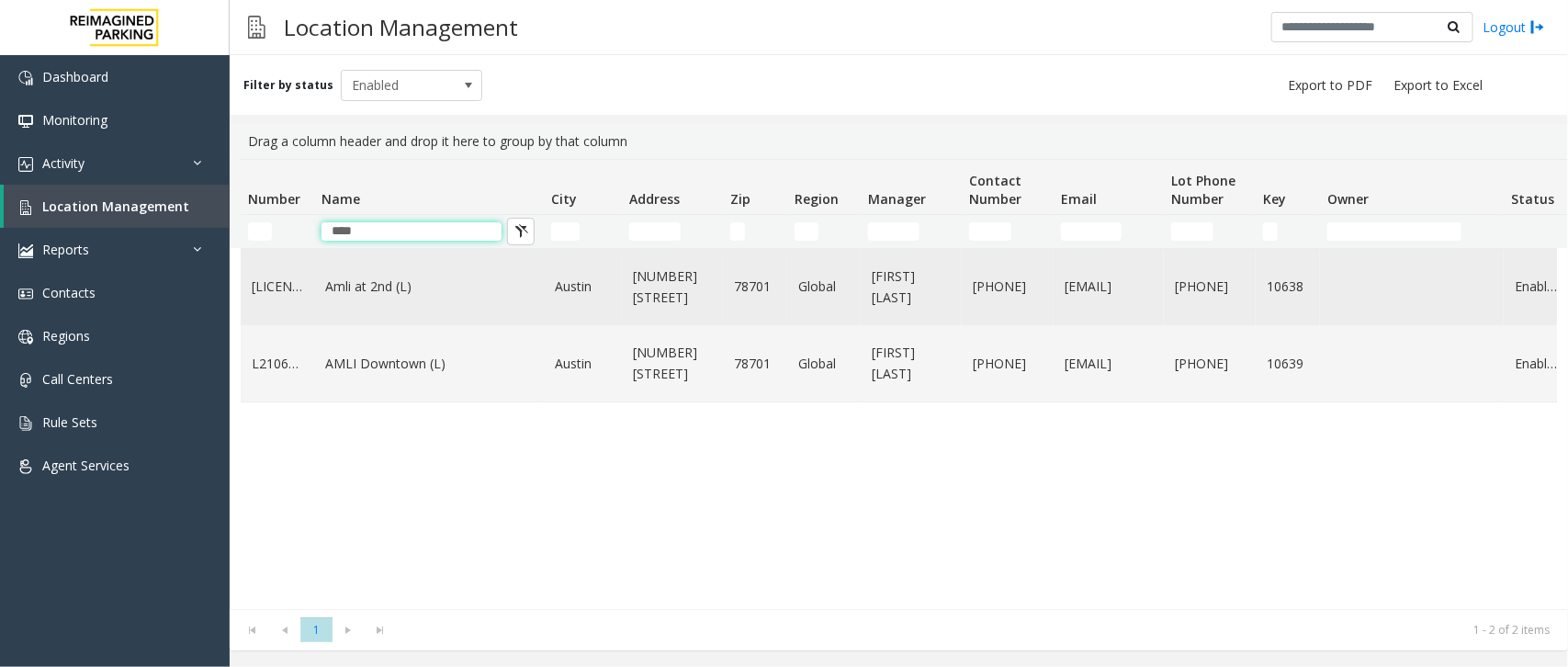 type on "****" 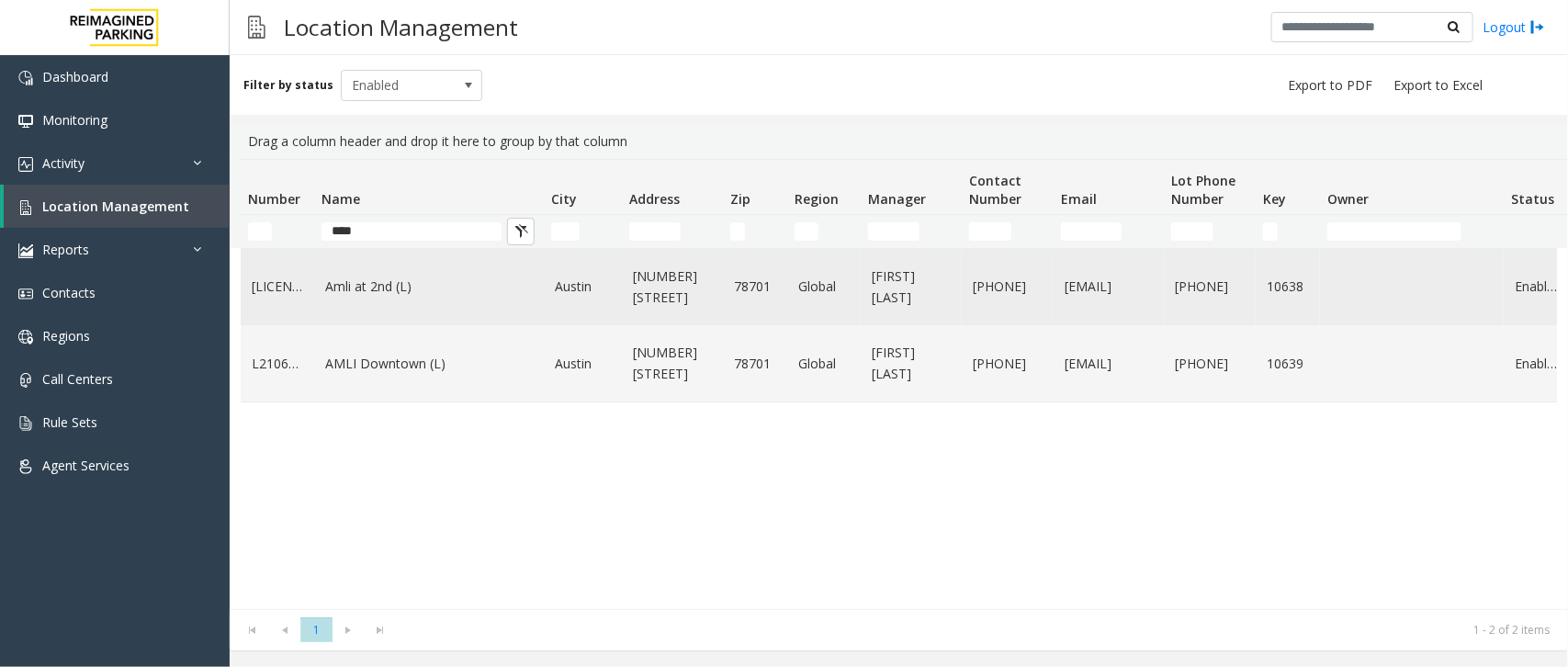 click on "[COMPANY] at [NUMBER] ([ID])" 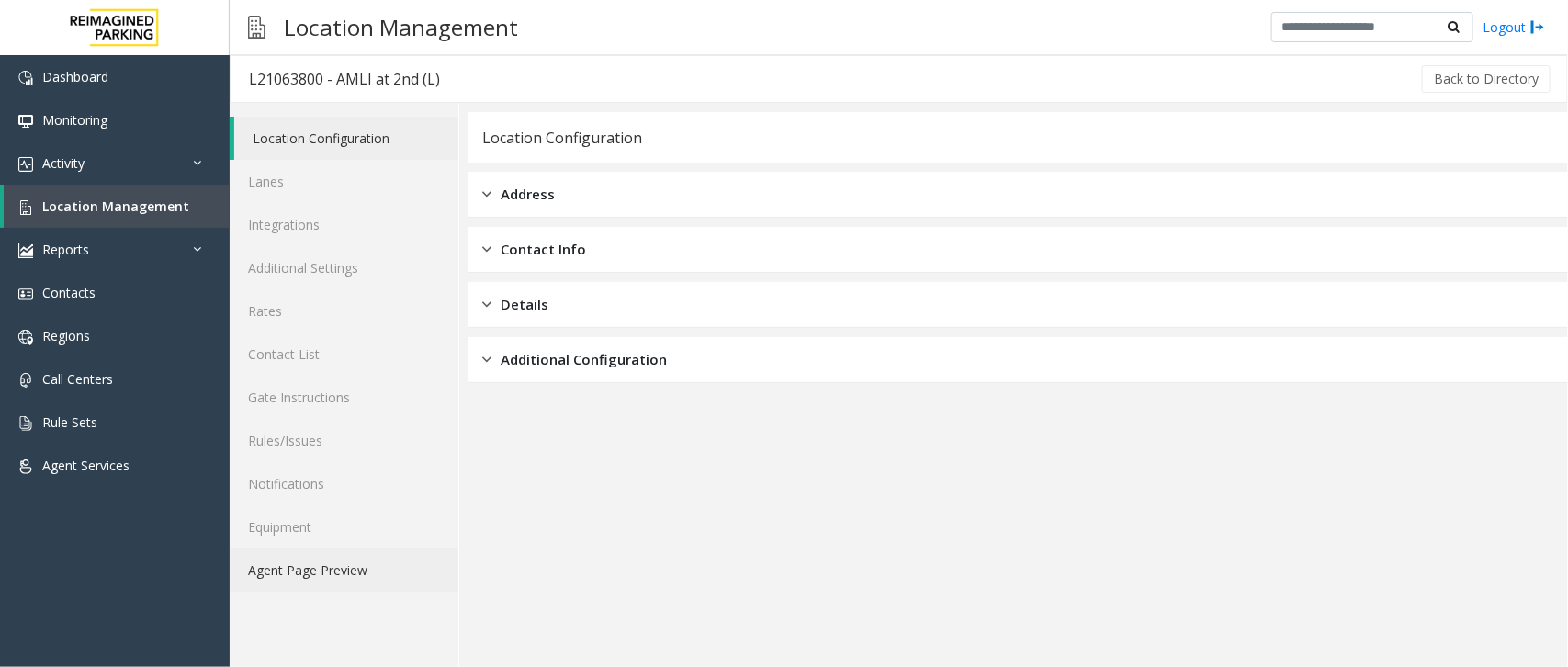 click on "Agent Page Preview" 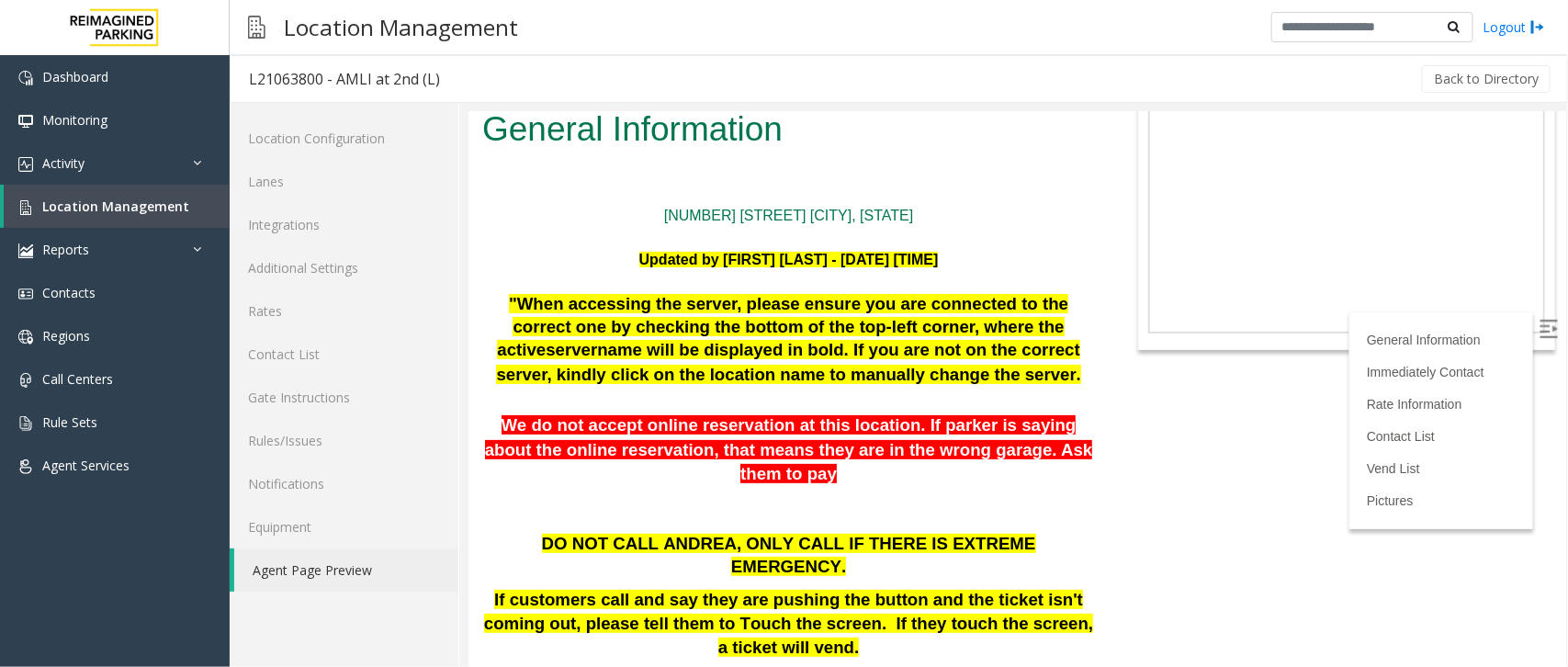 scroll, scrollTop: 37, scrollLeft: 0, axis: vertical 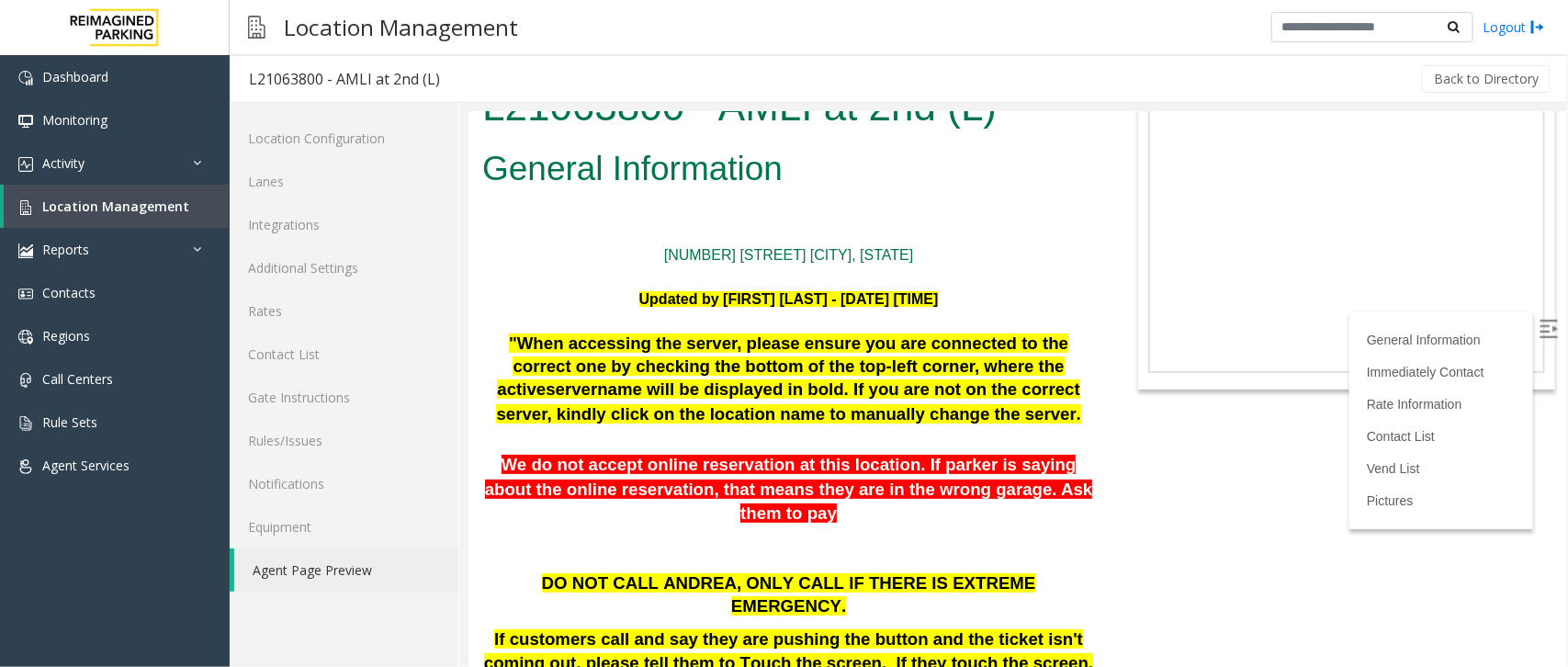 click at bounding box center (1548, 328) 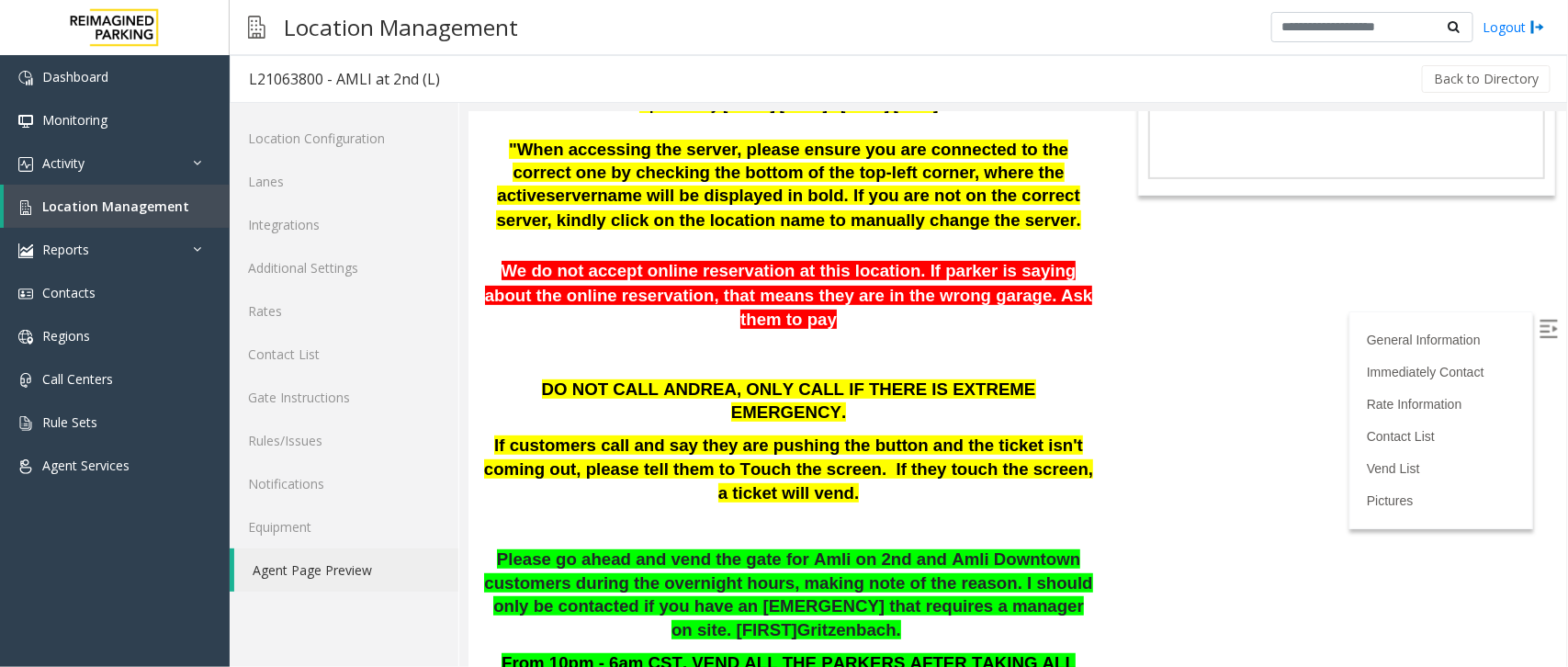 scroll, scrollTop: 266, scrollLeft: 0, axis: vertical 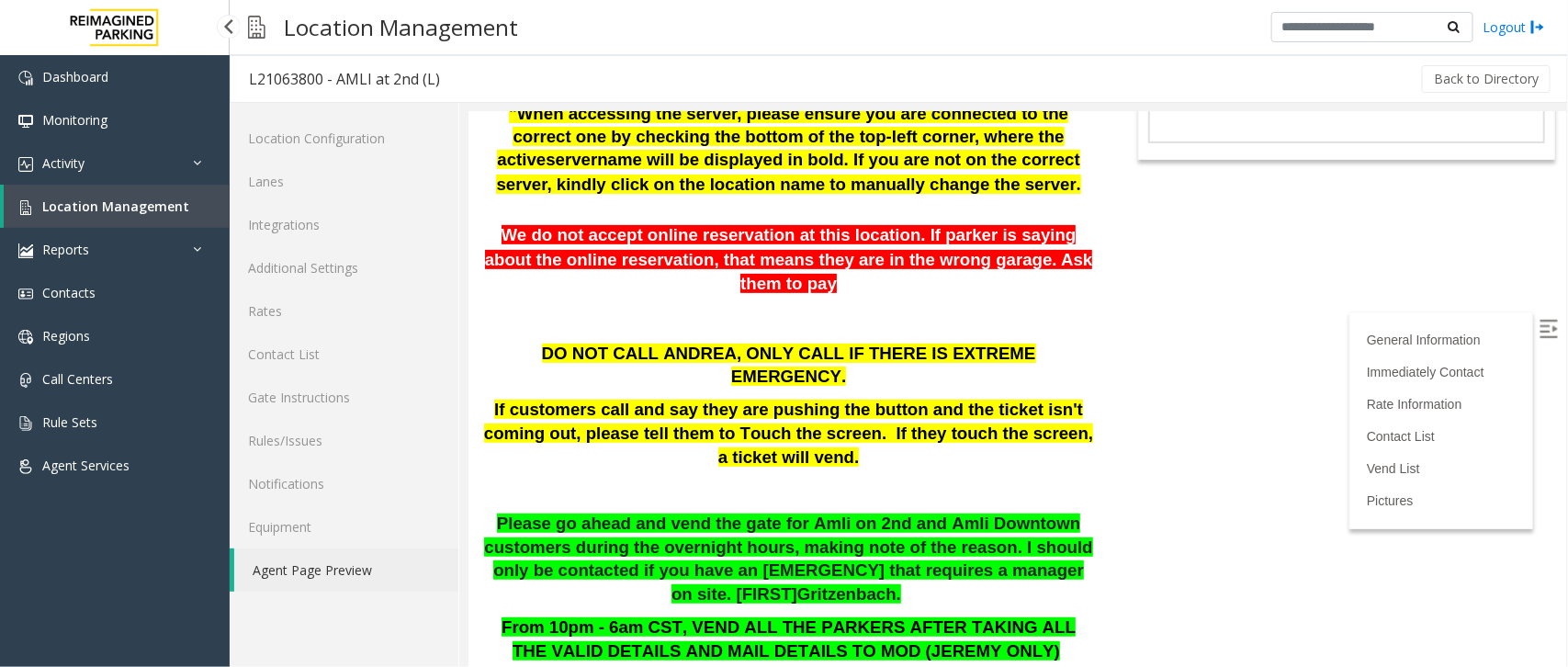 click on "Location Management" at bounding box center (117, 206) 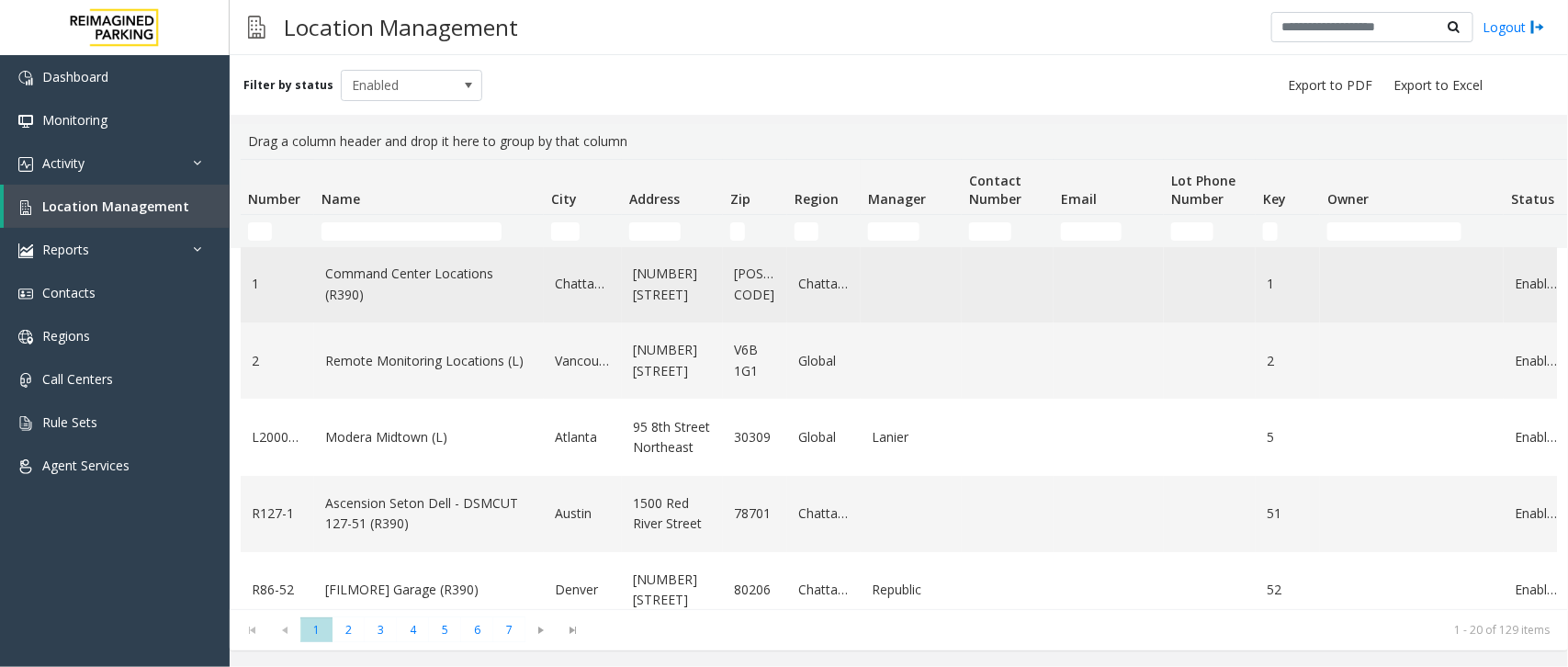 scroll, scrollTop: 0, scrollLeft: 0, axis: both 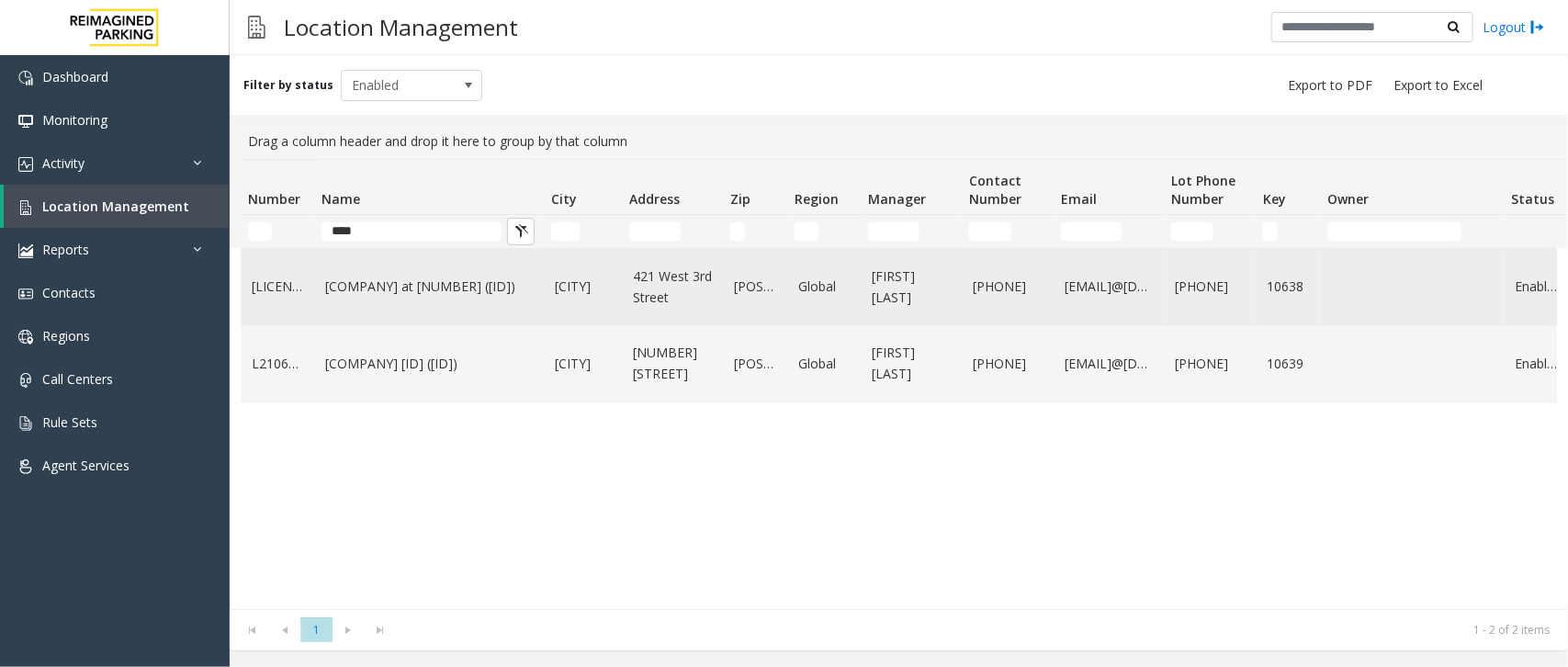 type on "****" 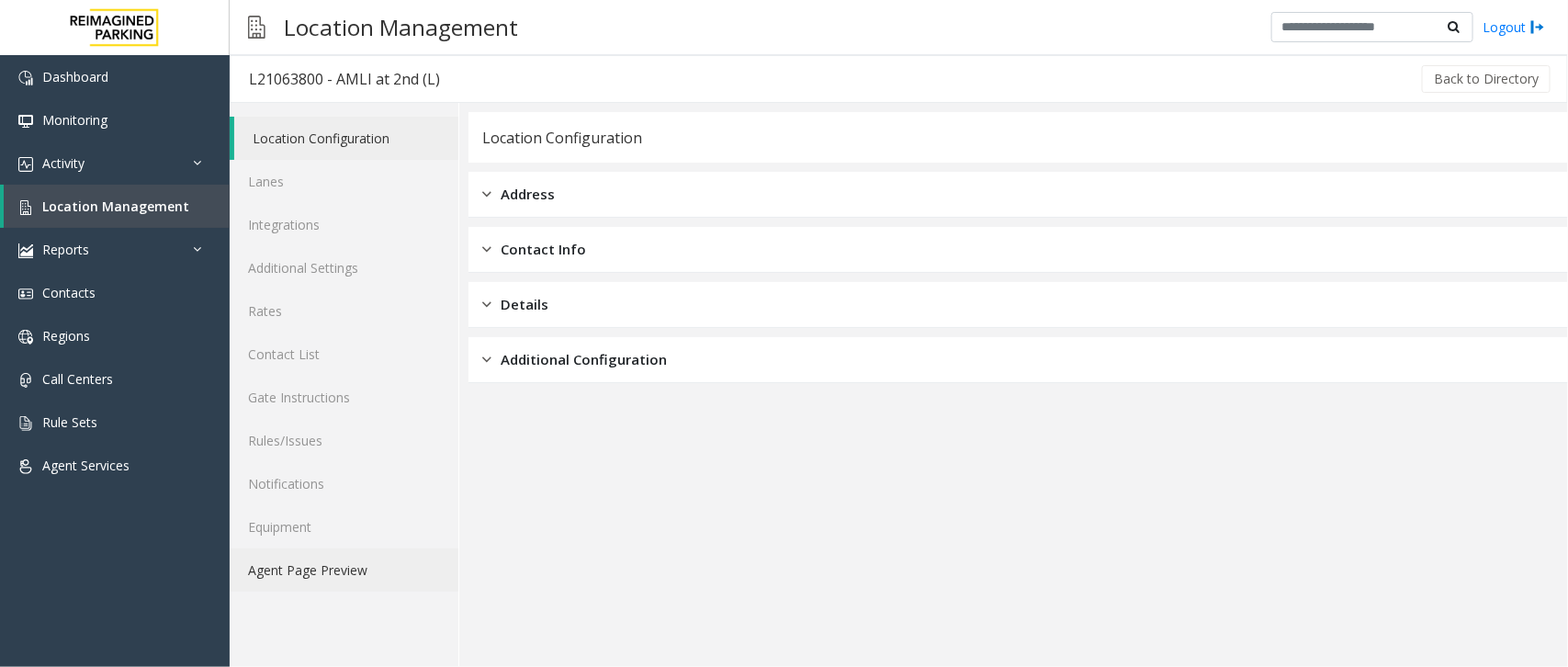 click on "Agent Page Preview" 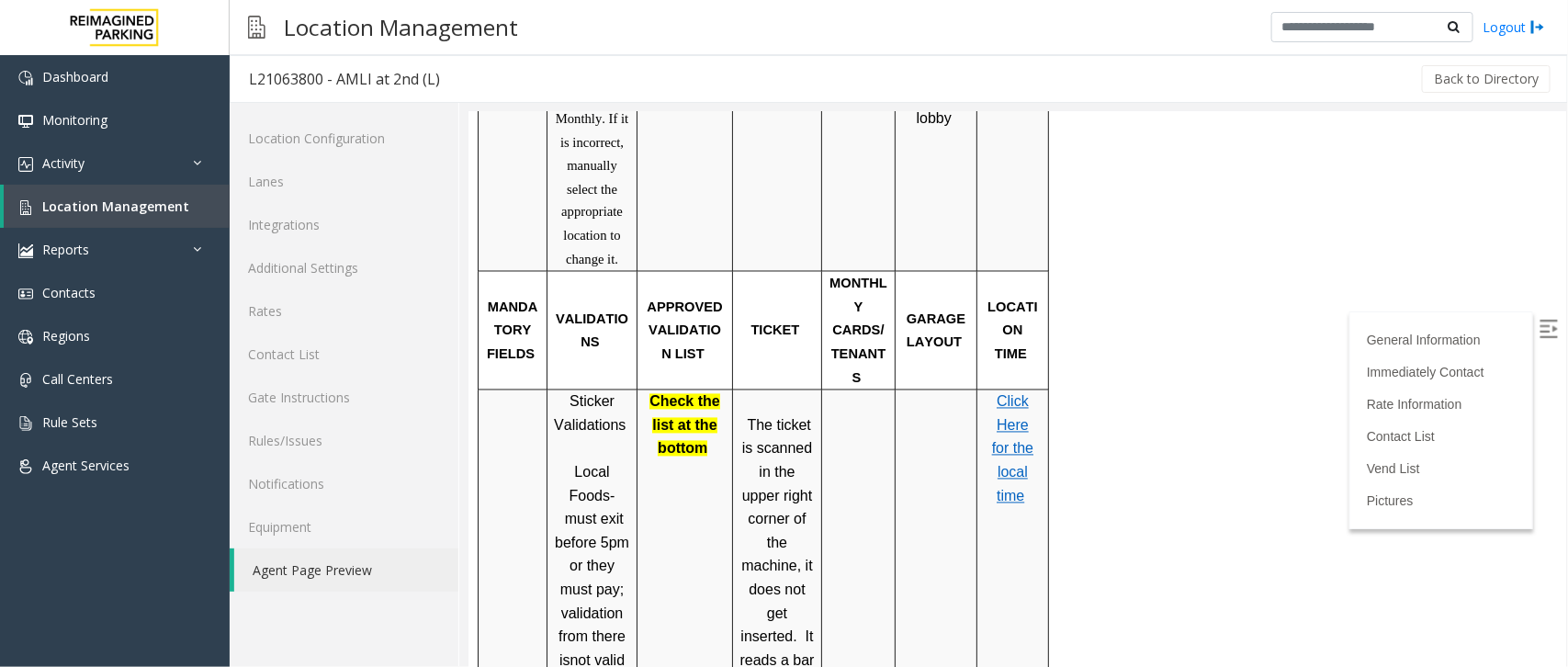 scroll, scrollTop: 1493, scrollLeft: 0, axis: vertical 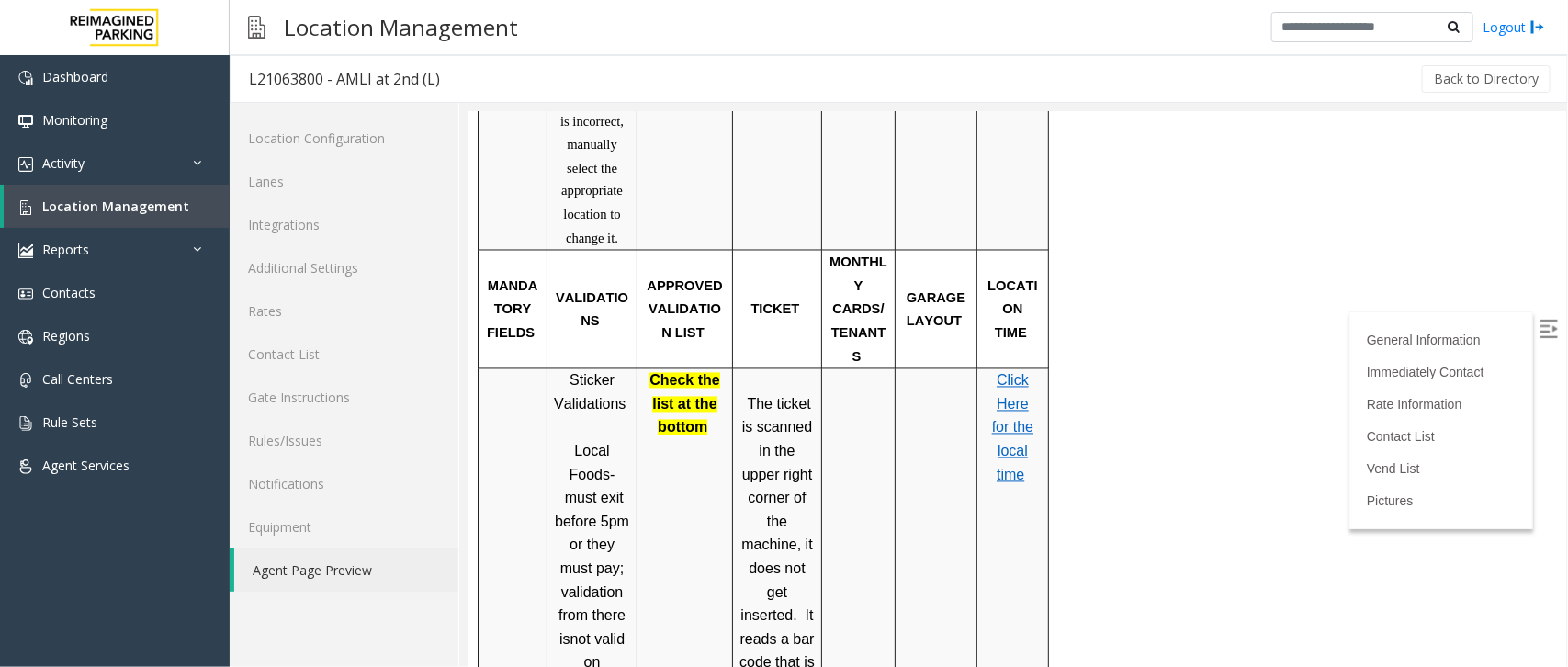 click on "Click Here for the local time" at bounding box center [1011, 426] 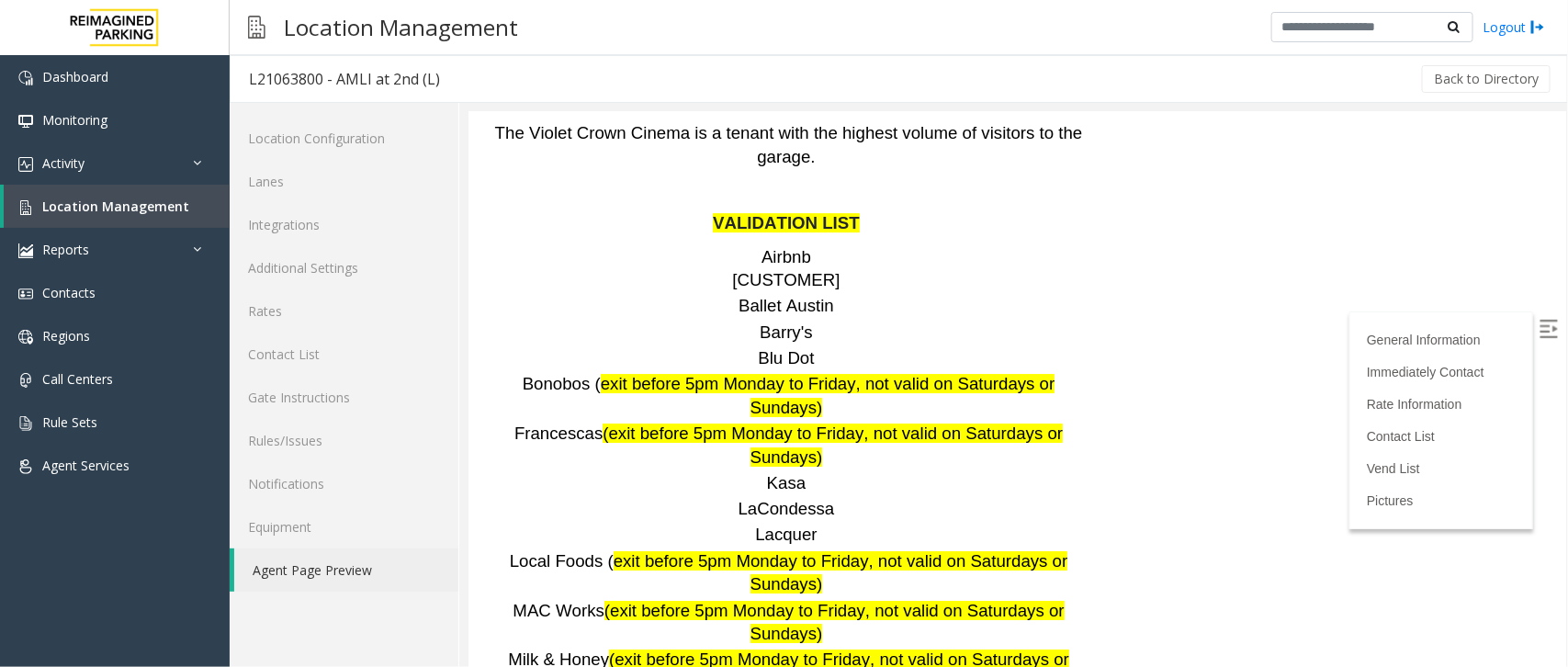scroll, scrollTop: 2641, scrollLeft: 0, axis: vertical 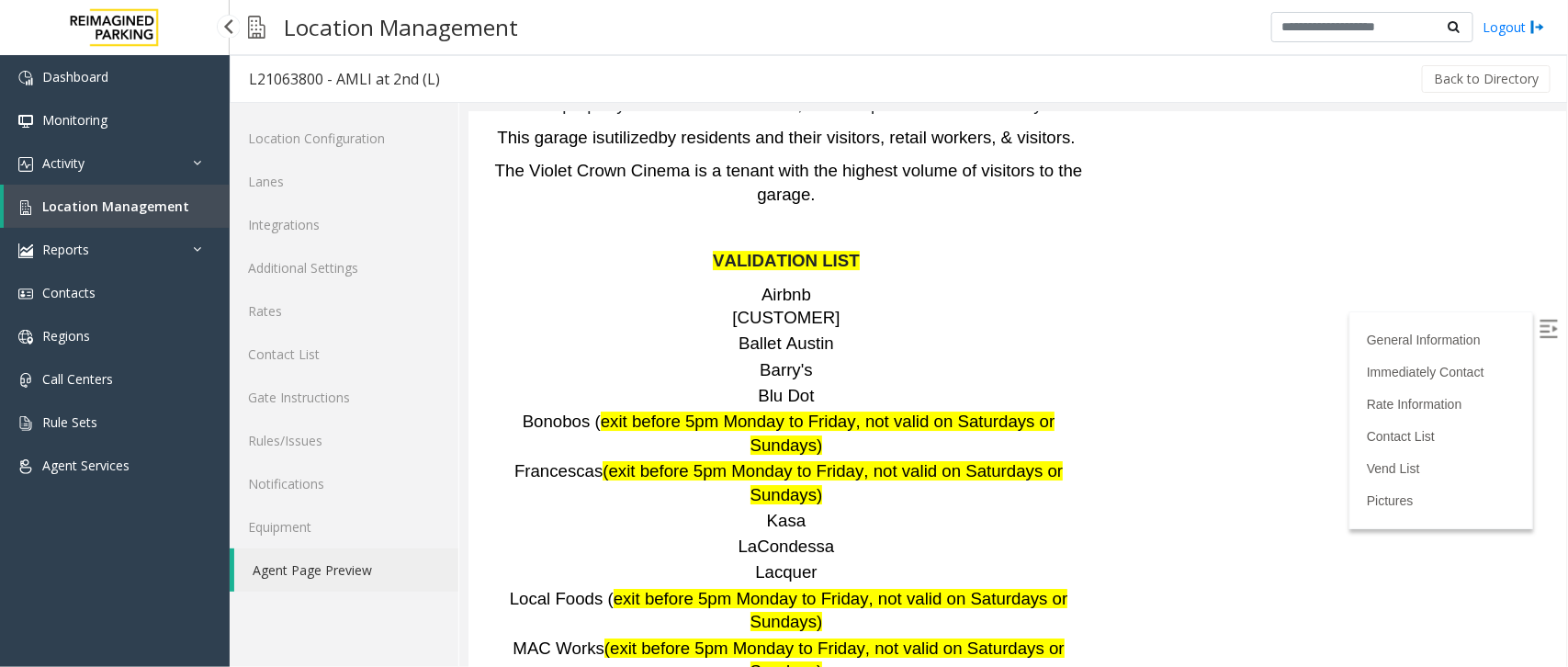 click on "Location Management" at bounding box center [117, 206] 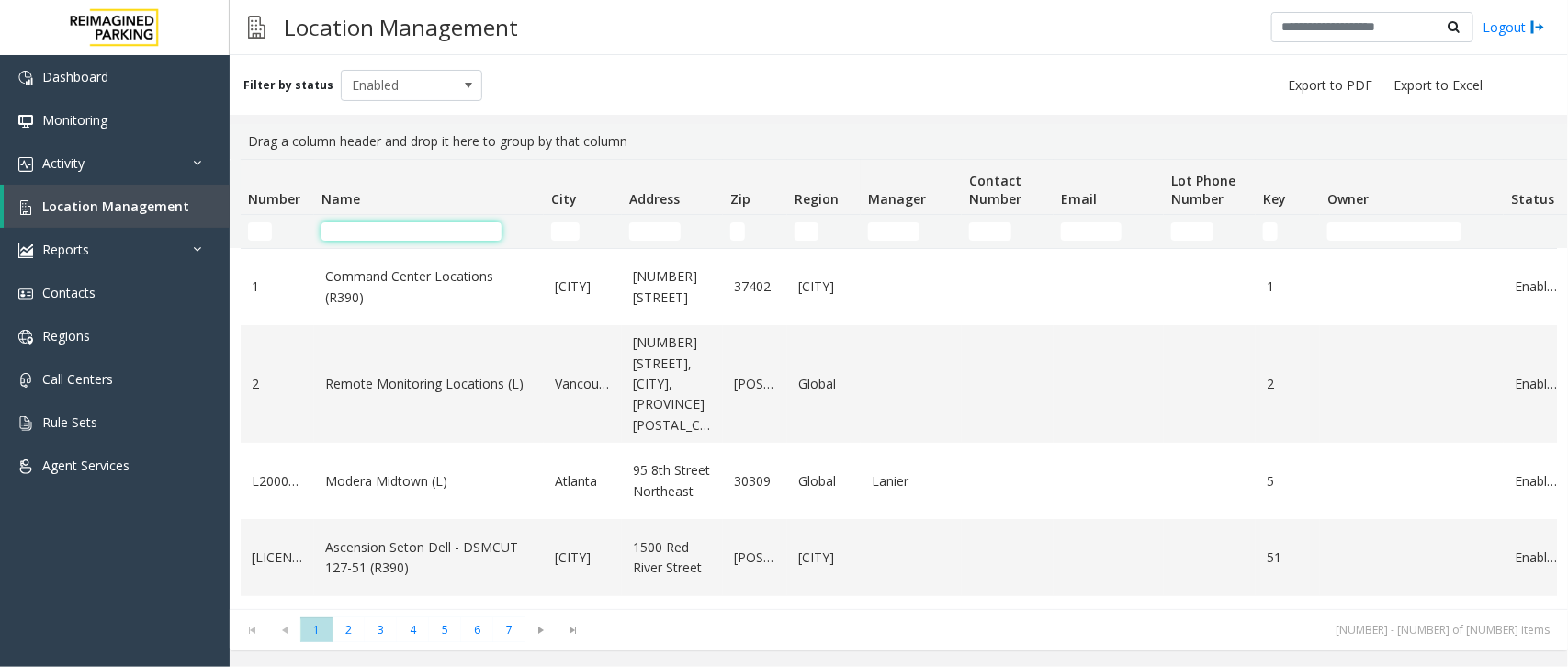click 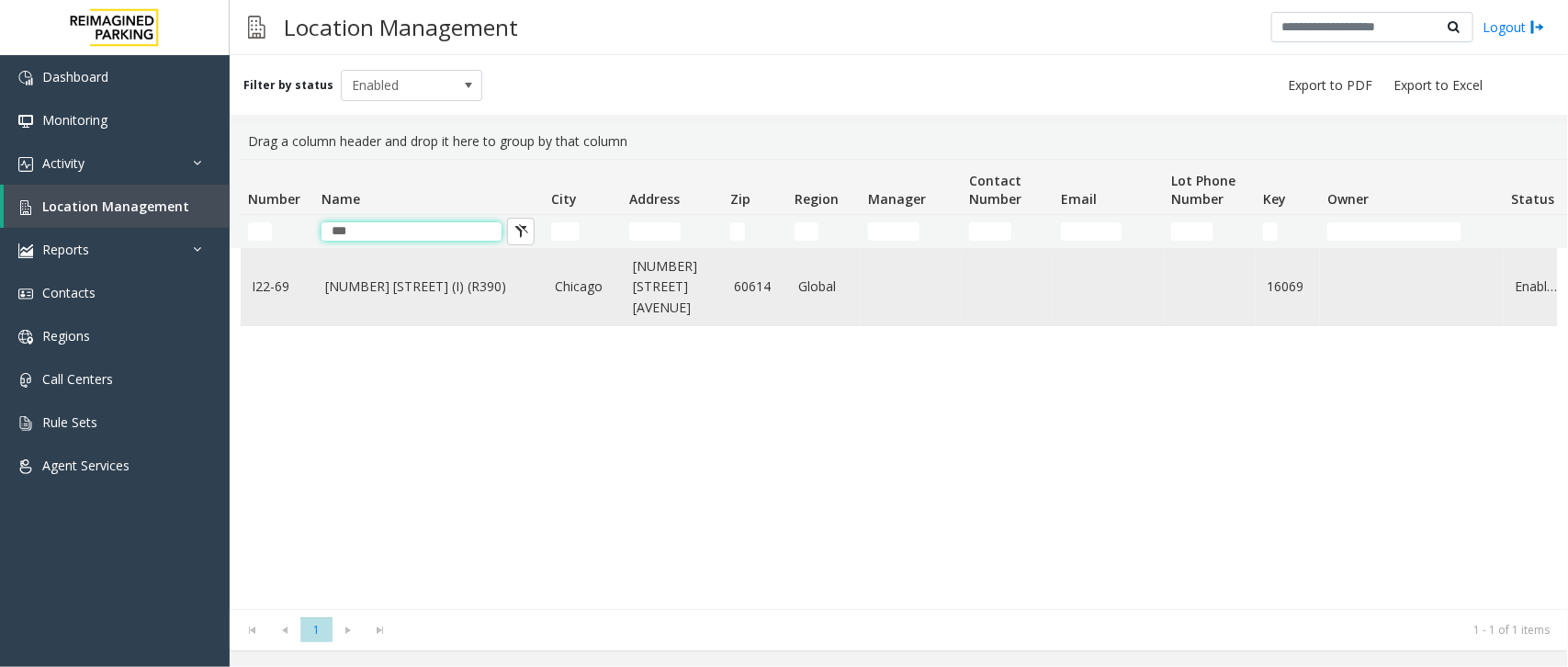 type on "***" 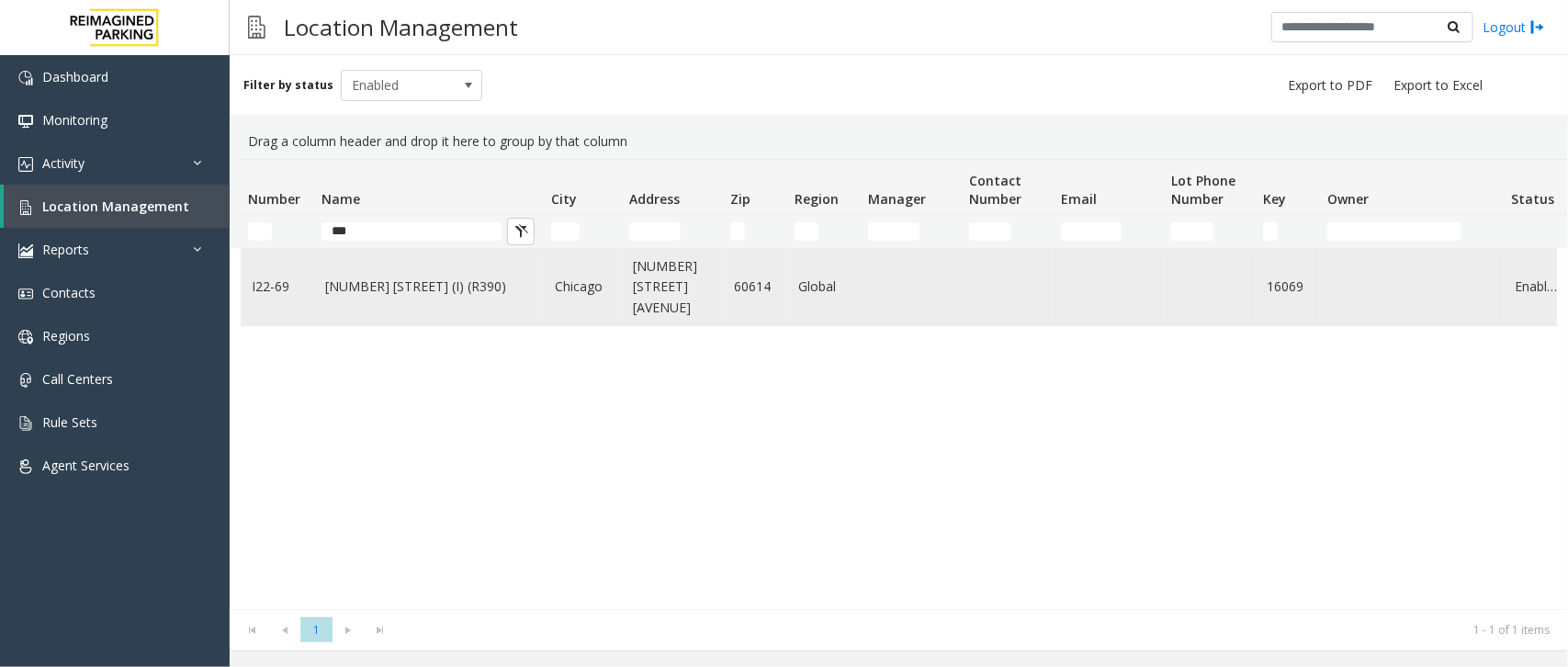 click on "[NUMBER] [STREET] (I) (R390)" 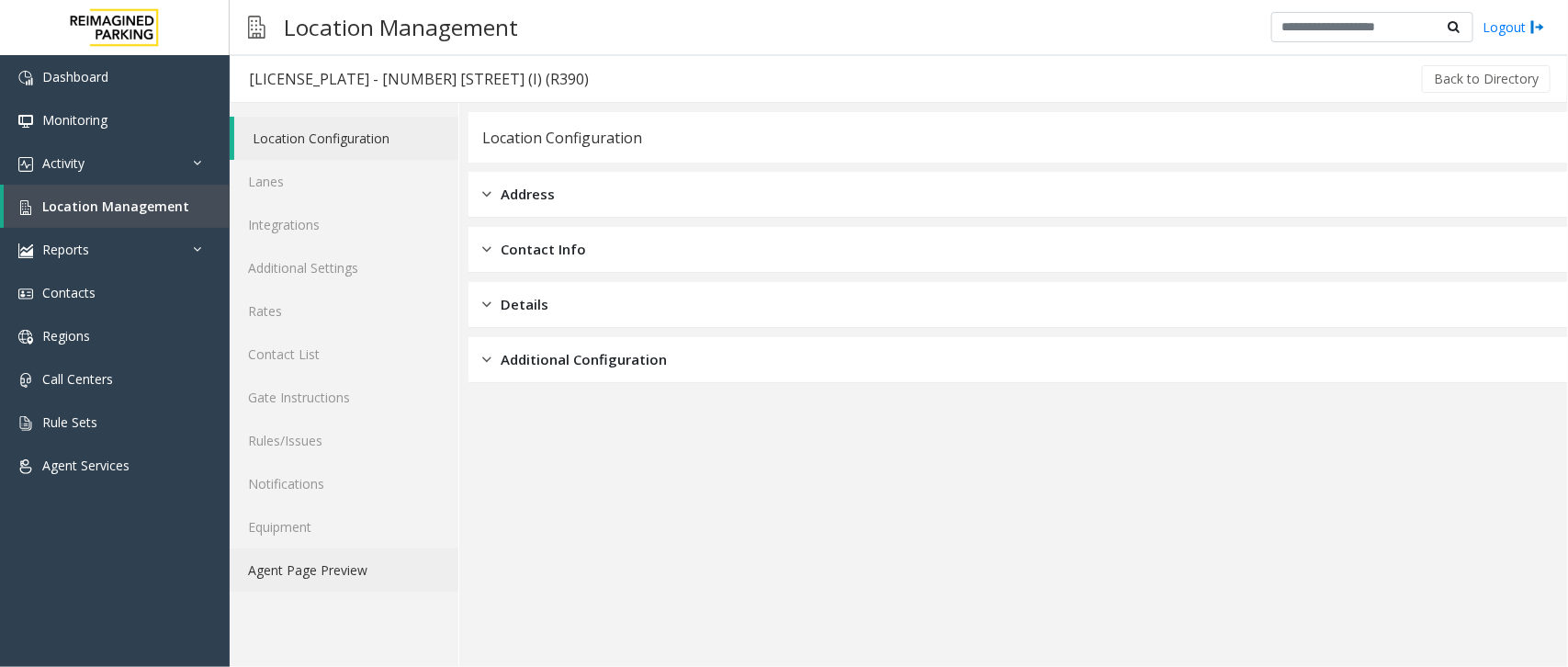 click on "Agent Page Preview" 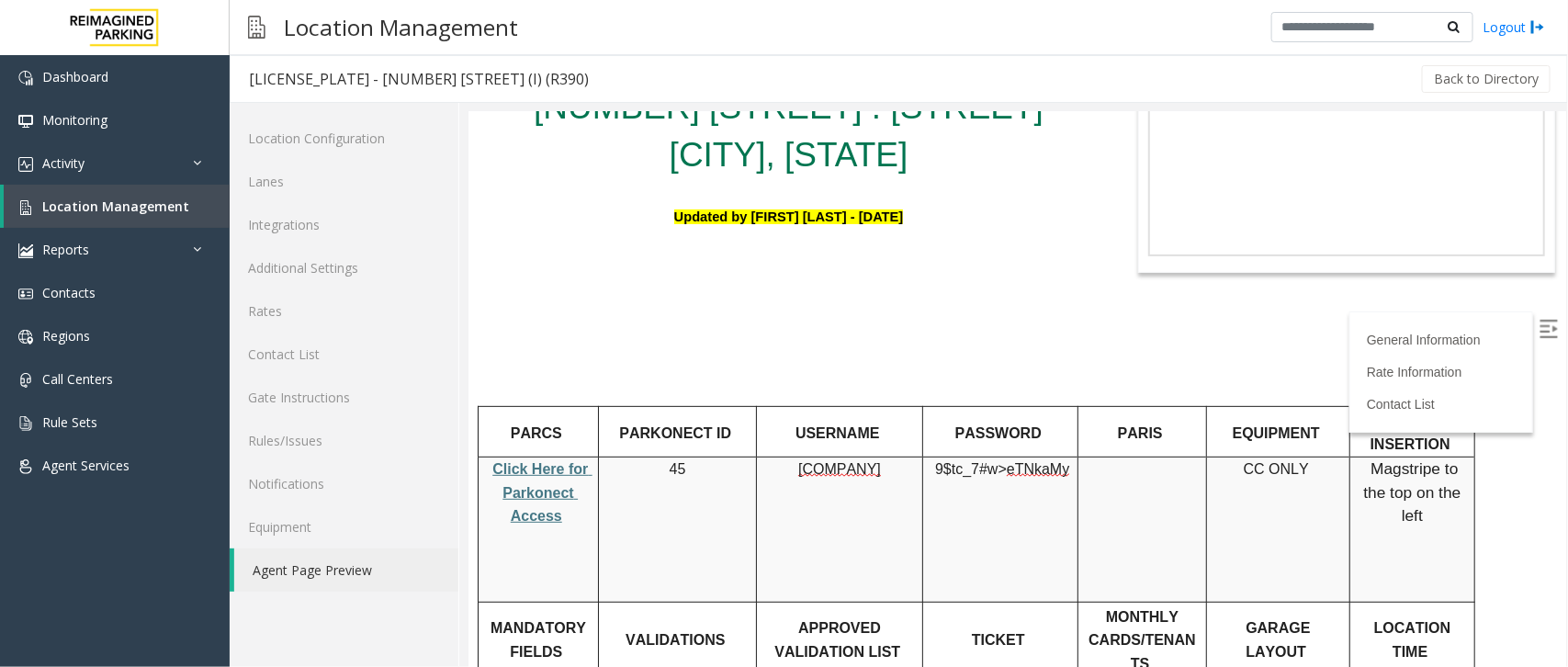 scroll, scrollTop: 230, scrollLeft: 0, axis: vertical 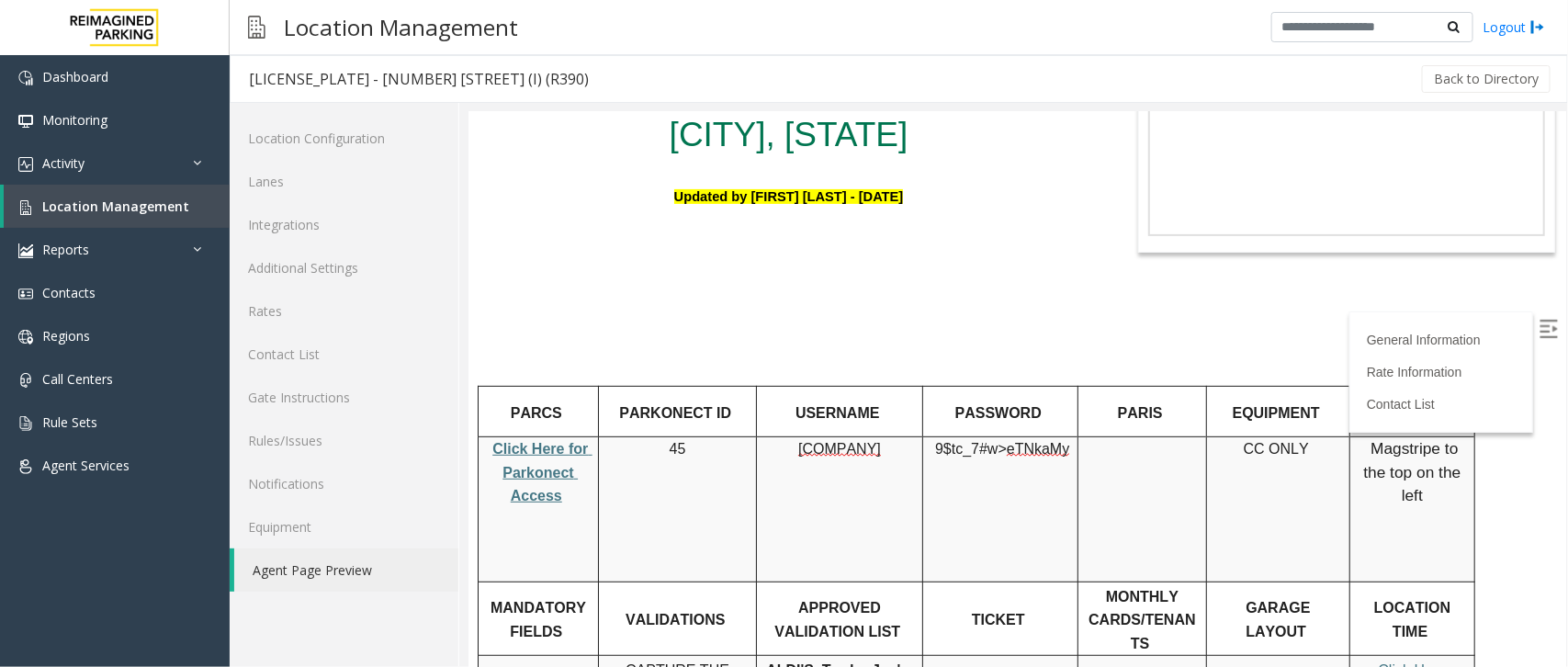 click on "Click Here for Parkonect Access" at bounding box center [541, 471] 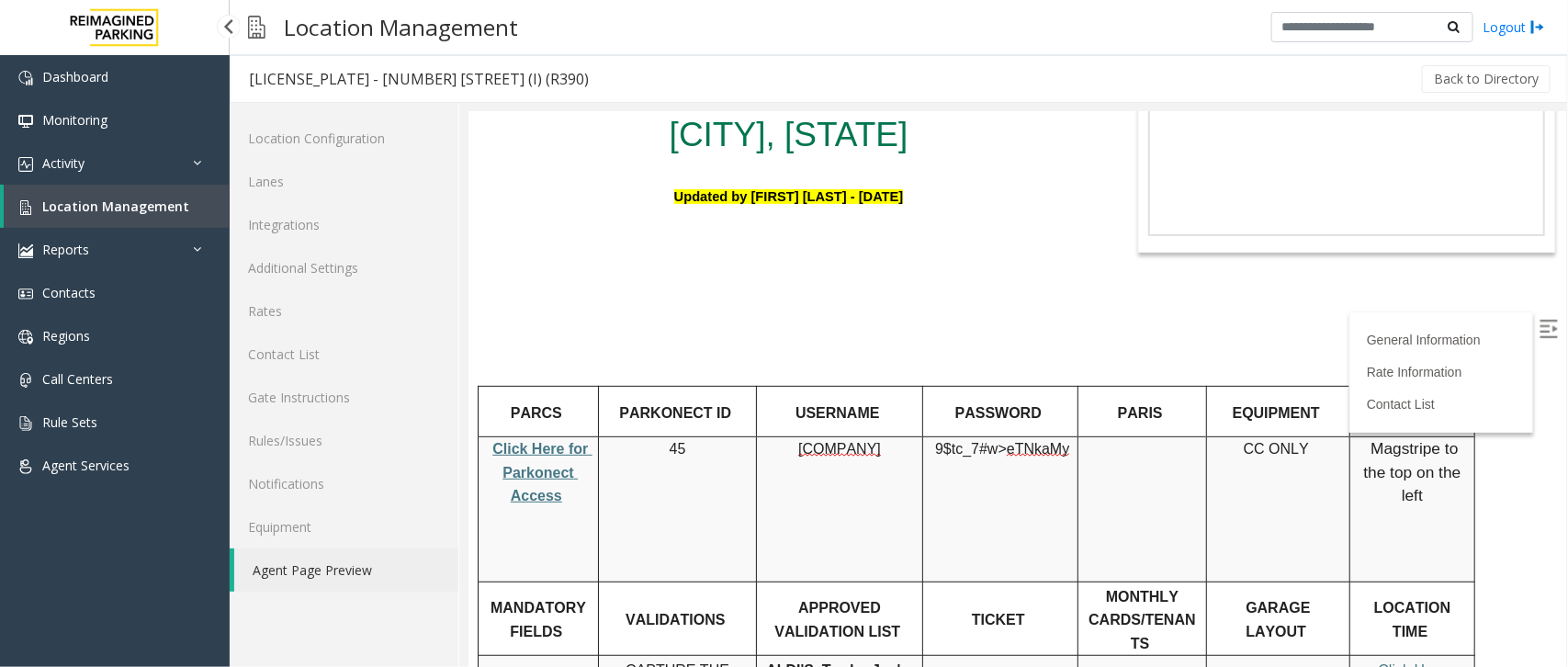 click on "Location Management" at bounding box center [116, 206] 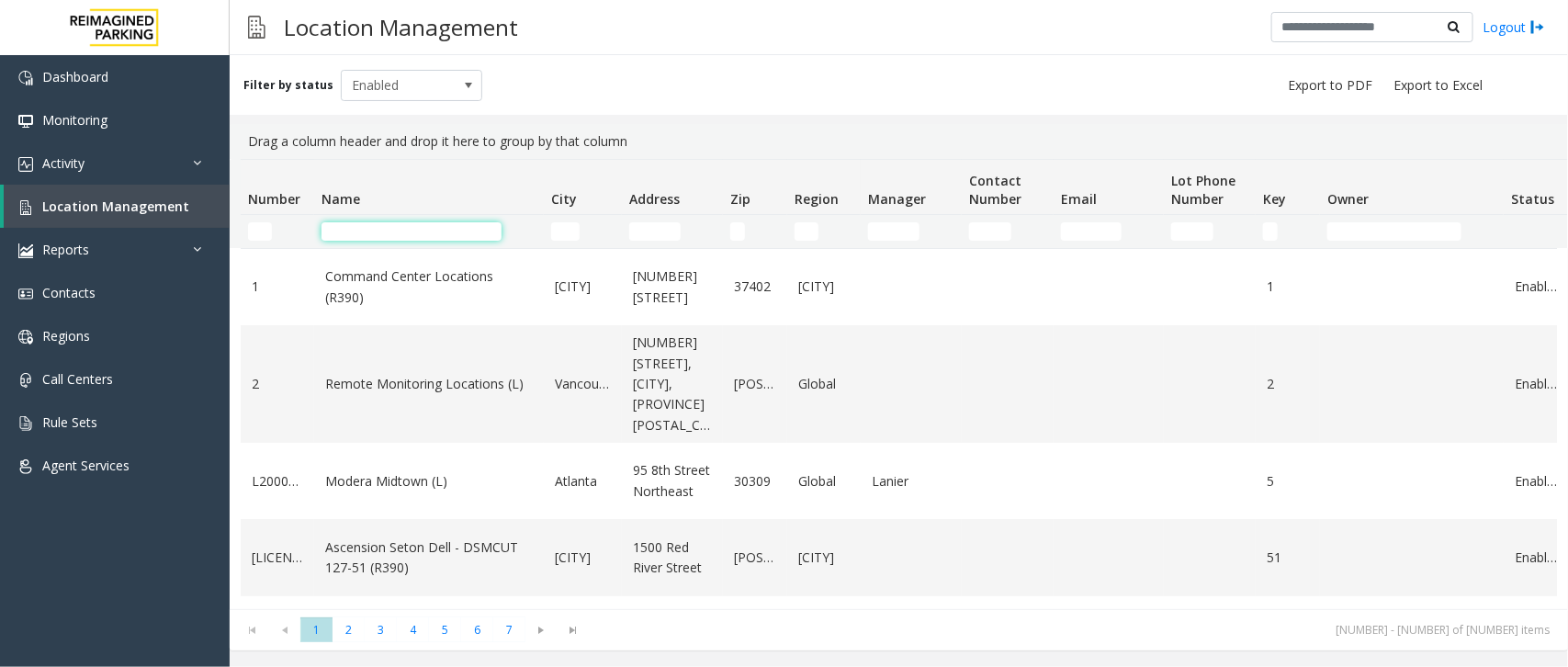 click 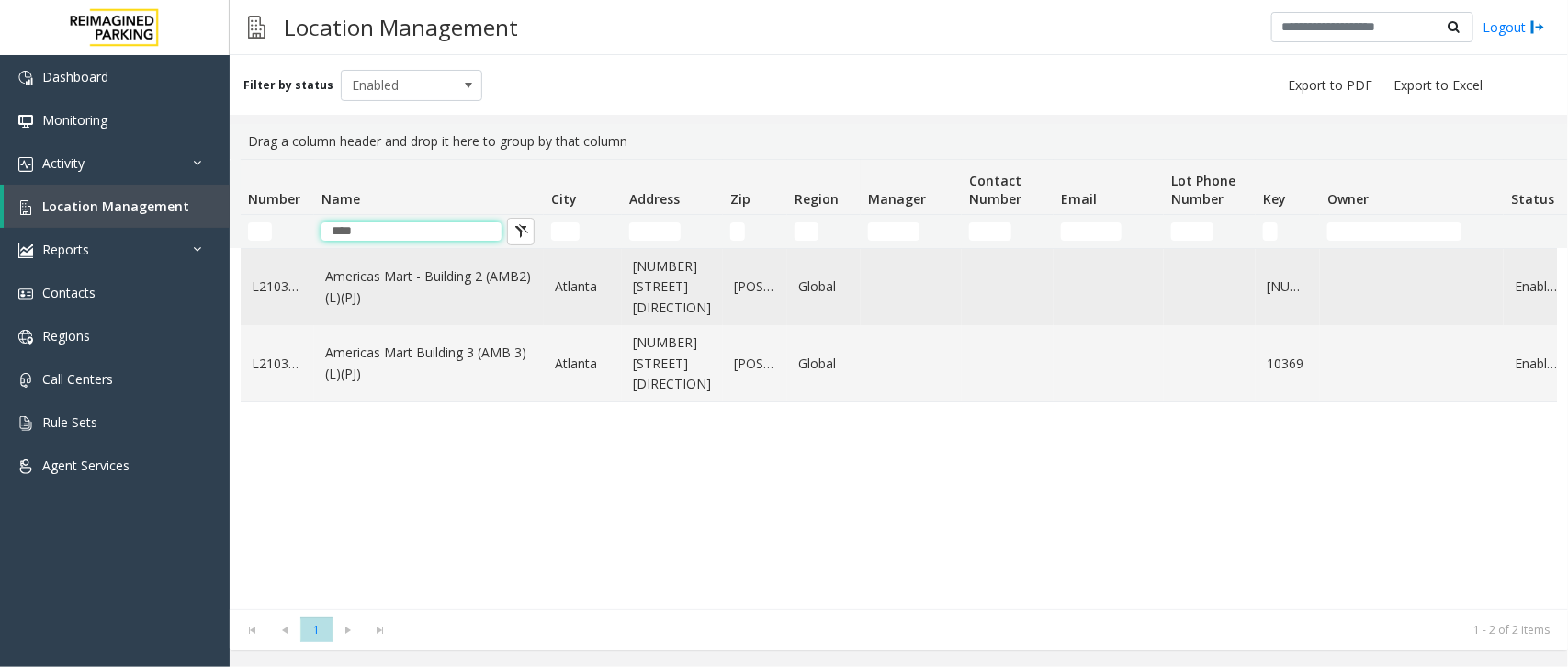type on "****" 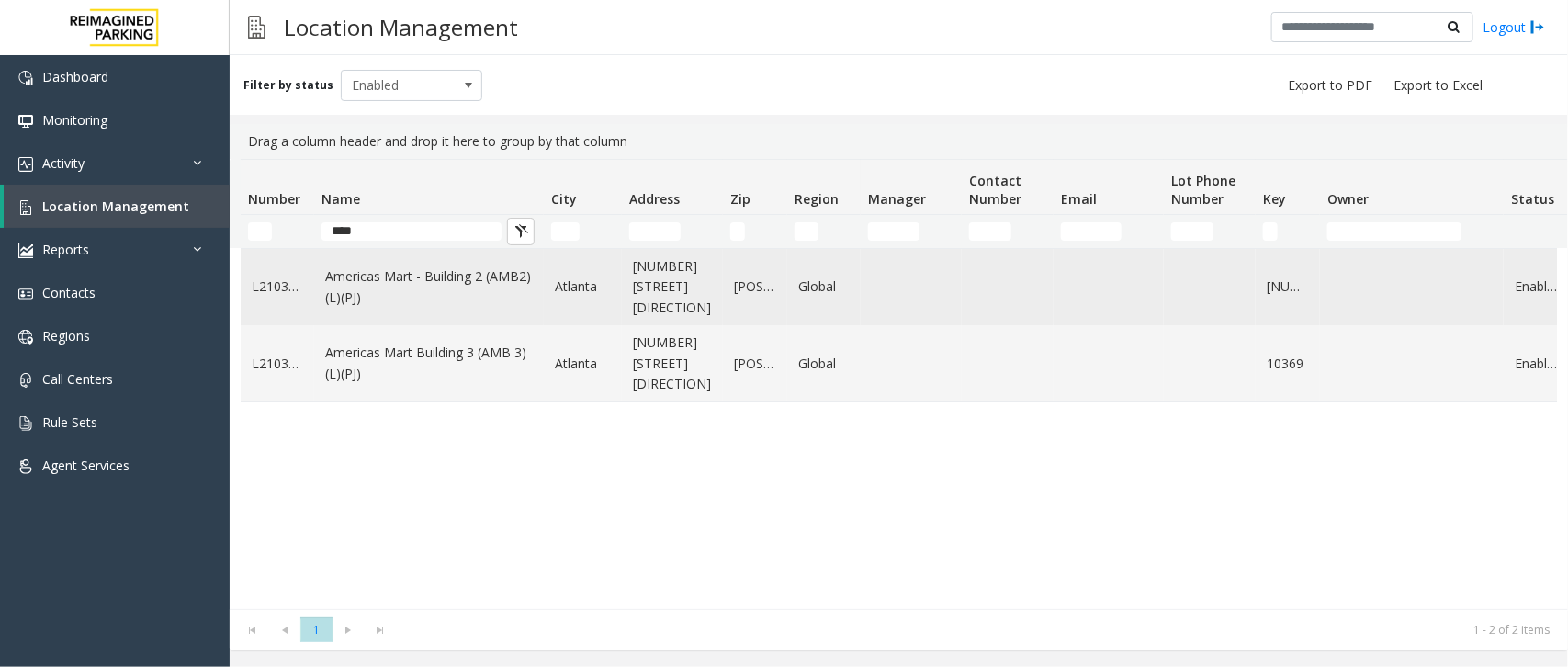 click on "Americas Mart - Building 2 (AMB2) (L)(PJ)" 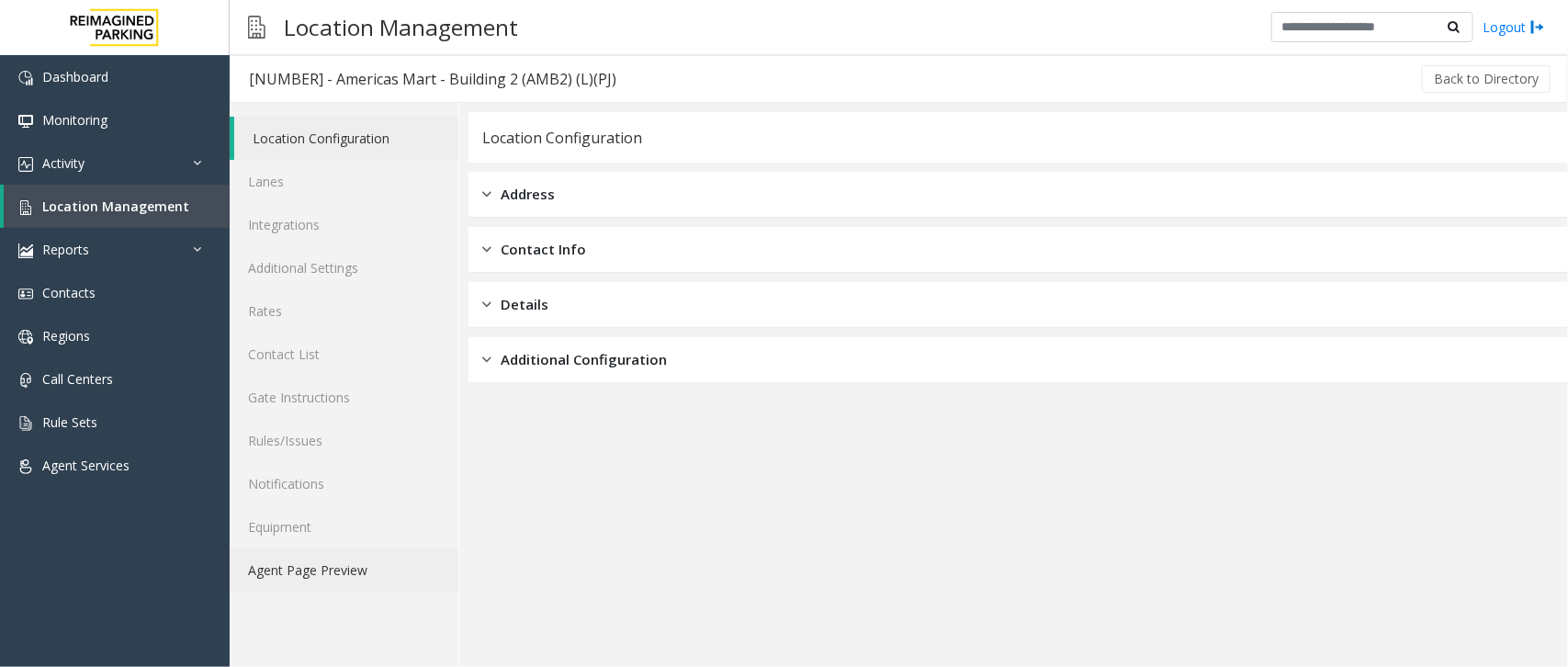 click on "Agent Page Preview" 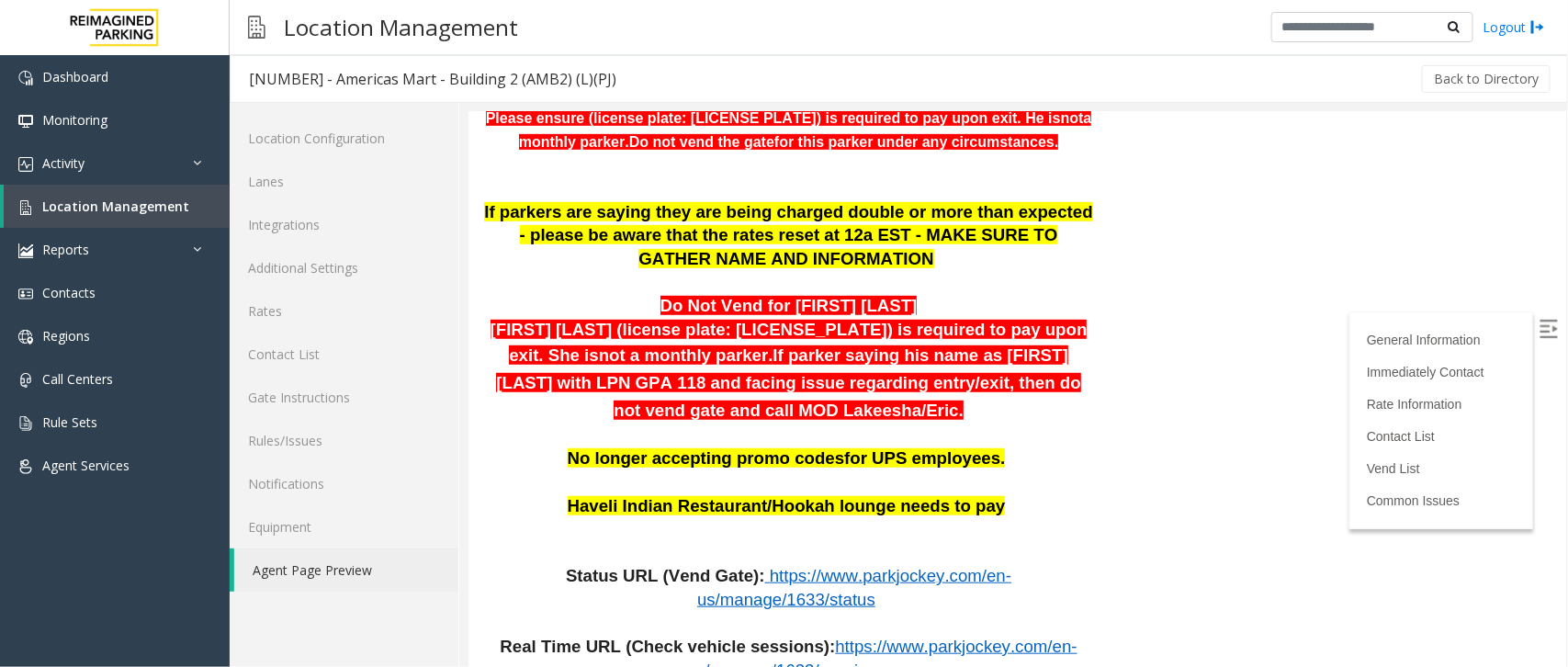 scroll, scrollTop: 574, scrollLeft: 0, axis: vertical 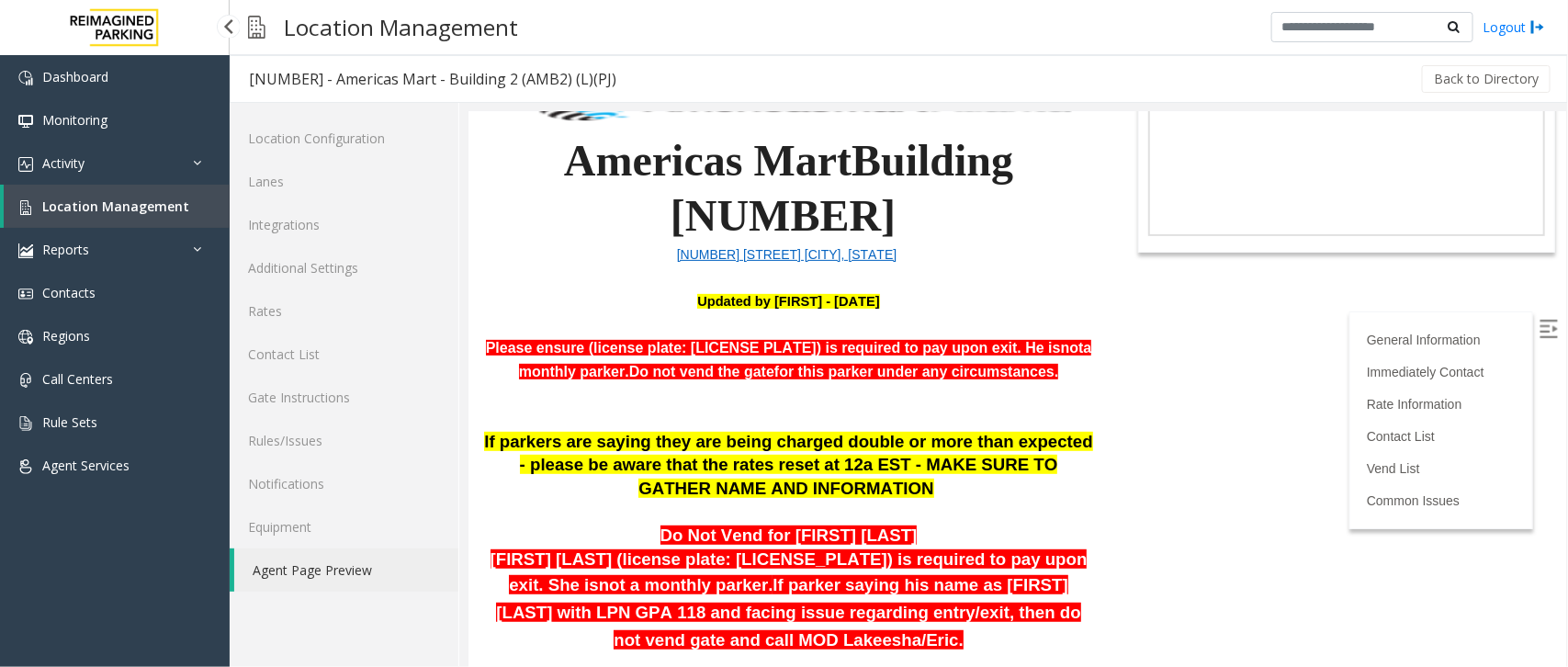 click on "Location Management" at bounding box center [116, 206] 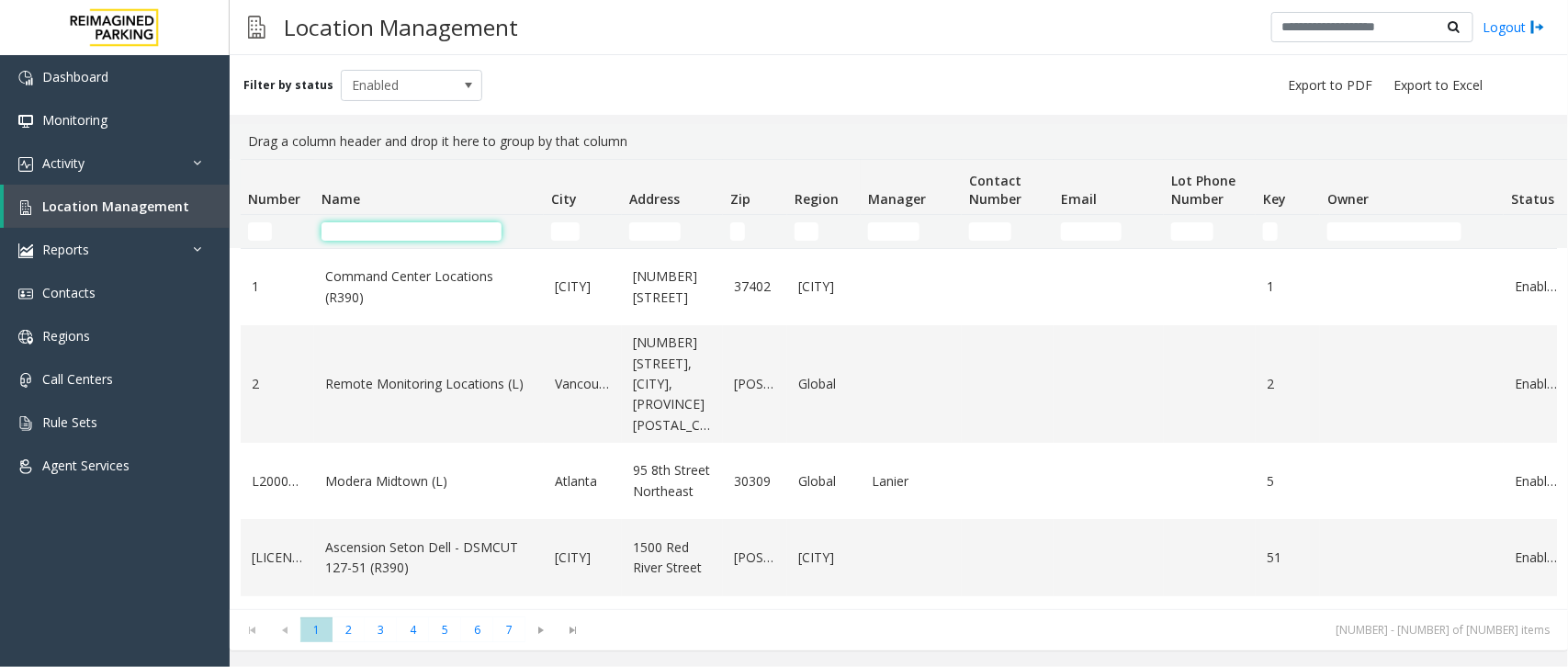 click 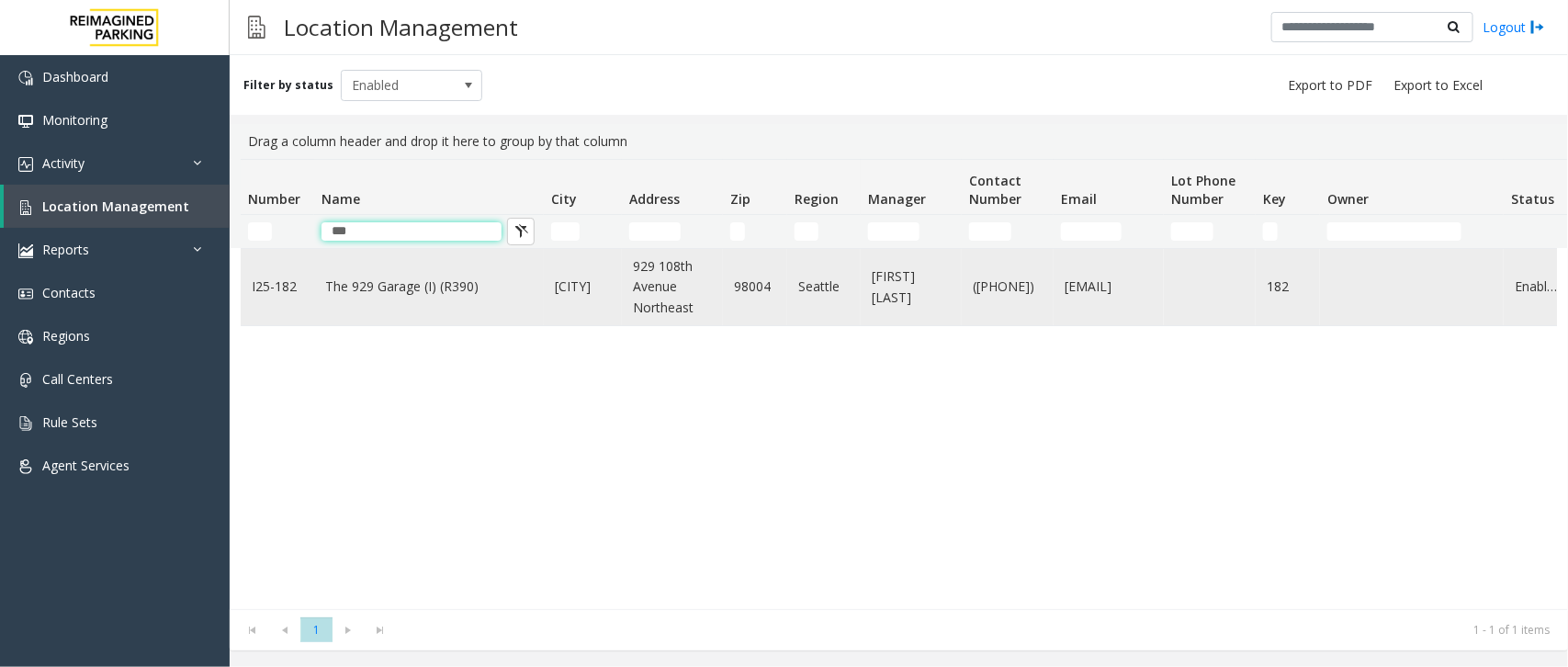 type on "***" 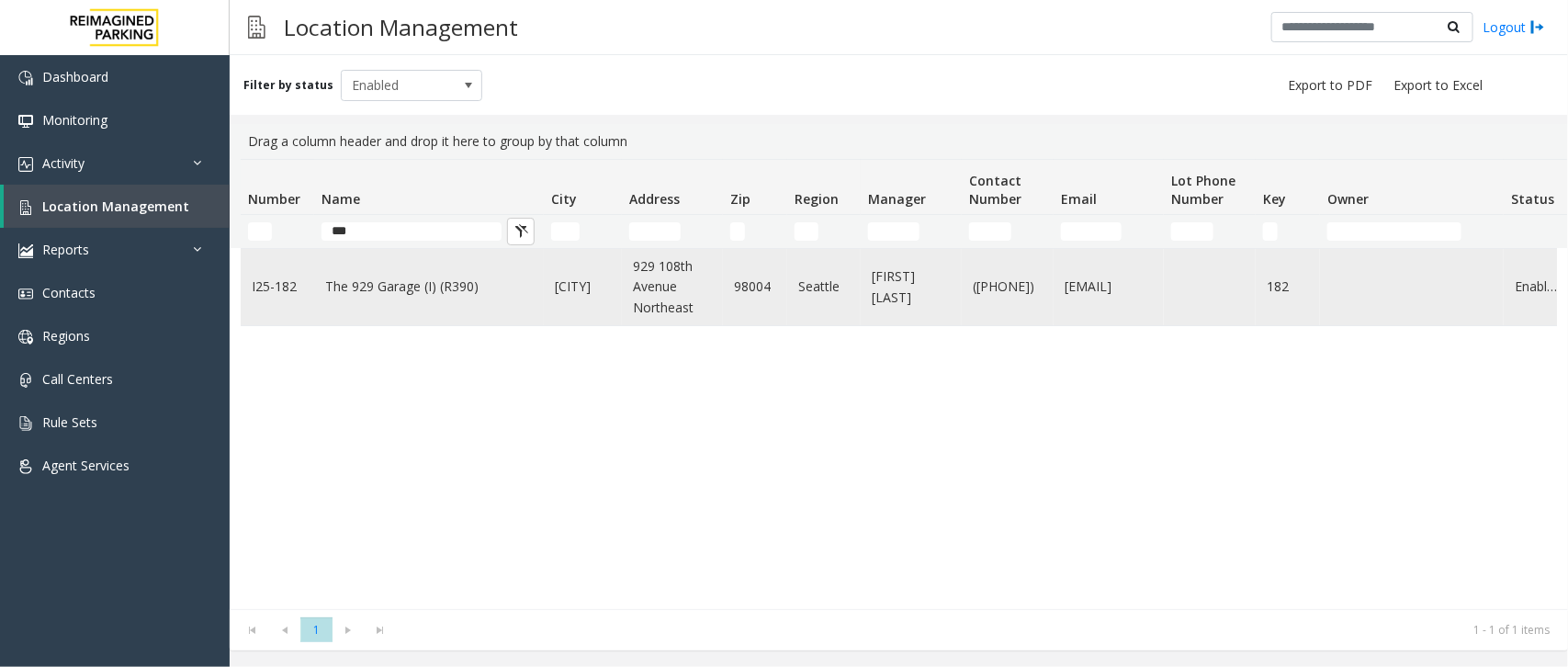 click on "The 929 Garage (I) (R390)" 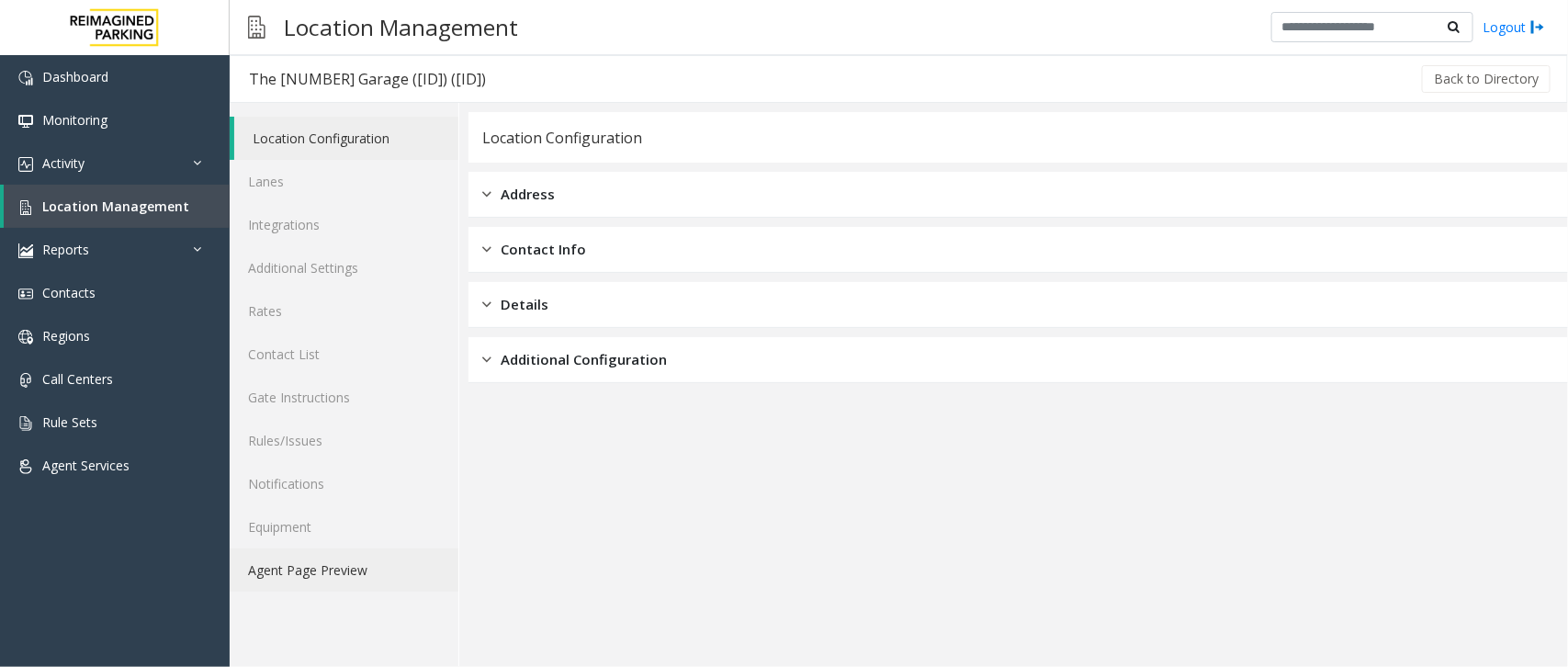 click on "Agent Page Preview" 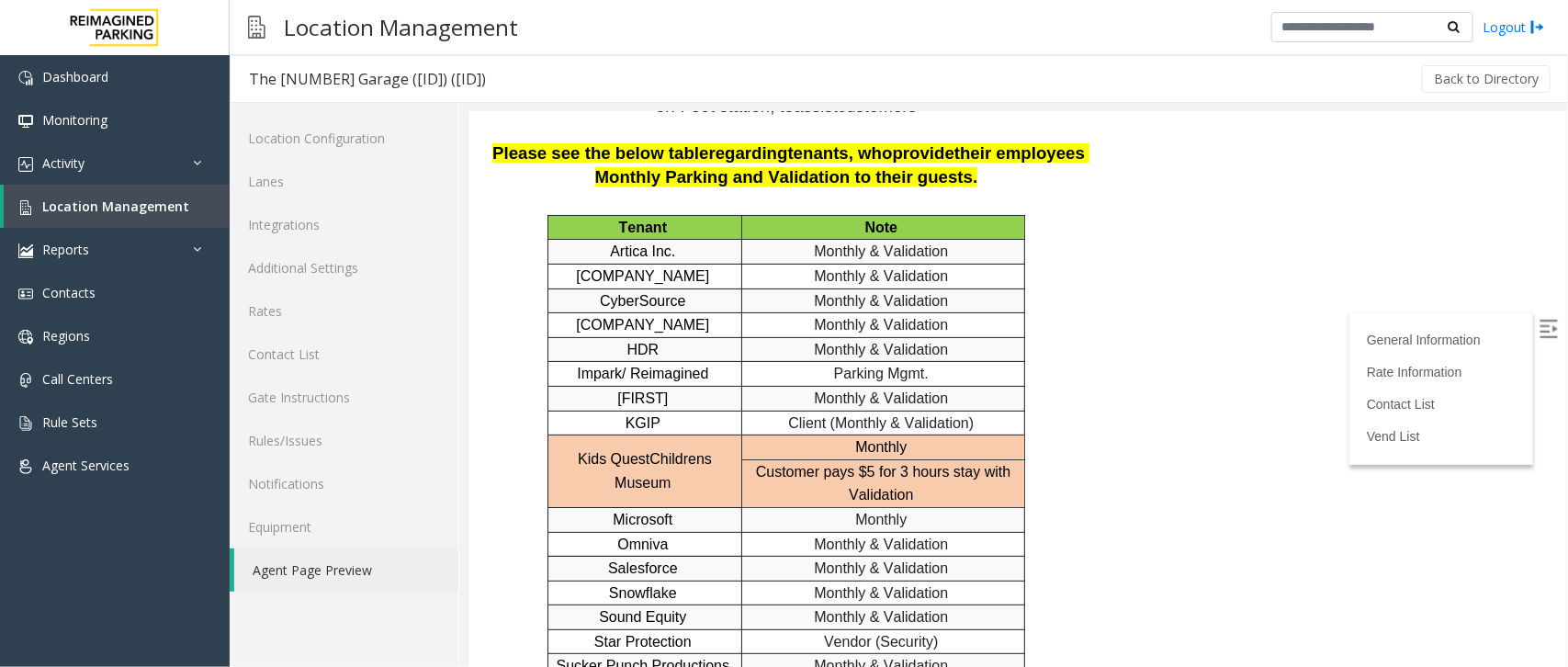 scroll, scrollTop: 3312, scrollLeft: 0, axis: vertical 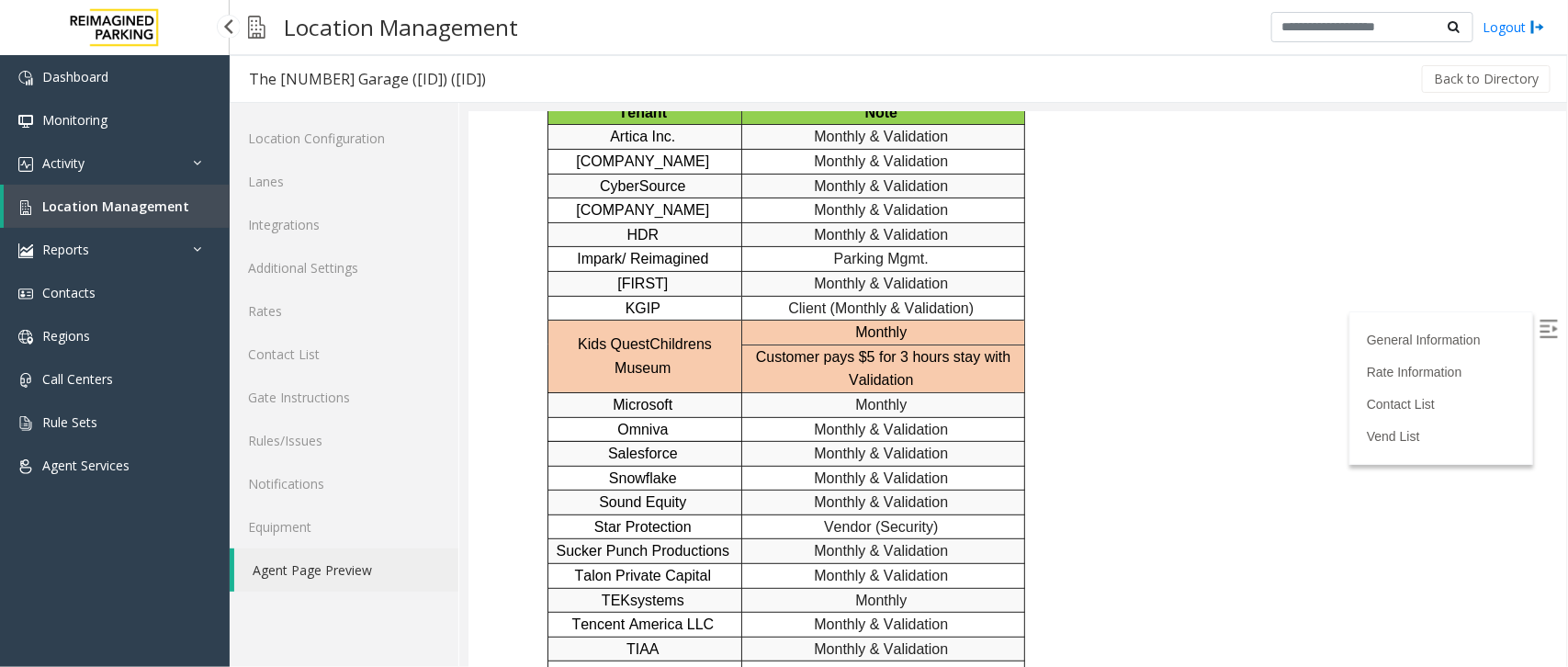 click on "Location Management" at bounding box center (117, 206) 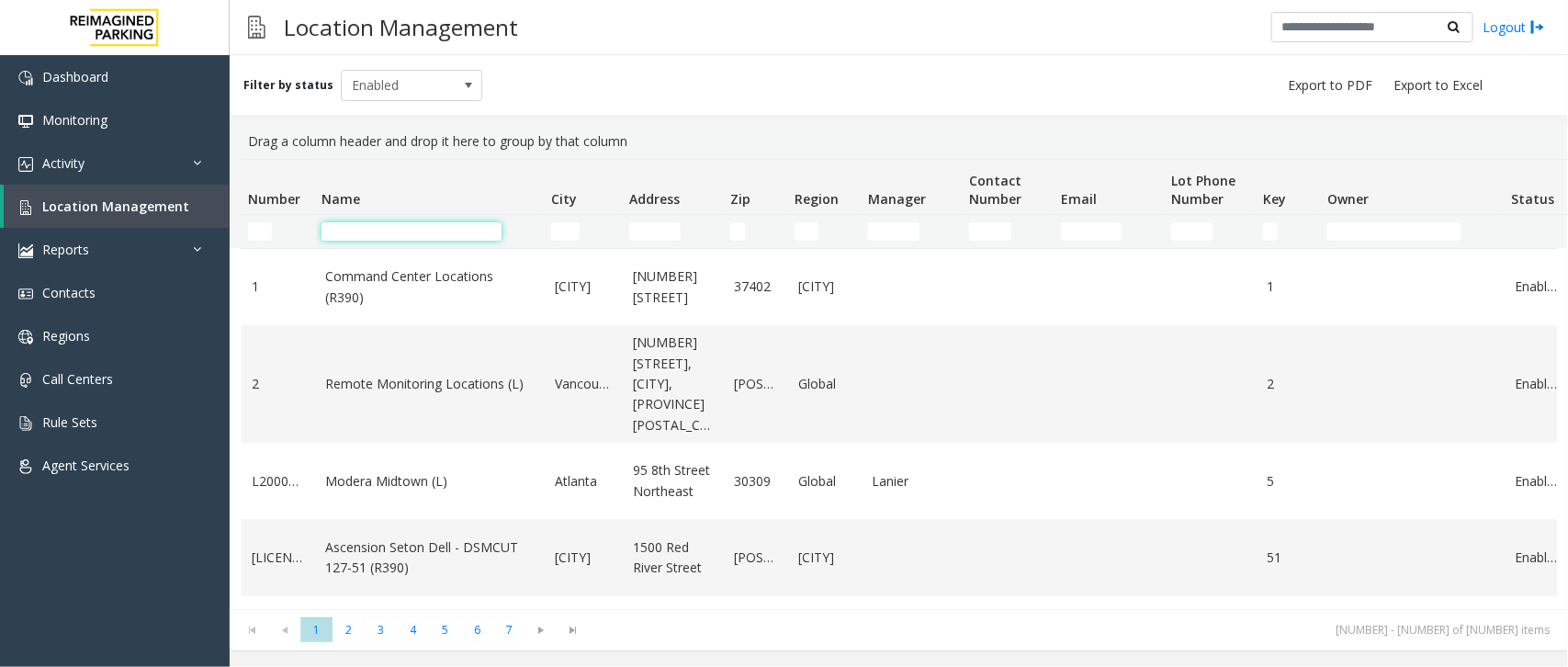 click 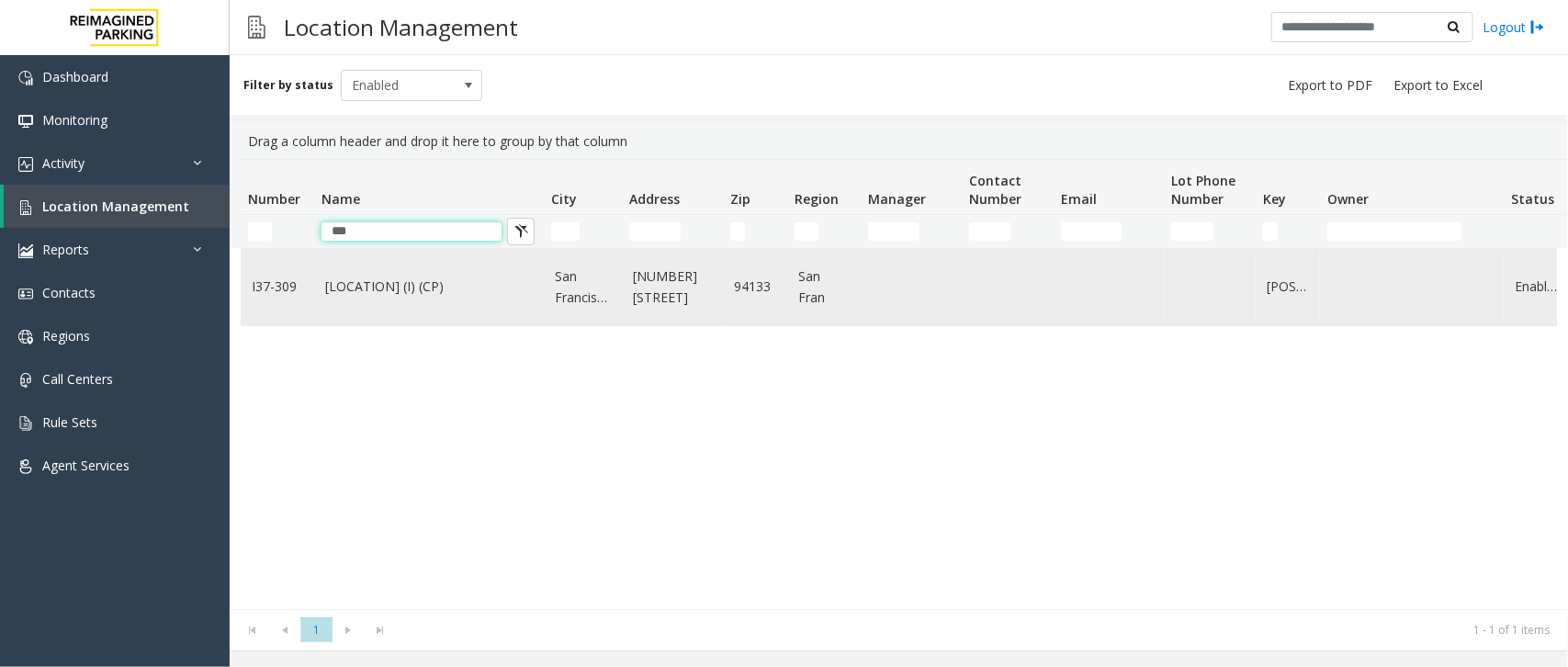 type on "***" 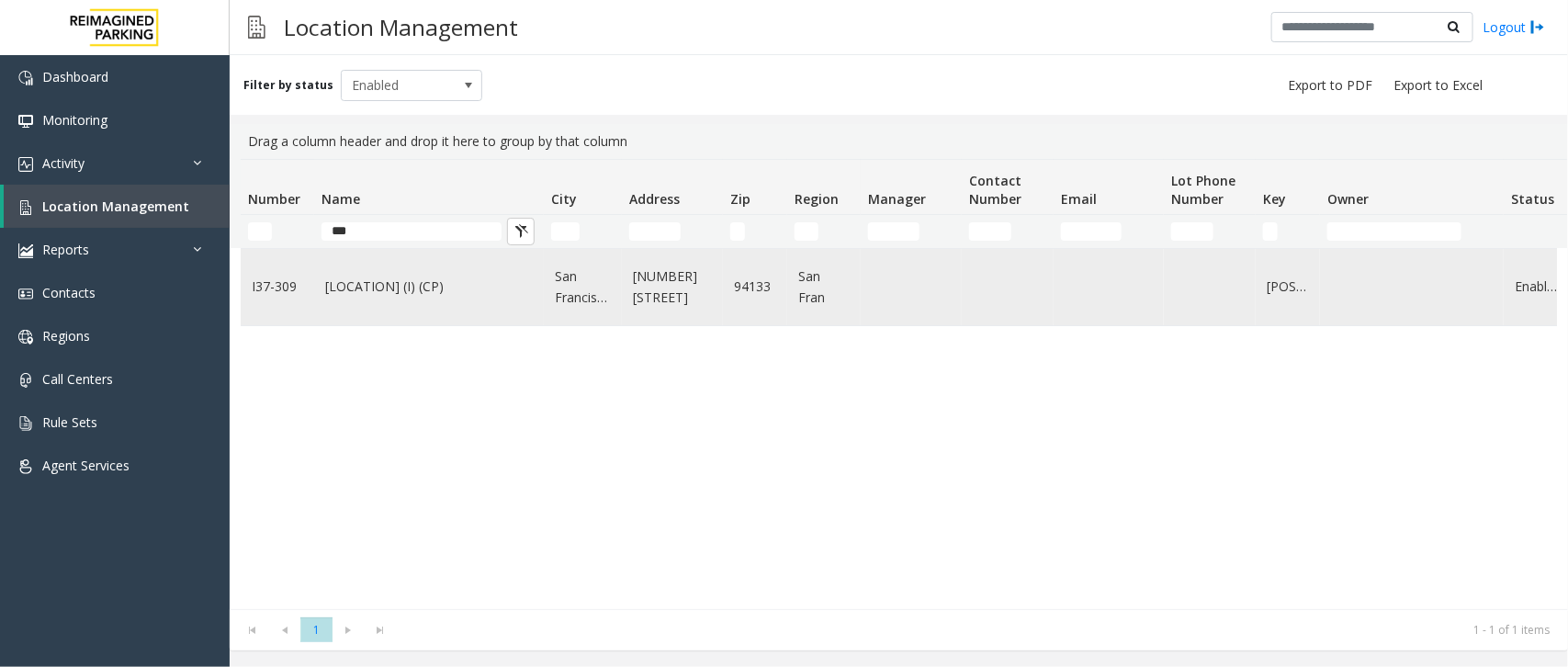 click on "[LOCATION] (I) (CP)" 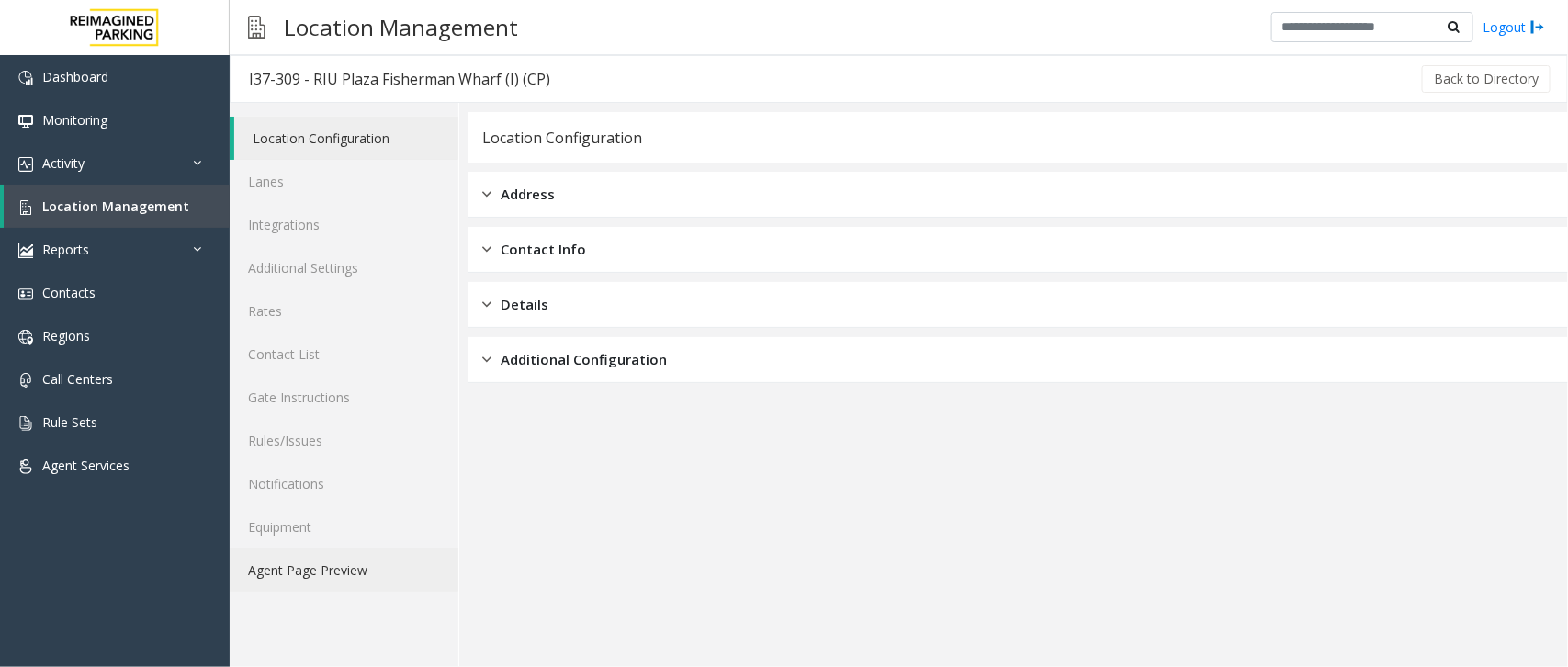 click on "Agent Page Preview" 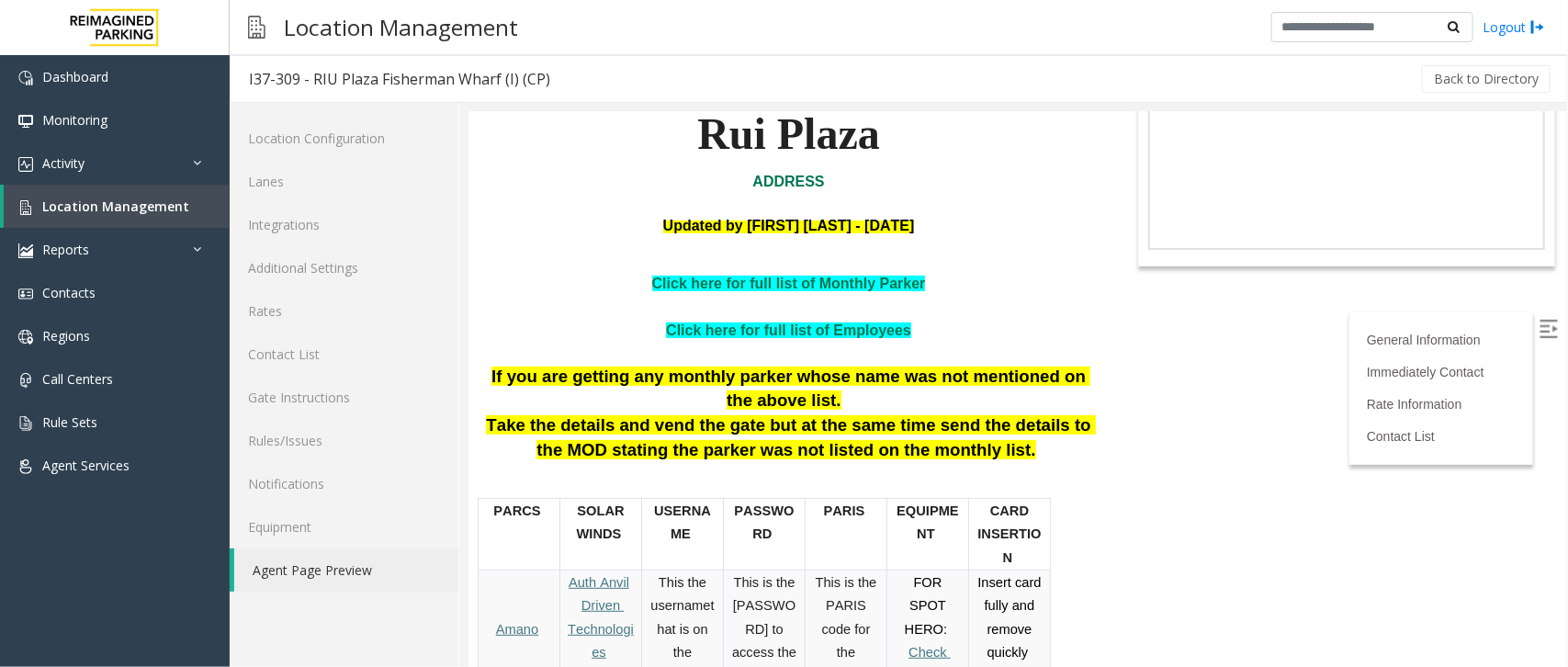 scroll, scrollTop: 230, scrollLeft: 0, axis: vertical 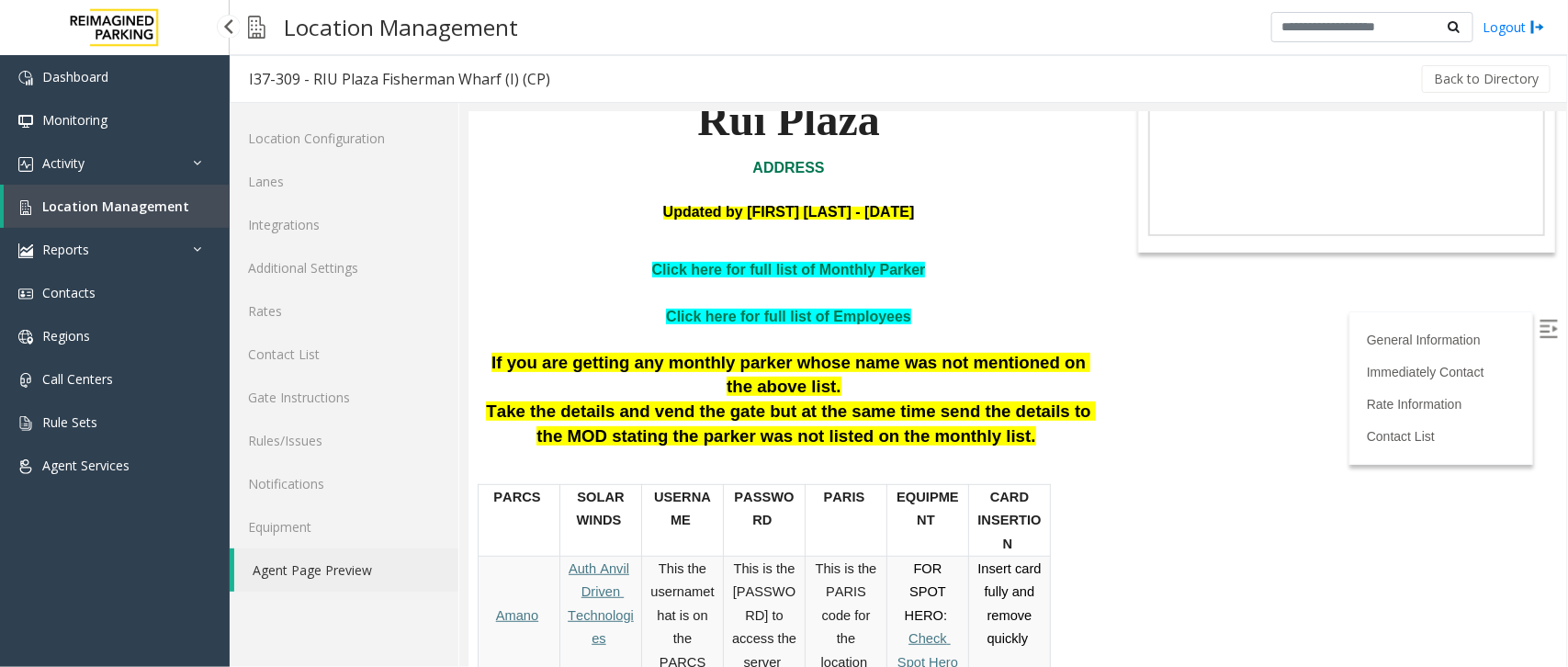 click on "Location Management" at bounding box center [116, 206] 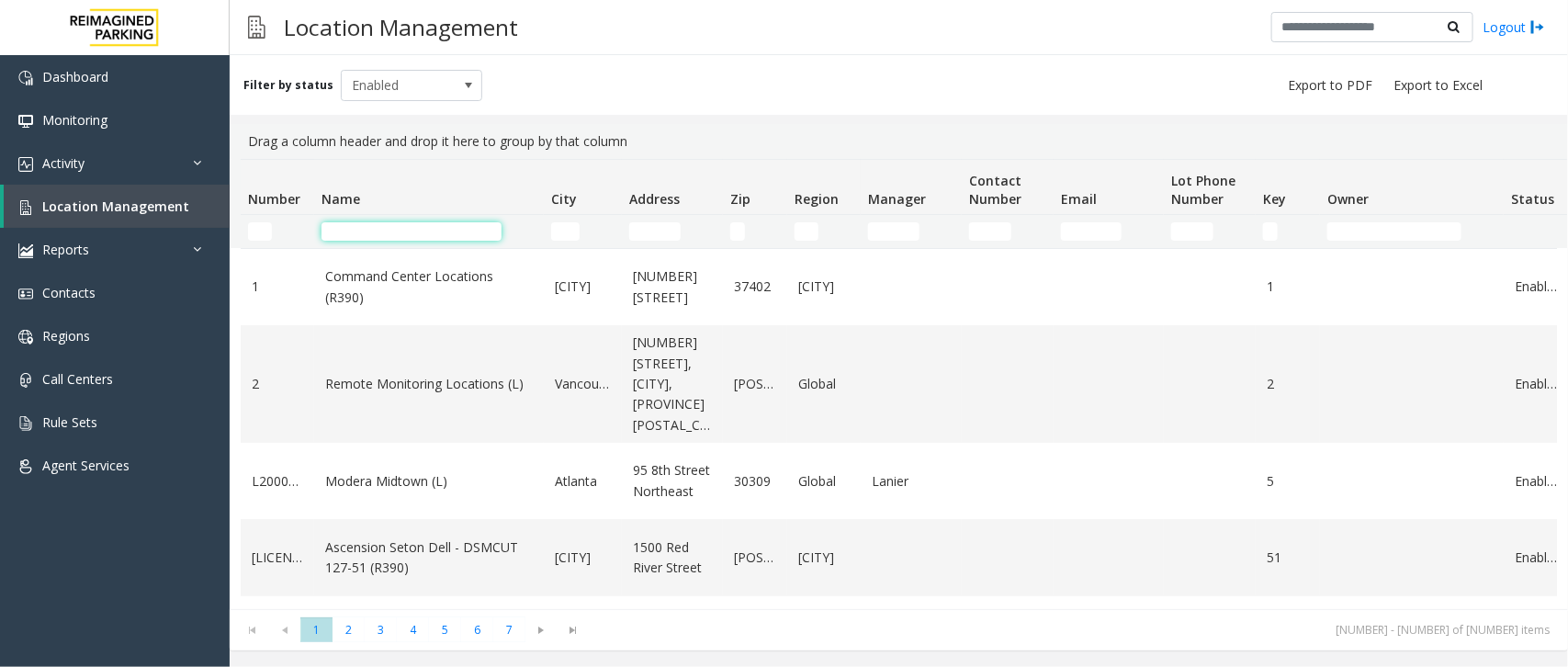 click 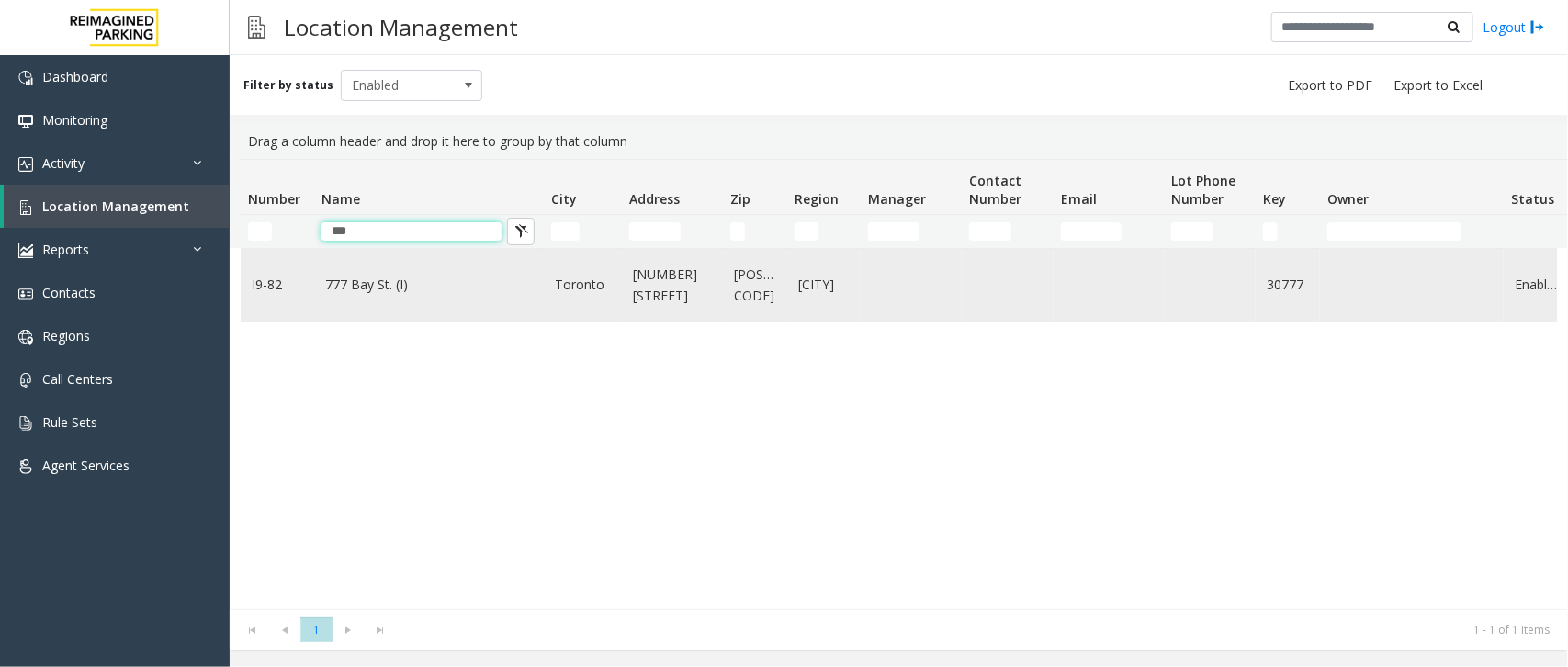 type on "***" 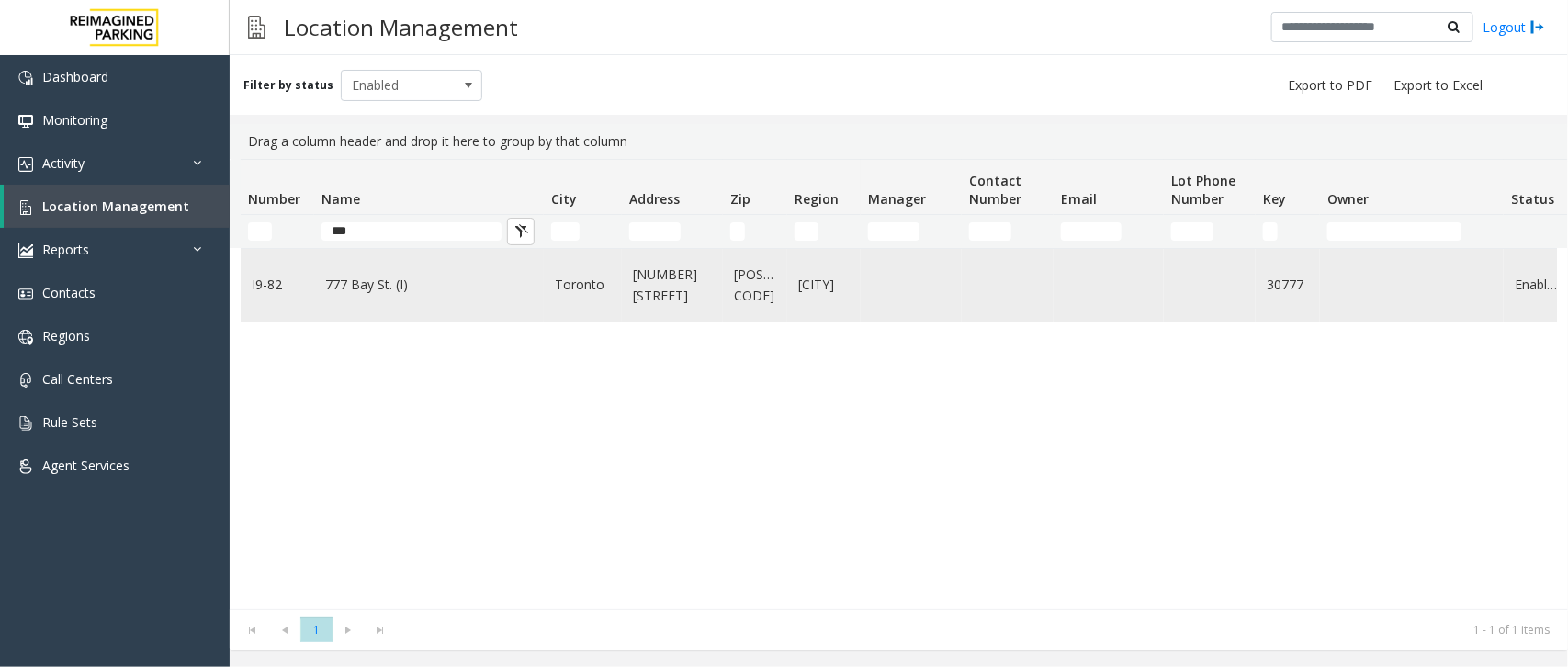 click on "777 Bay St. (I)" 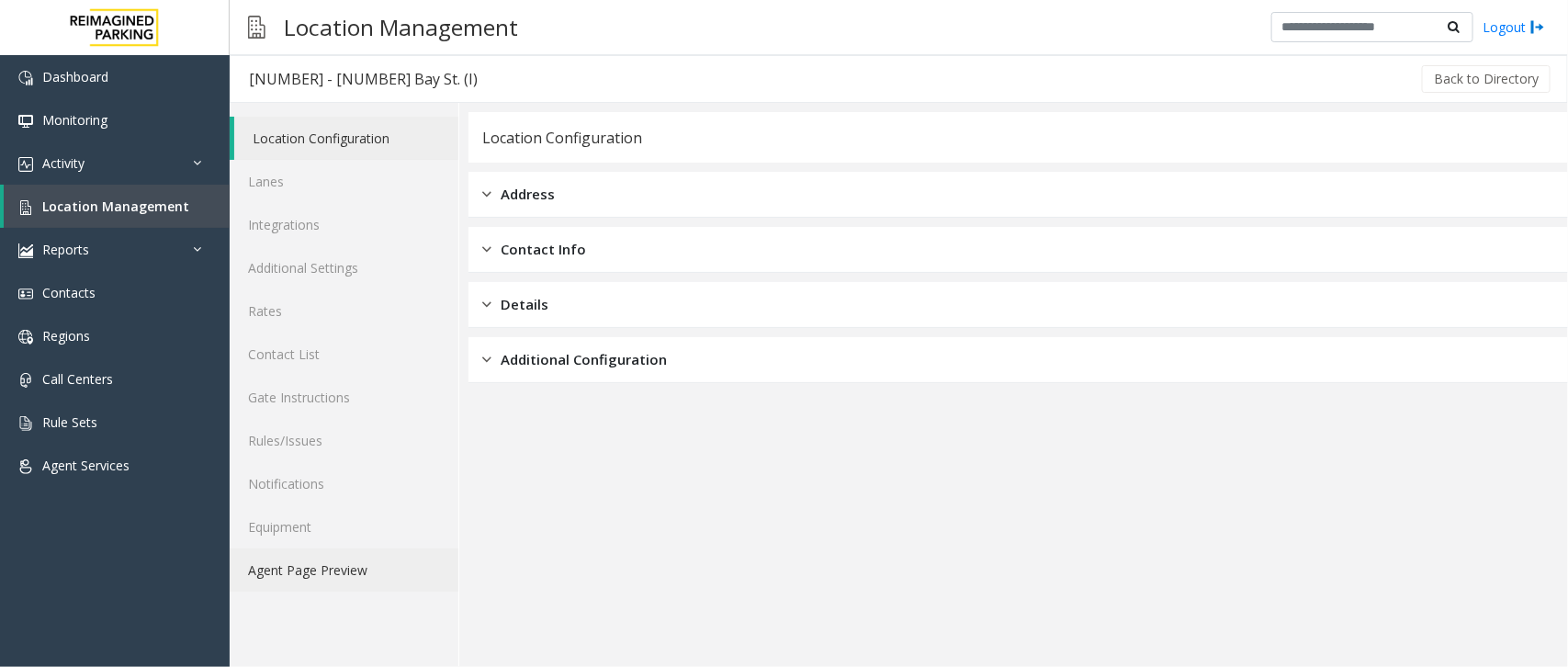 click on "Agent Page Preview" 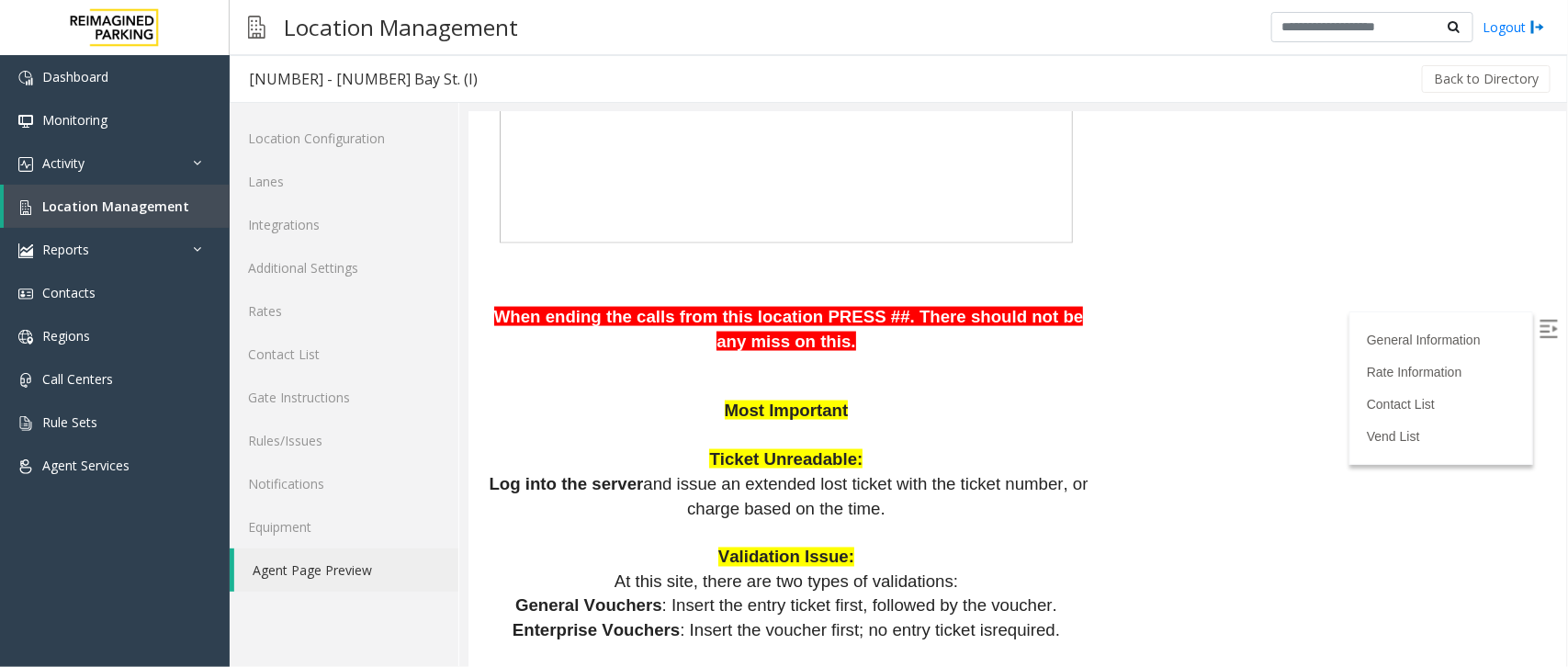 scroll, scrollTop: 1263, scrollLeft: 0, axis: vertical 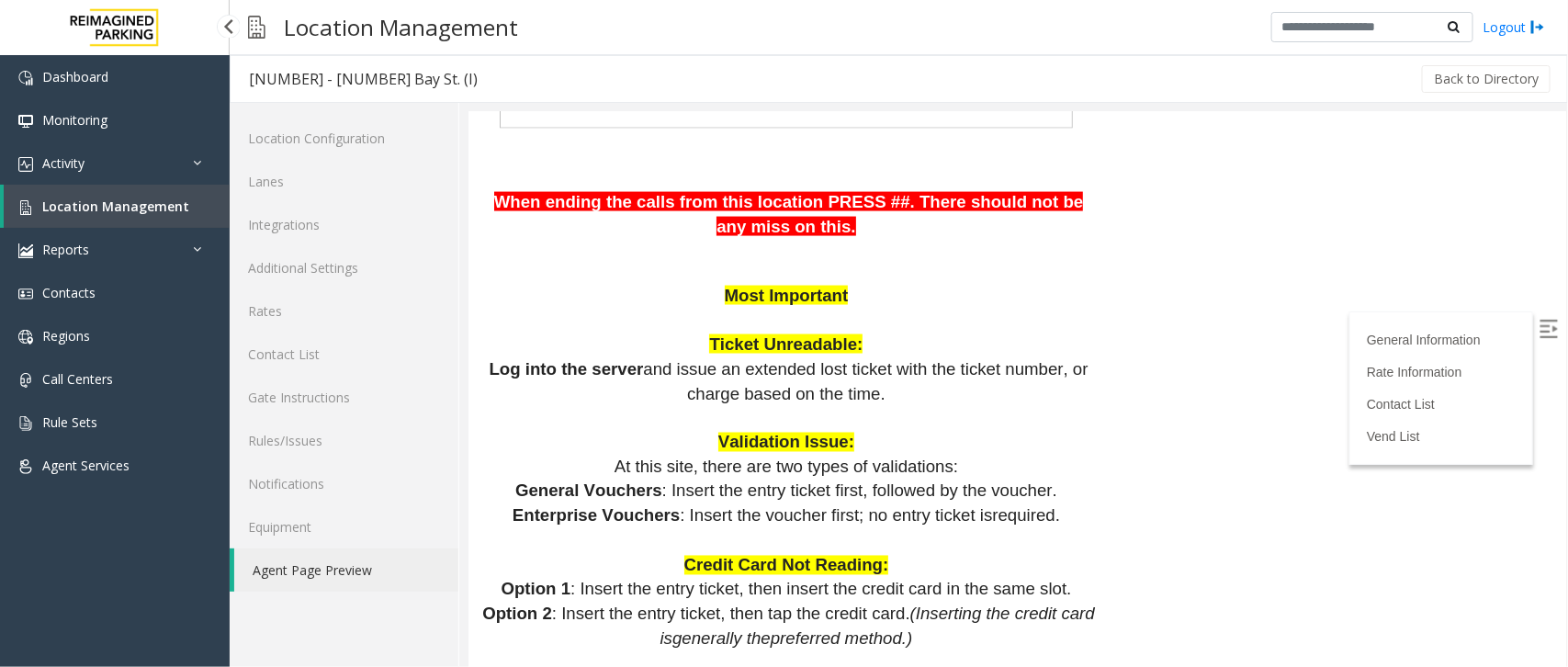 click on "Location Management" at bounding box center [117, 206] 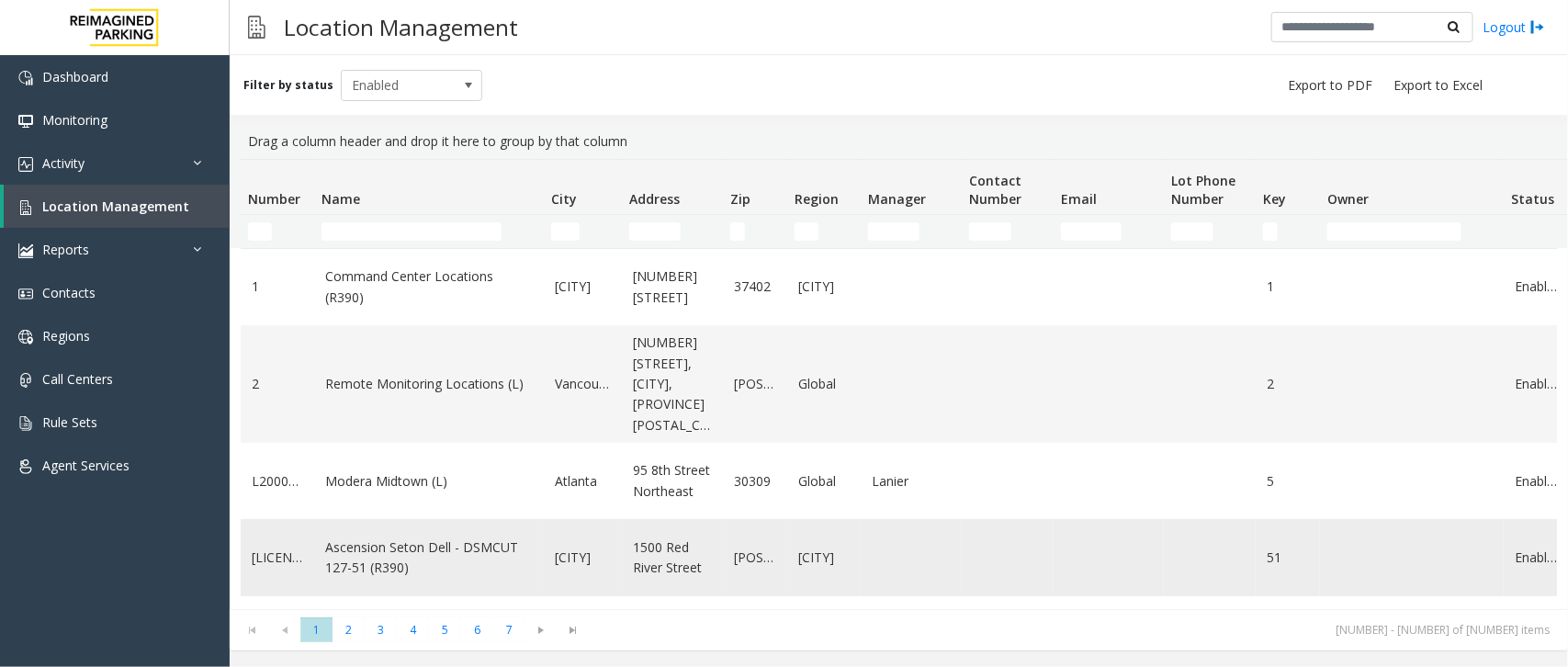 click 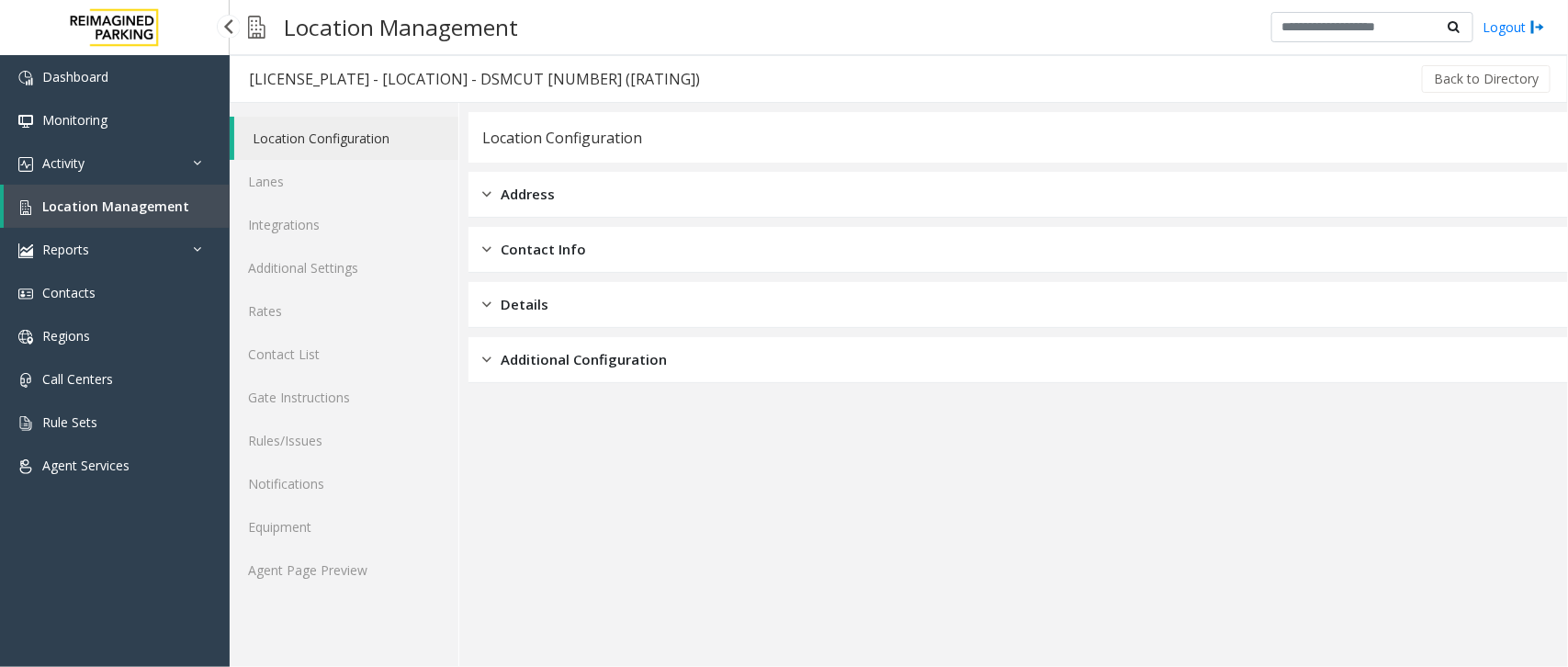 click on "Location Management" at bounding box center [117, 206] 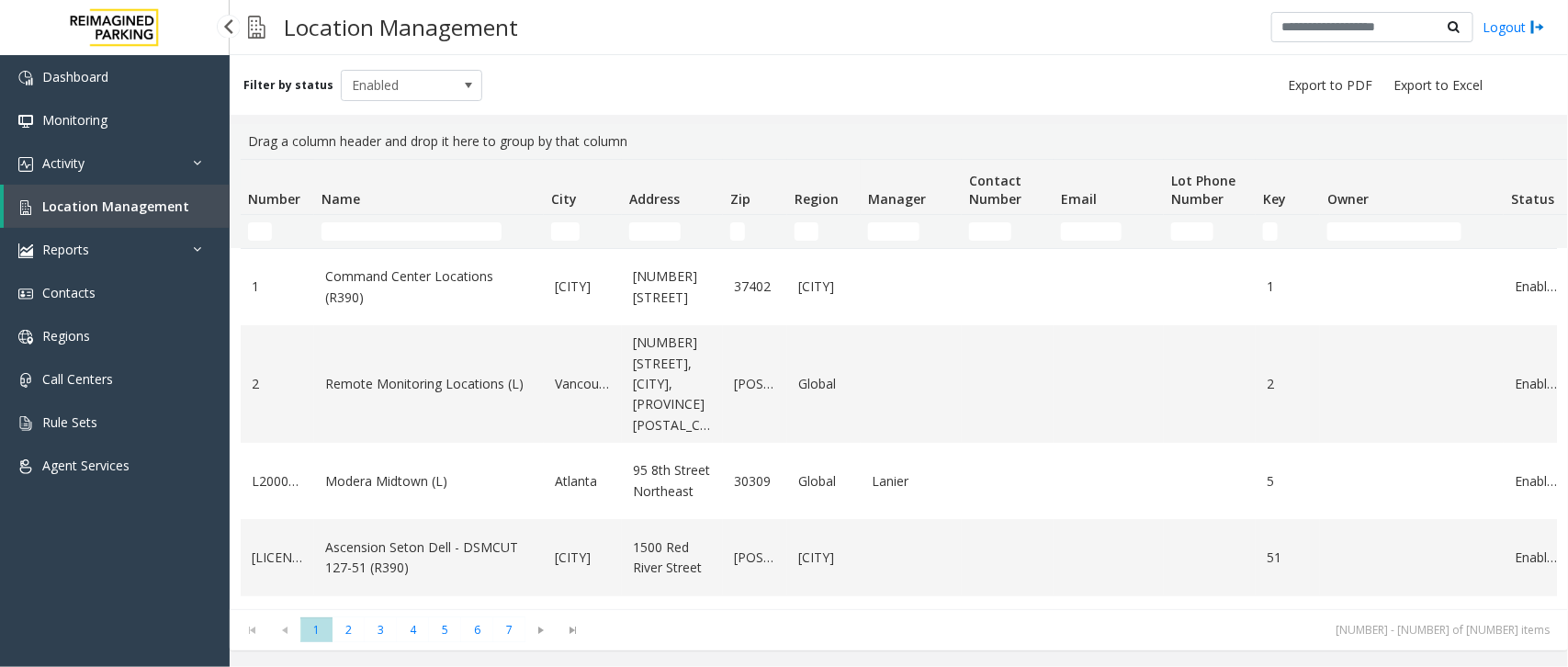 click on "Location Management" at bounding box center [116, 206] 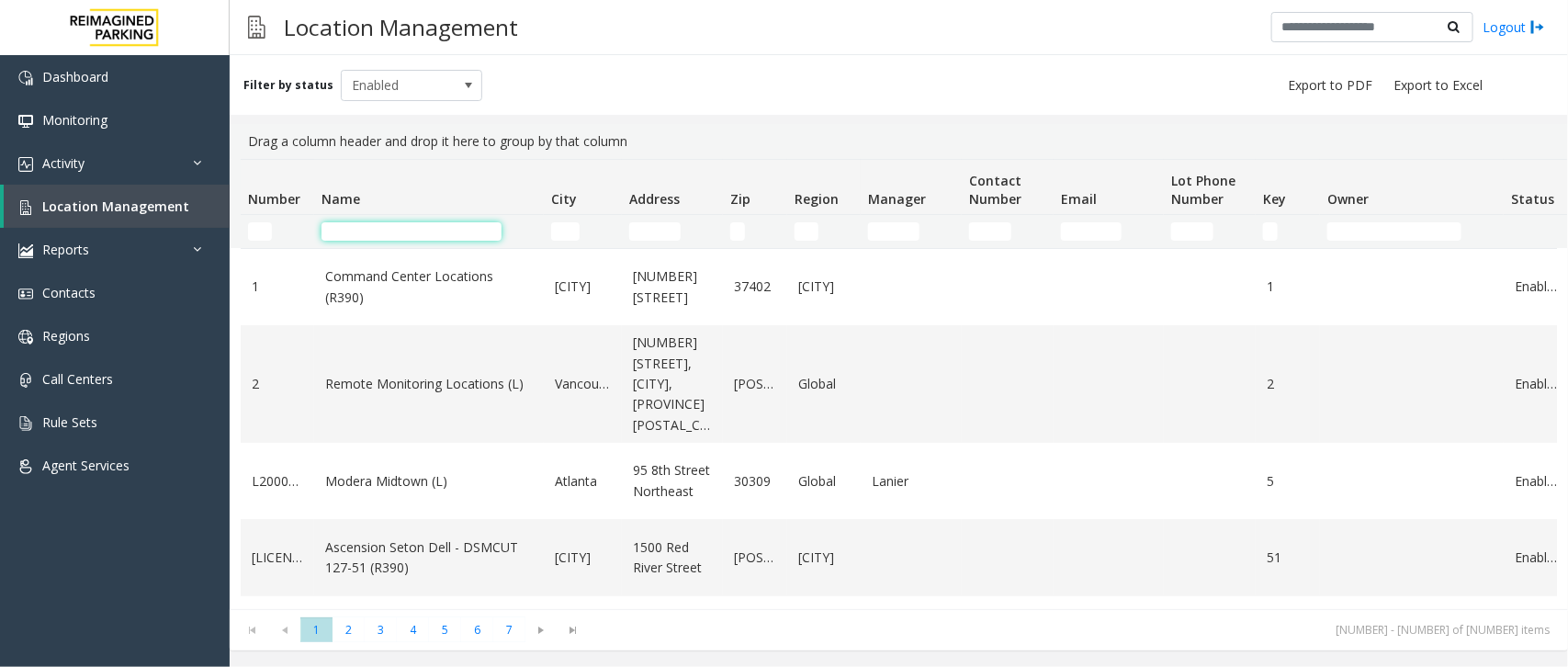 click 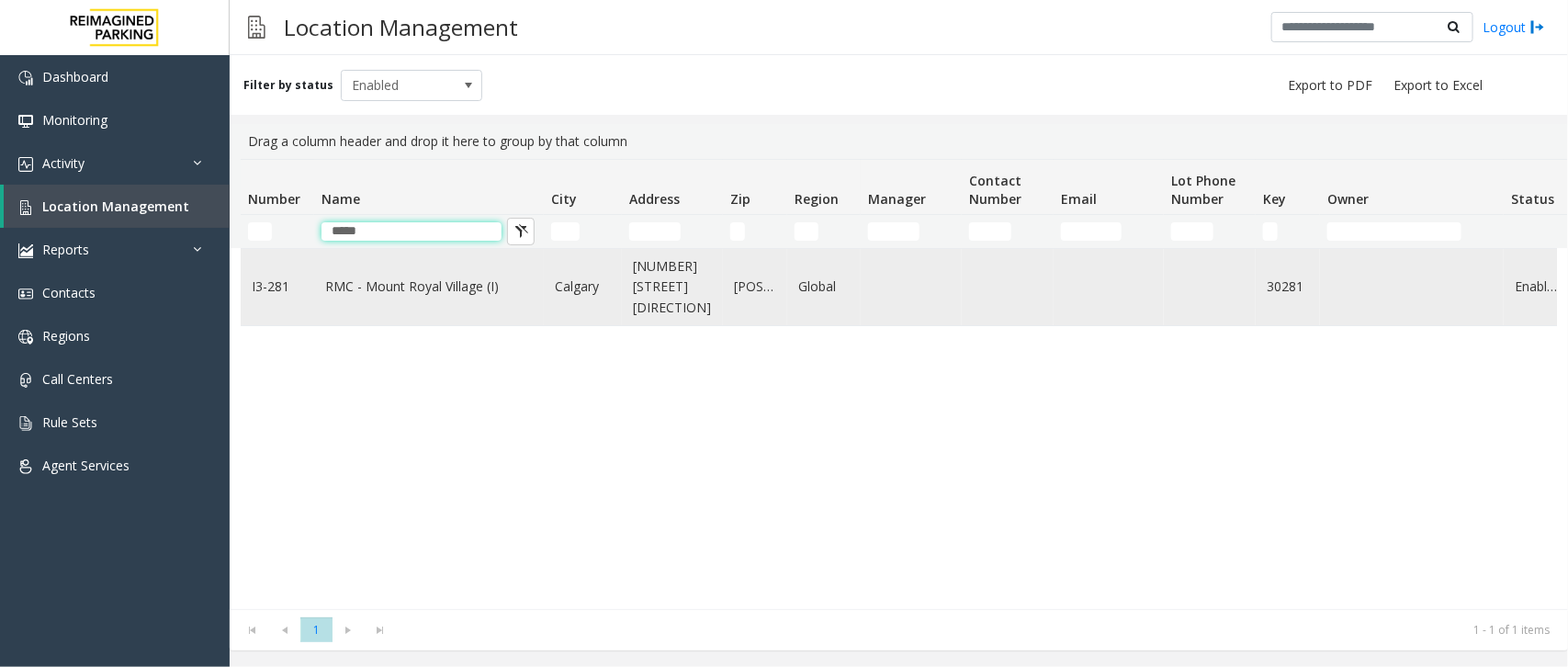 type on "*****" 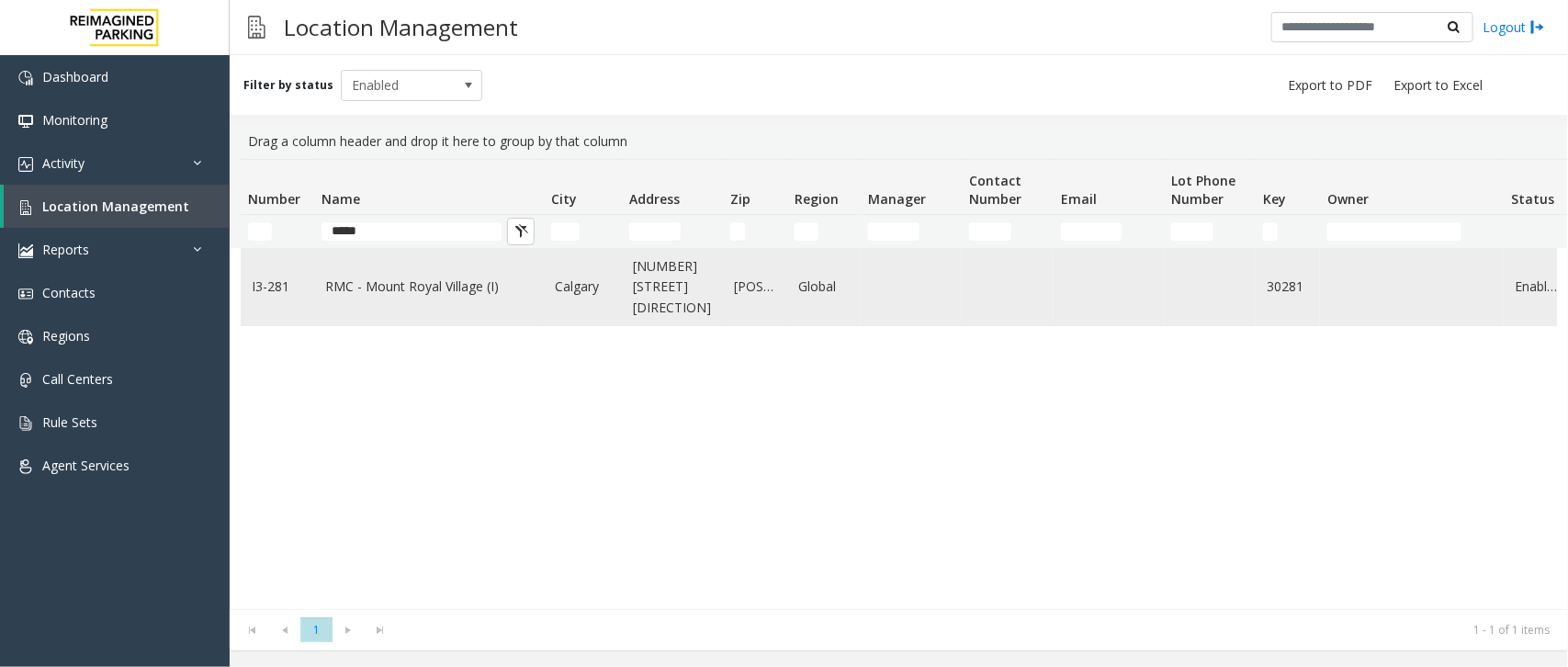click on "RMC - Mount Royal Village (I)" 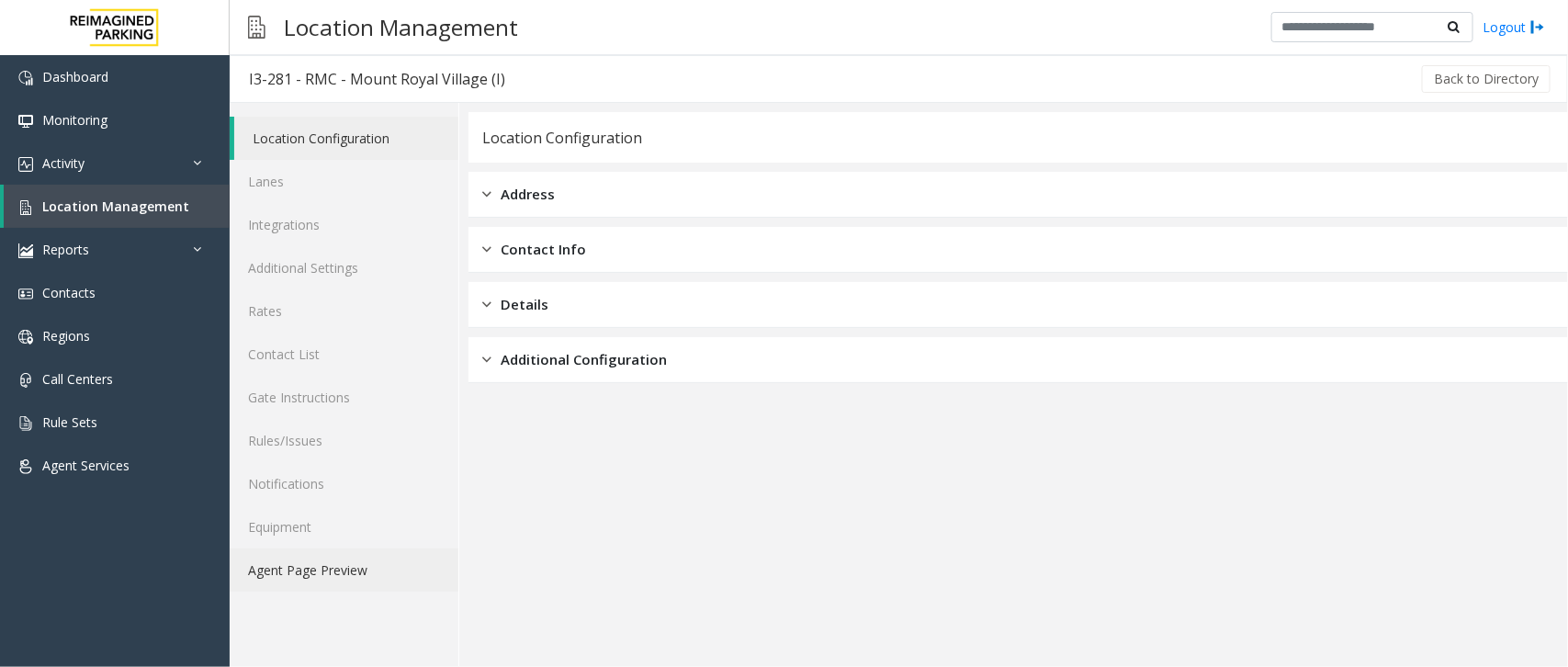 click on "Agent Page Preview" 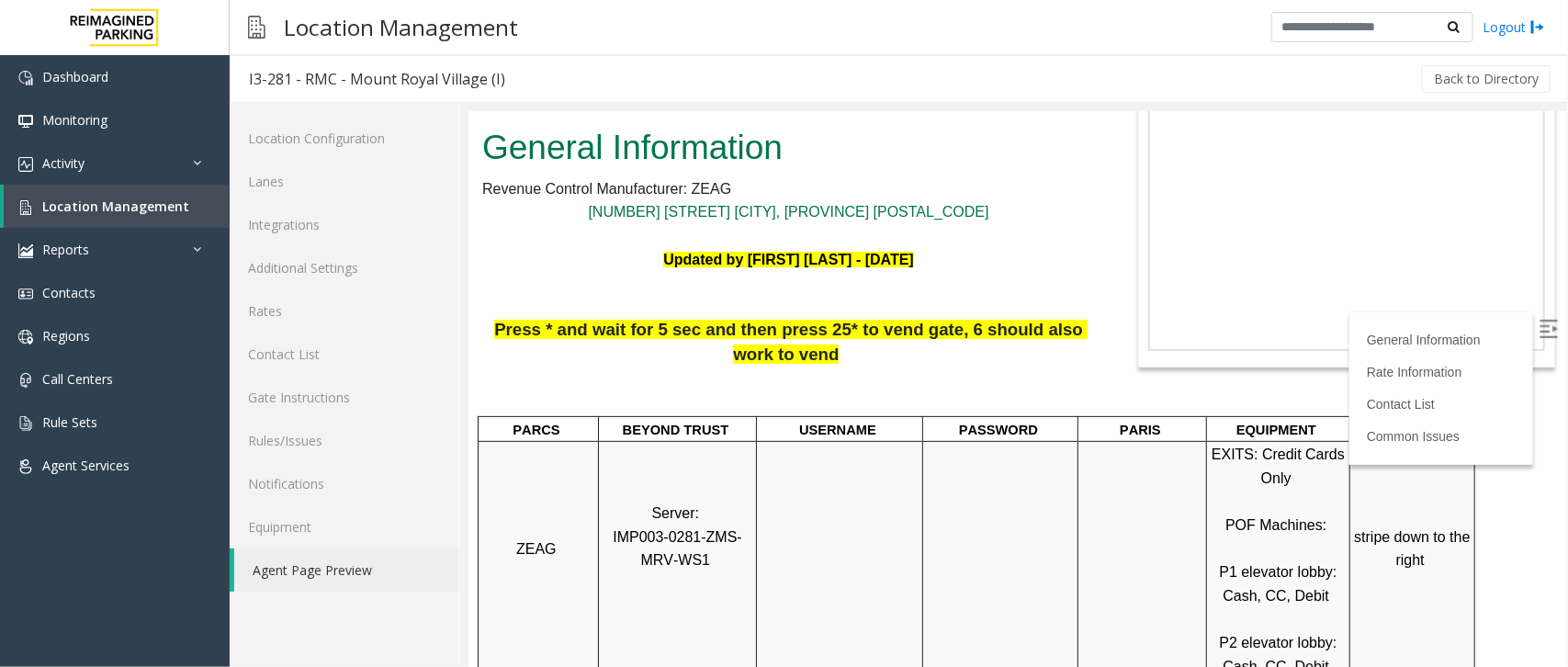 scroll, scrollTop: 230, scrollLeft: 0, axis: vertical 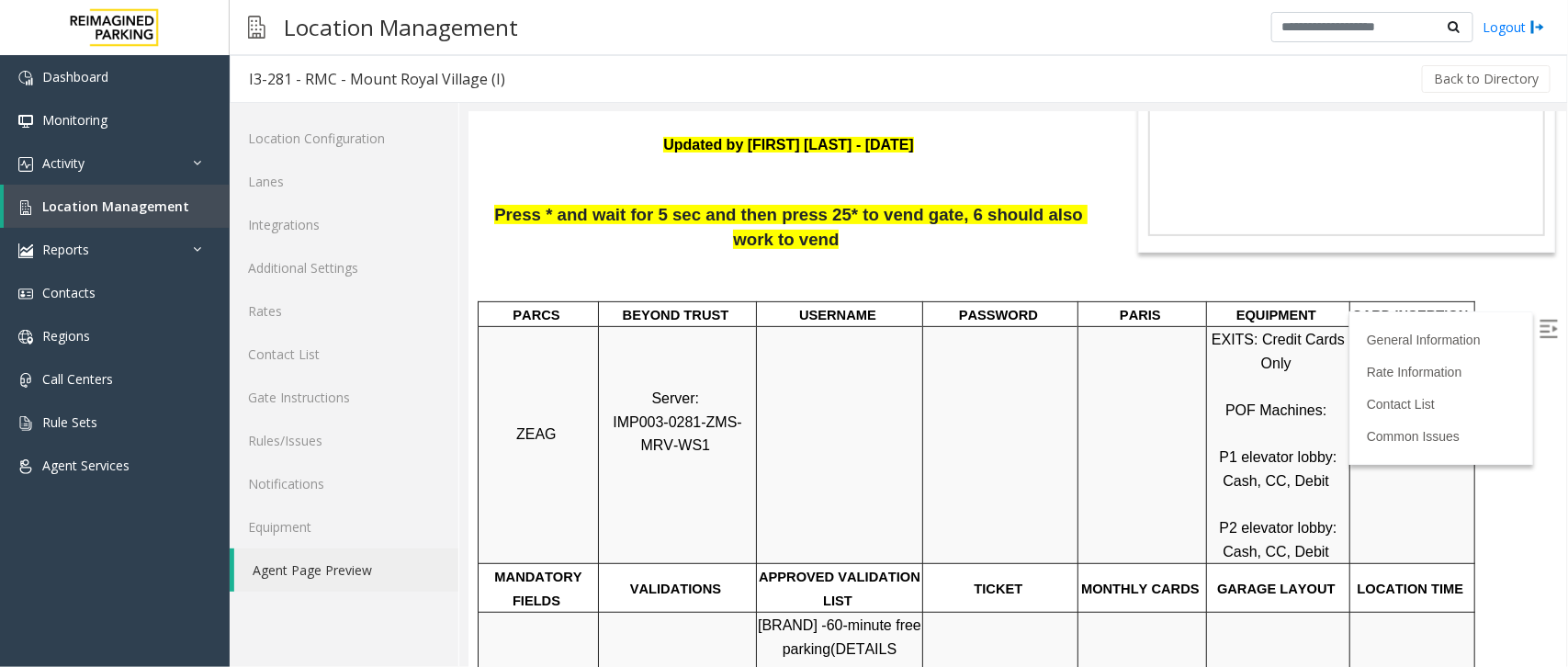 click at bounding box center [1548, 328] 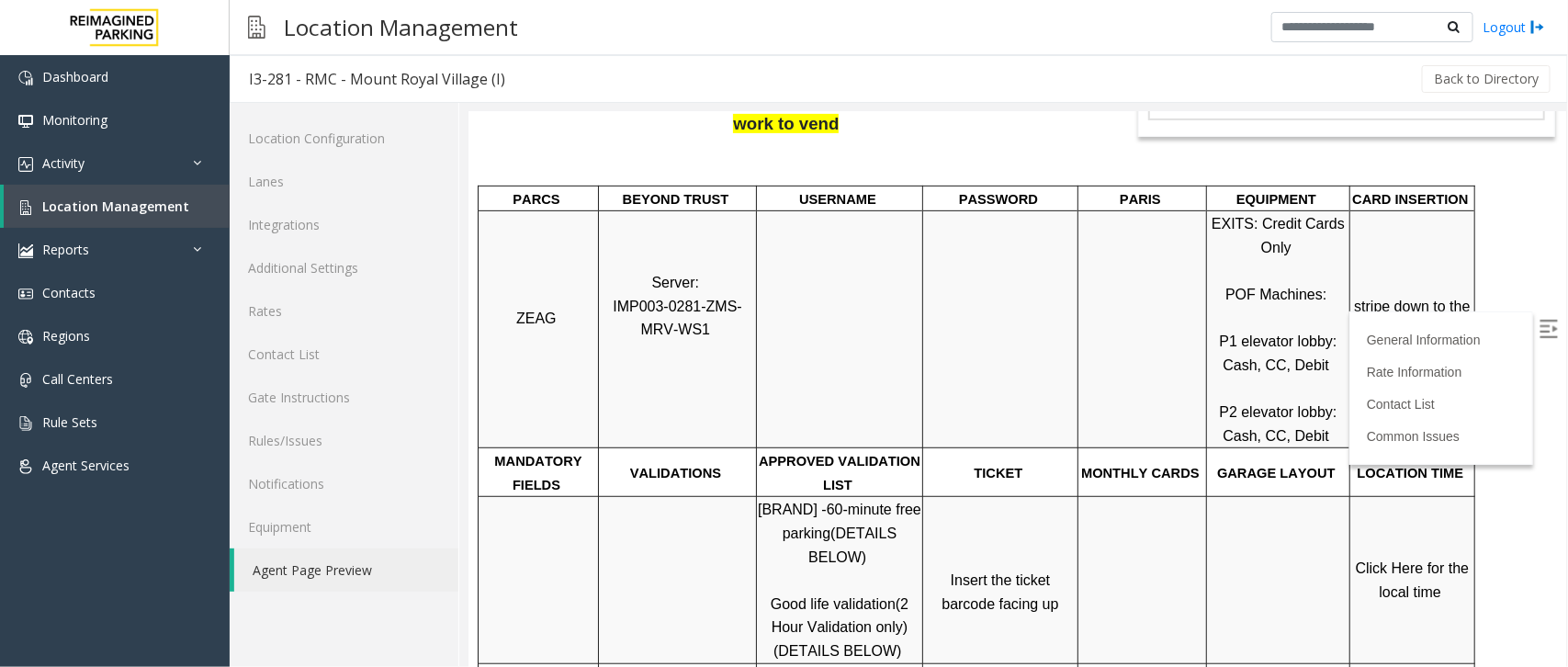 scroll, scrollTop: 574, scrollLeft: 0, axis: vertical 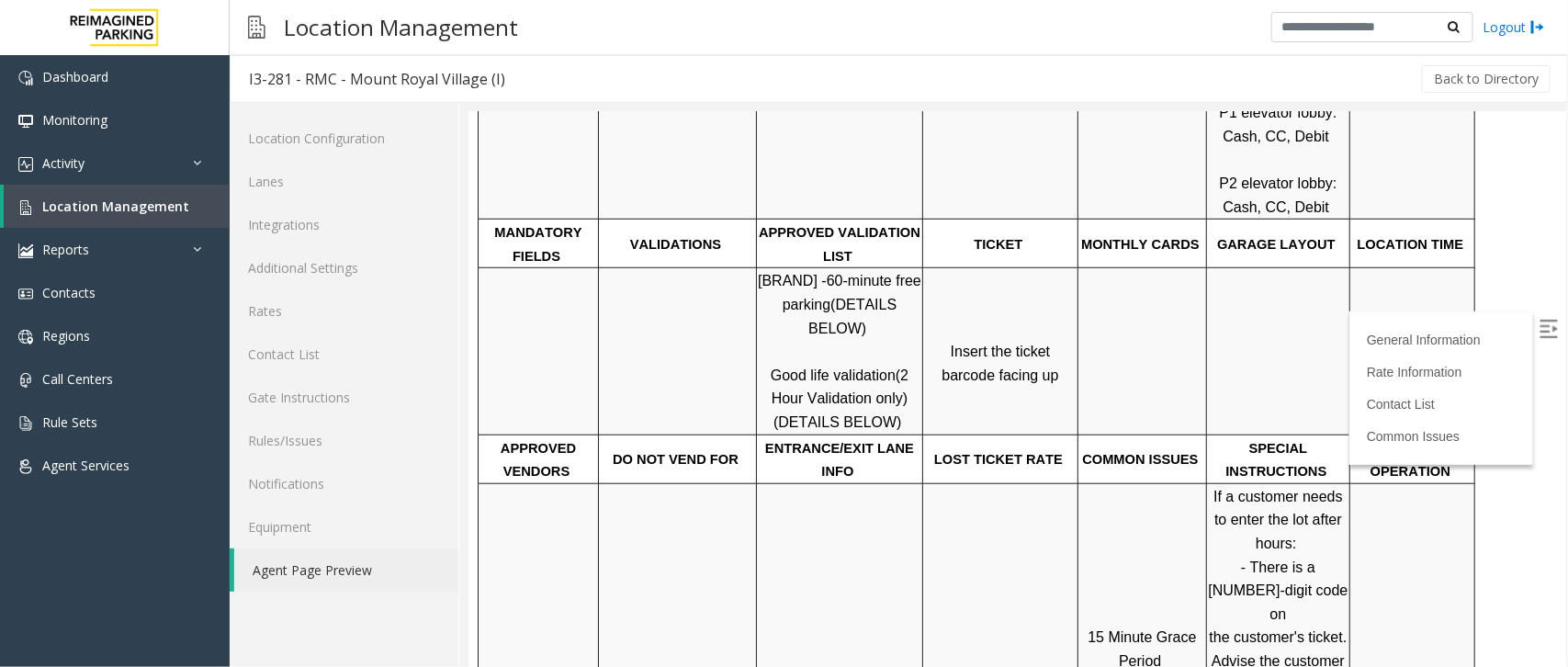 click on "Click Here for the local time" at bounding box center (1411, 350) 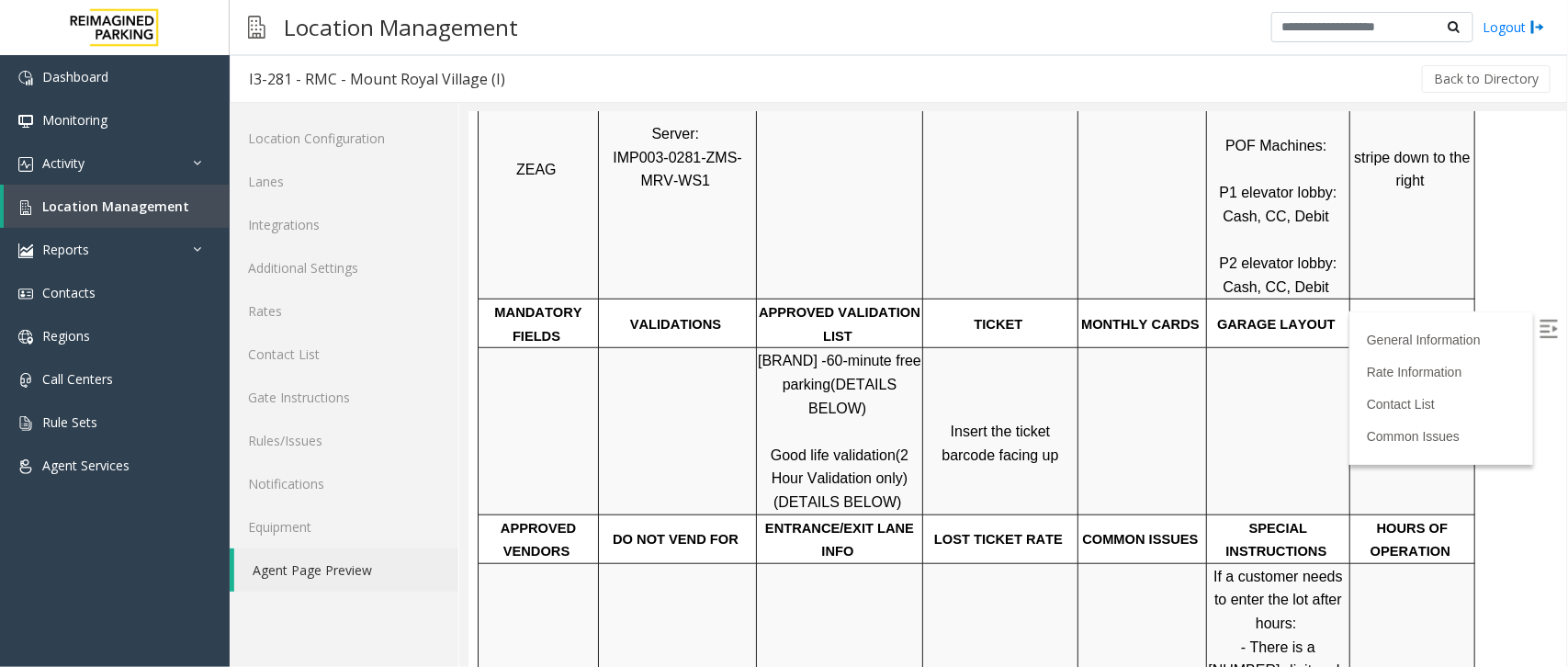 scroll, scrollTop: 459, scrollLeft: 0, axis: vertical 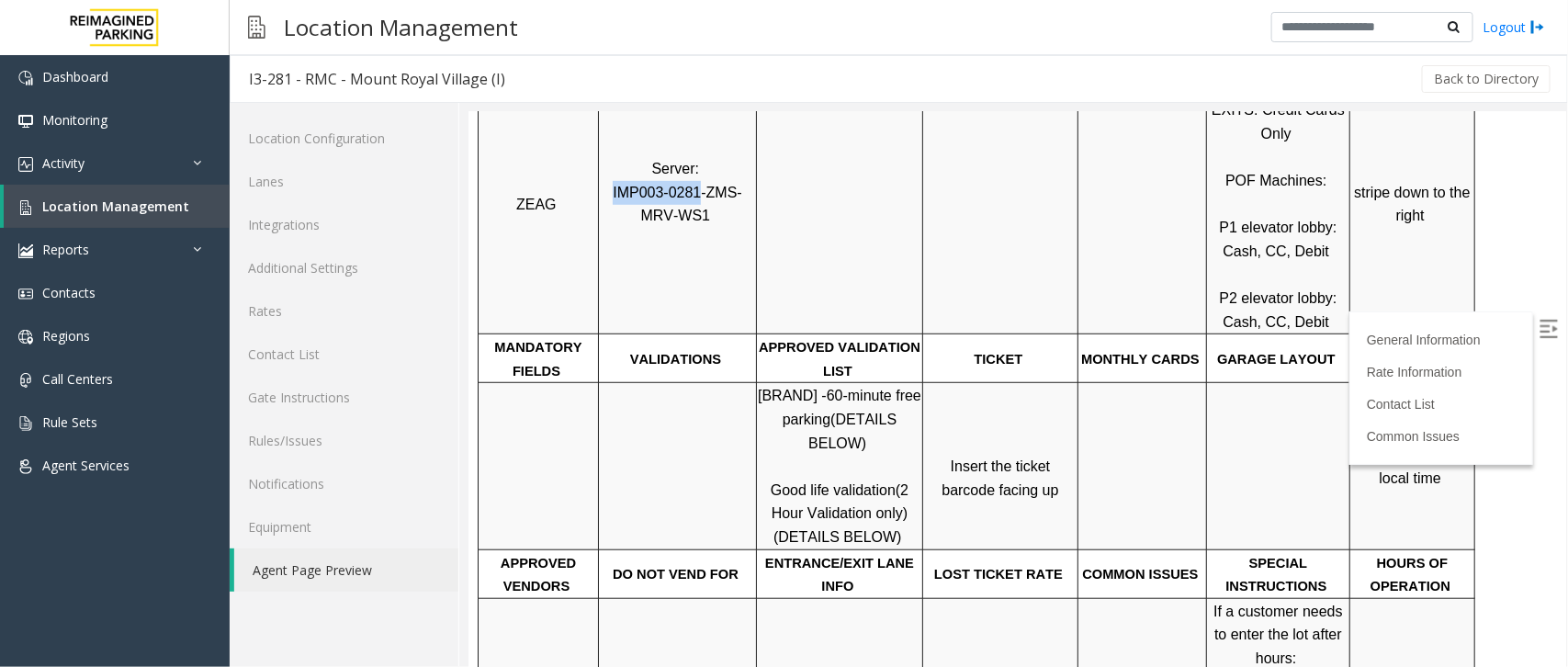 drag, startPoint x: 602, startPoint y: 191, endPoint x: 681, endPoint y: 195, distance: 79.1012 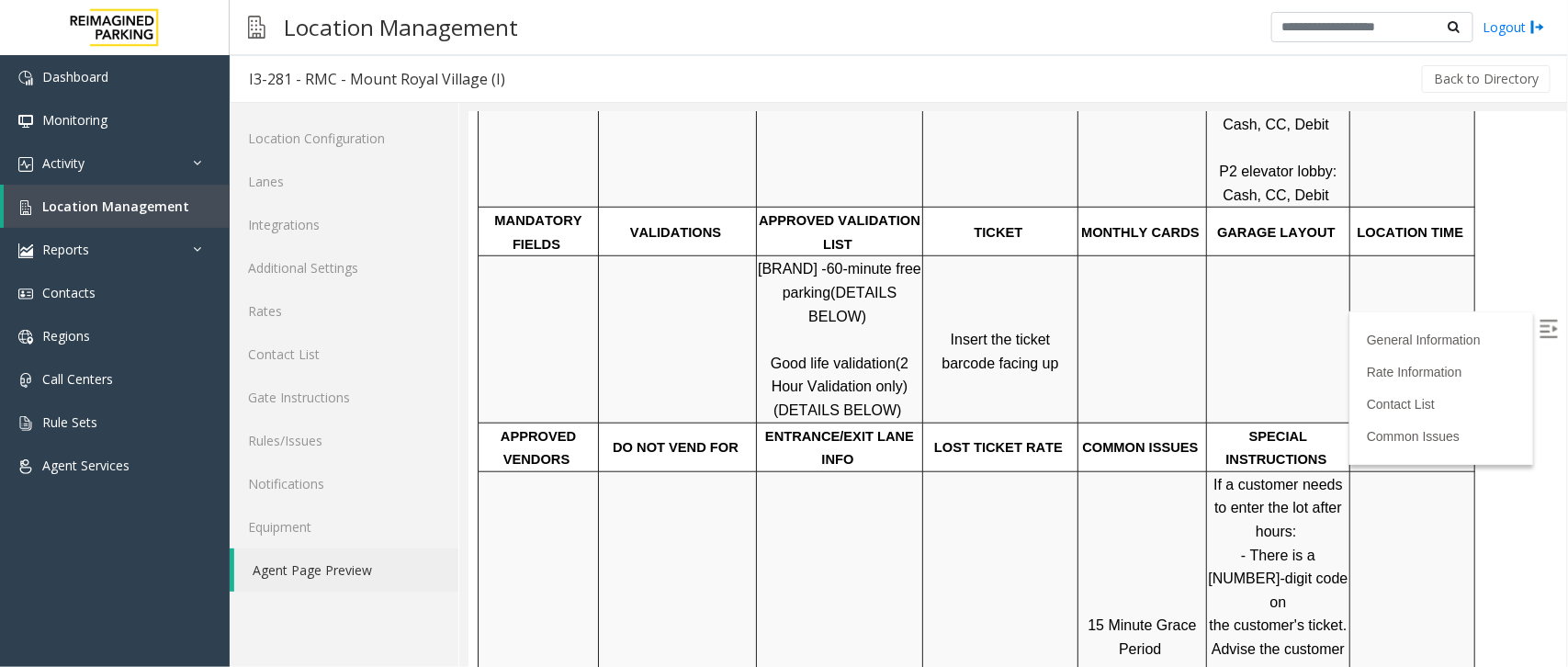 scroll, scrollTop: 574, scrollLeft: 0, axis: vertical 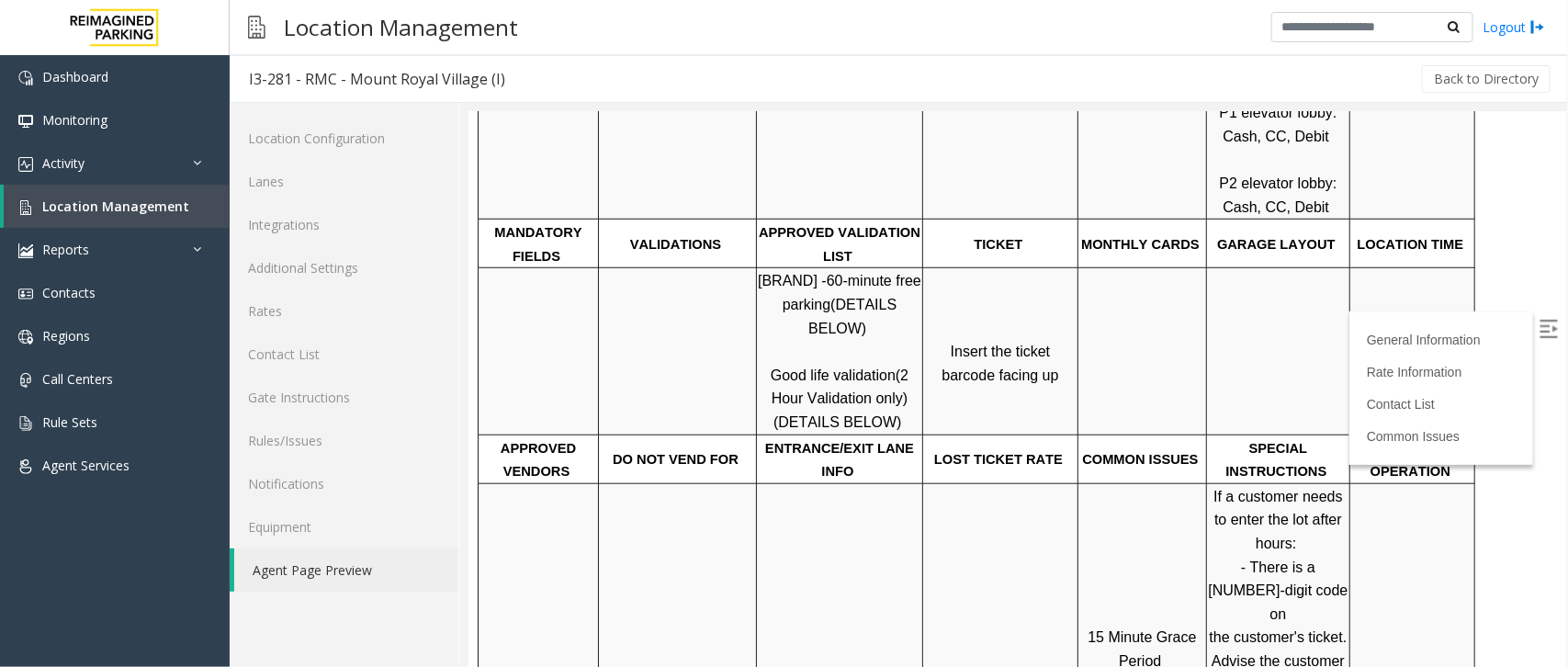 click on "Click Here for the local time" at bounding box center [1414, 350] 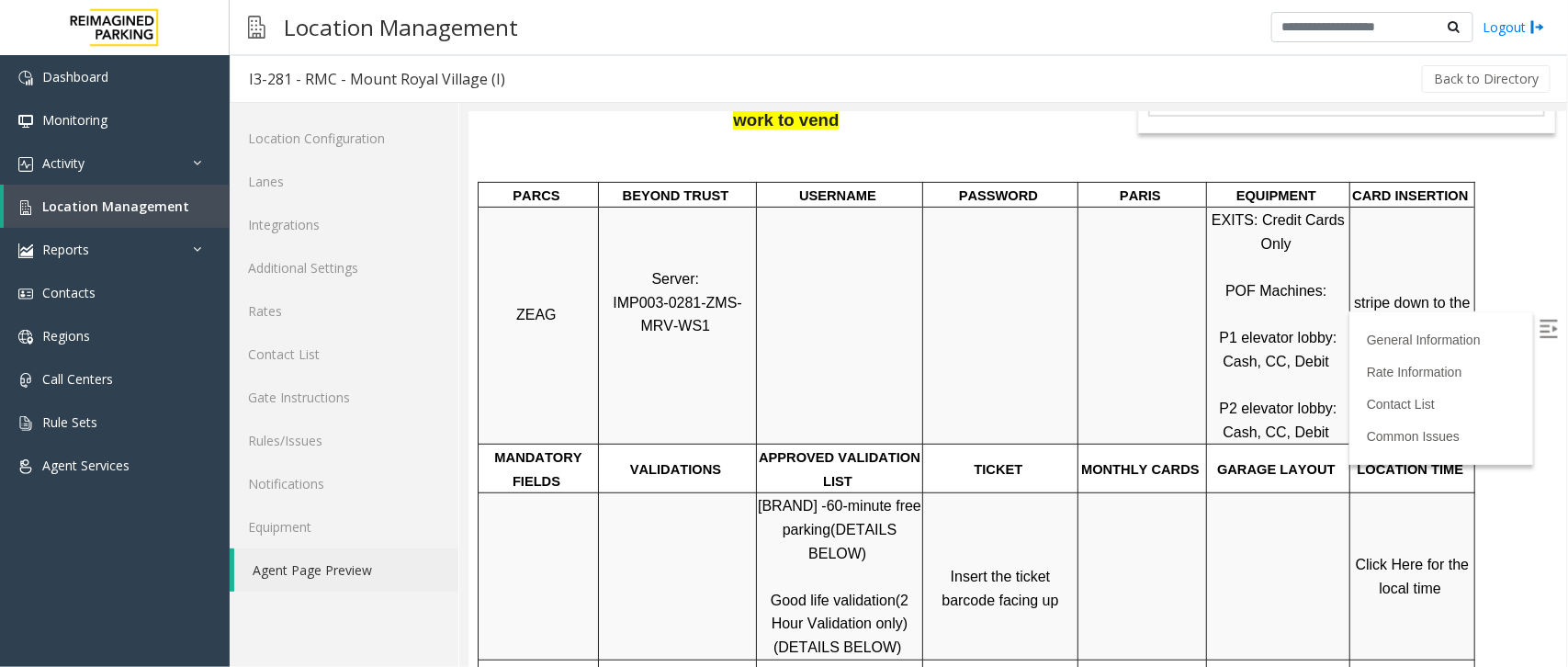 scroll, scrollTop: 345, scrollLeft: 0, axis: vertical 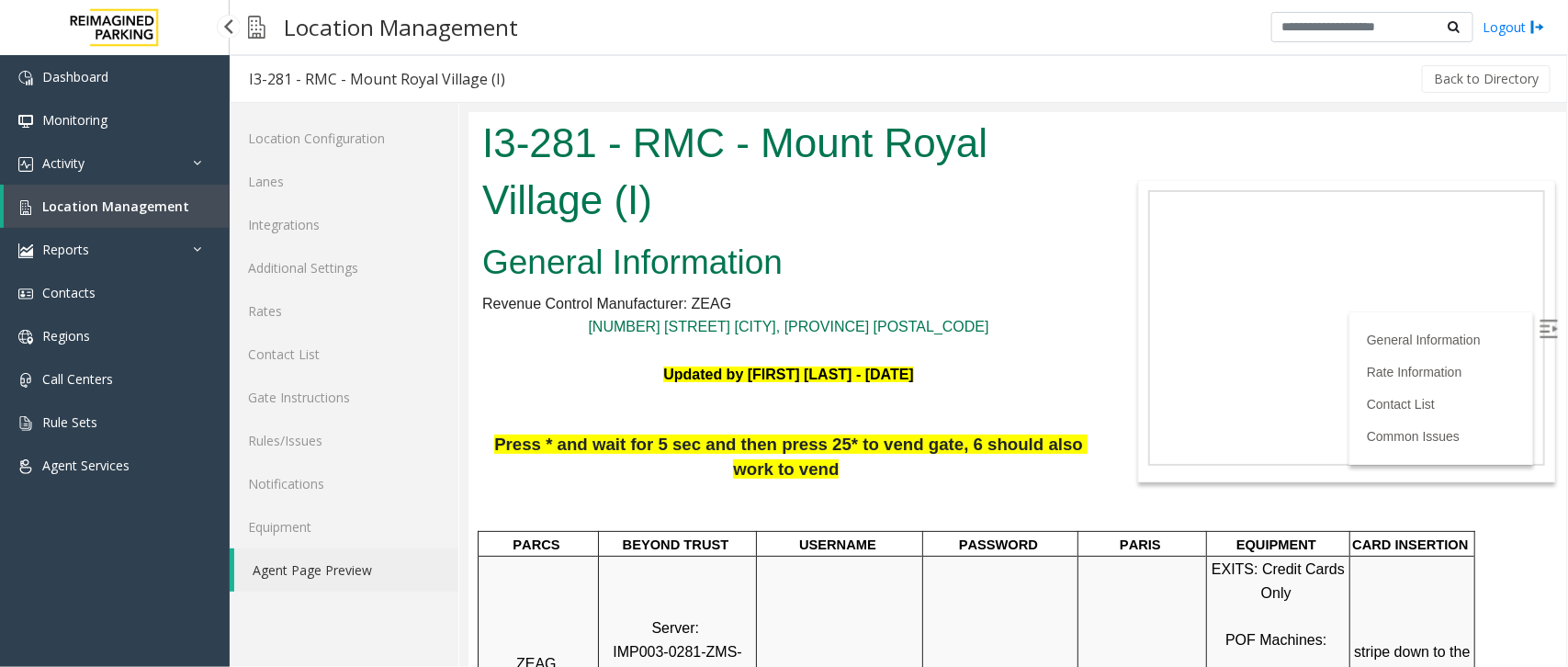 click on "Location Management" at bounding box center [117, 206] 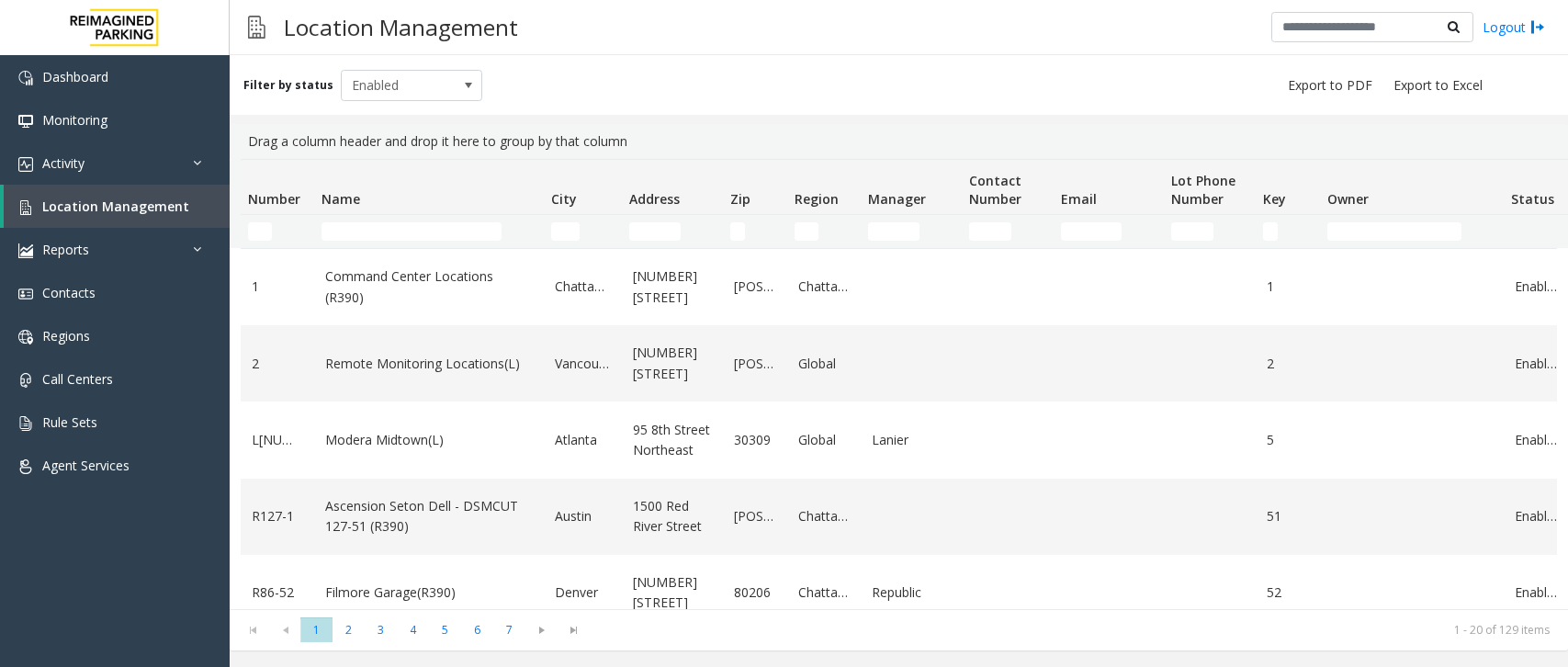 scroll, scrollTop: 0, scrollLeft: 0, axis: both 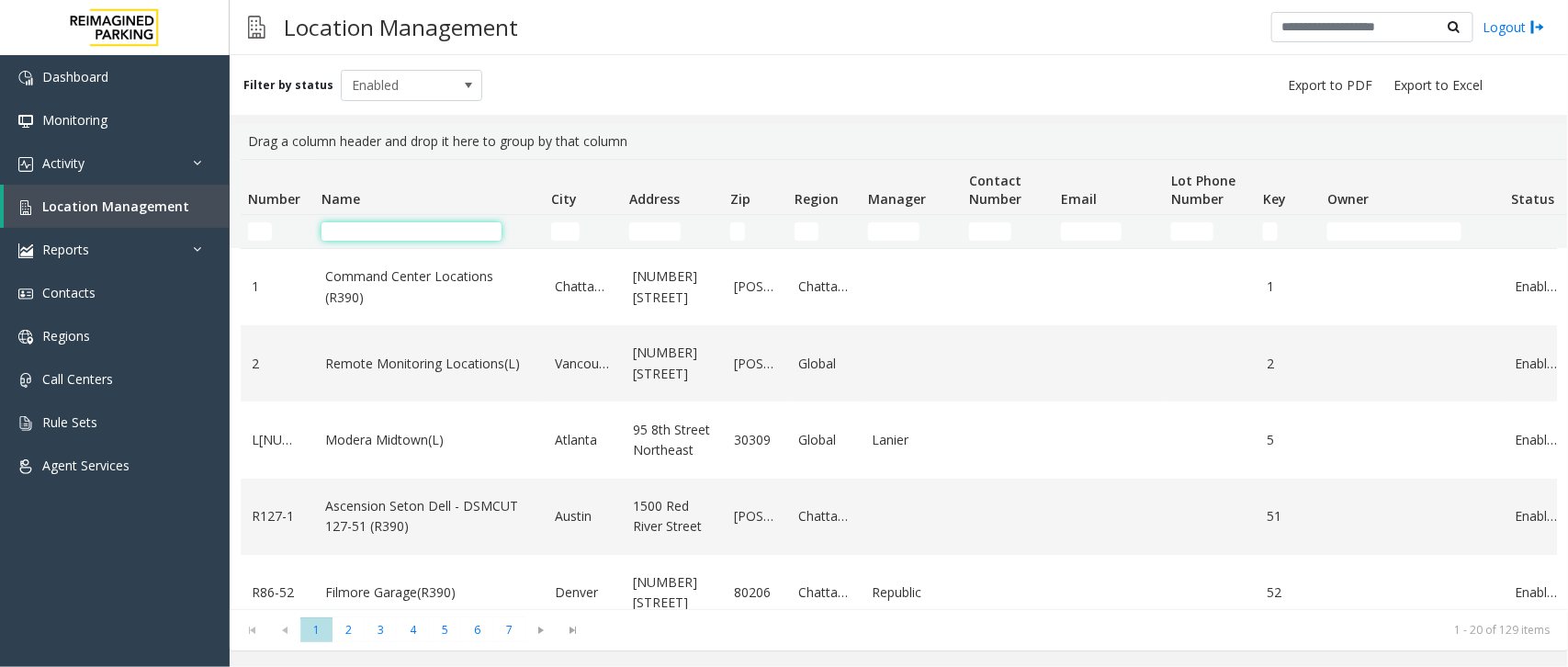 click 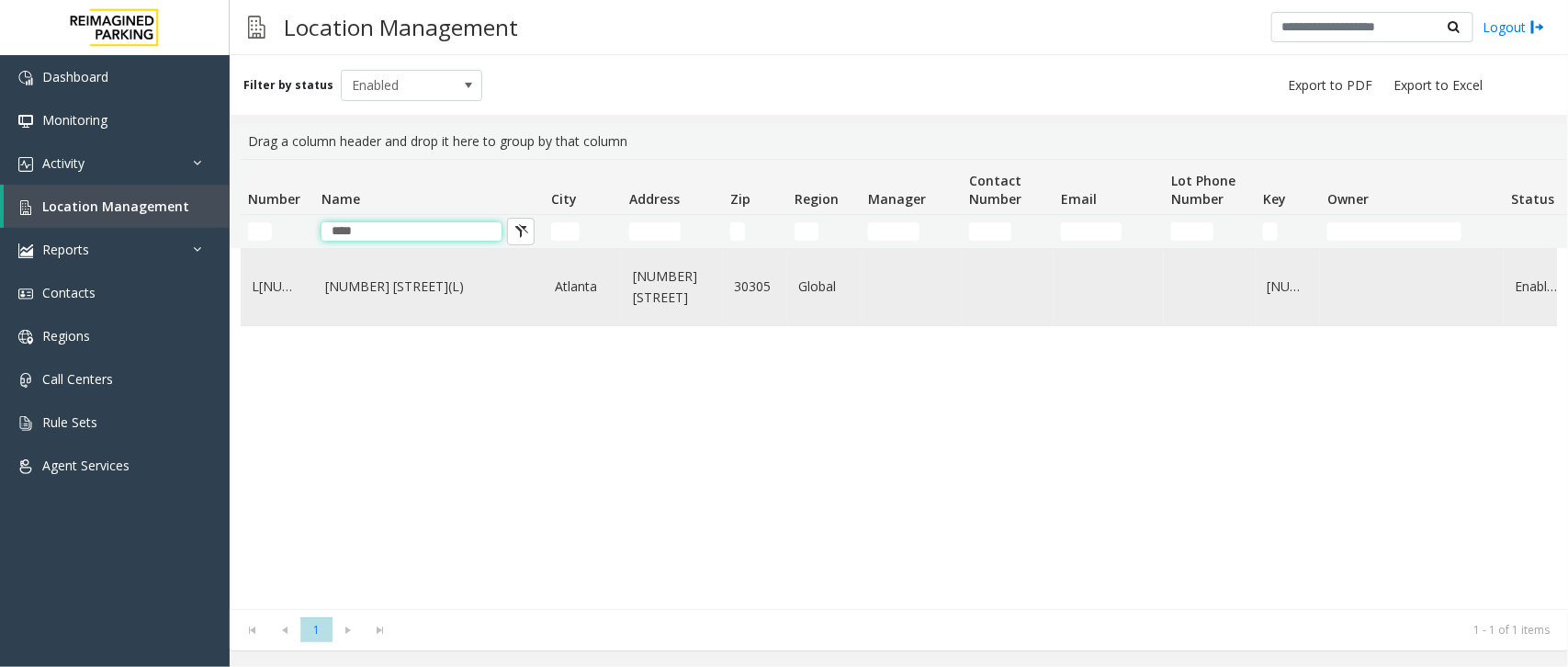 type on "****" 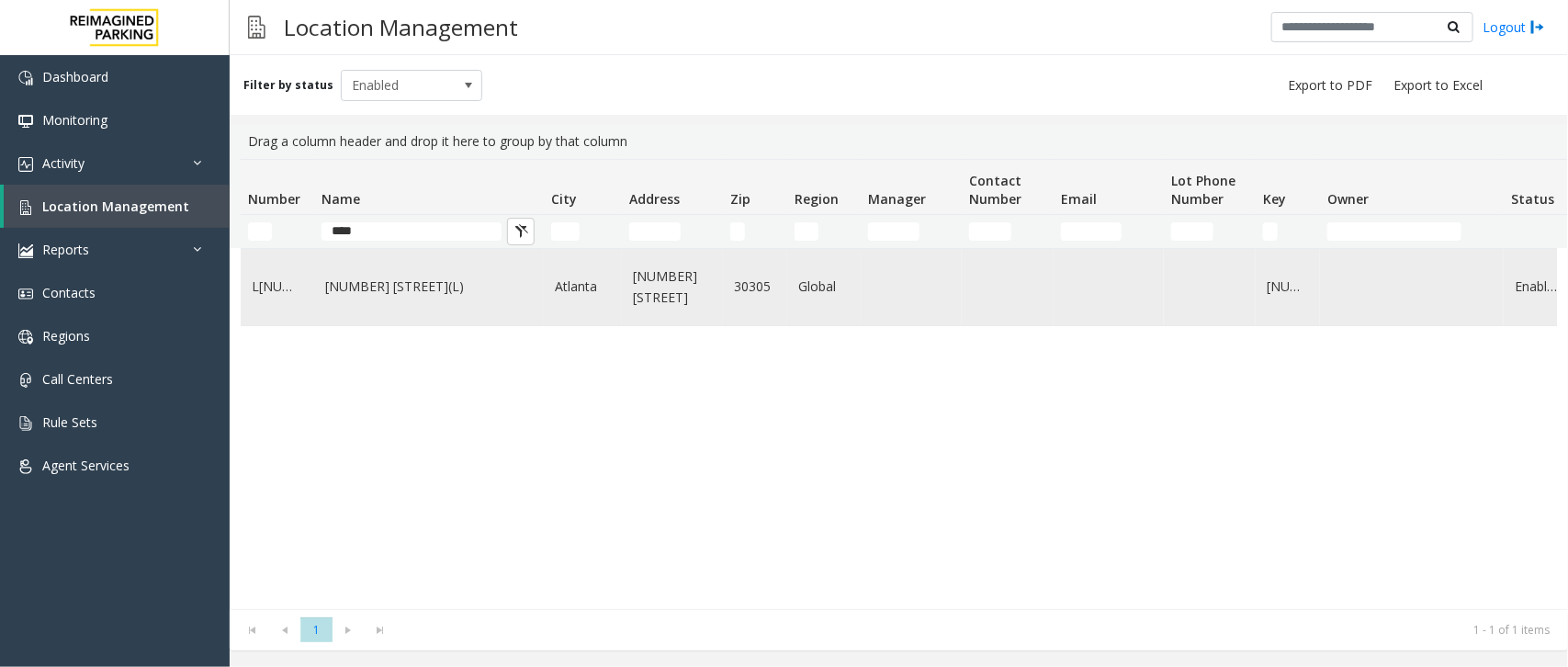 click on "3005 Buckhead (L)" 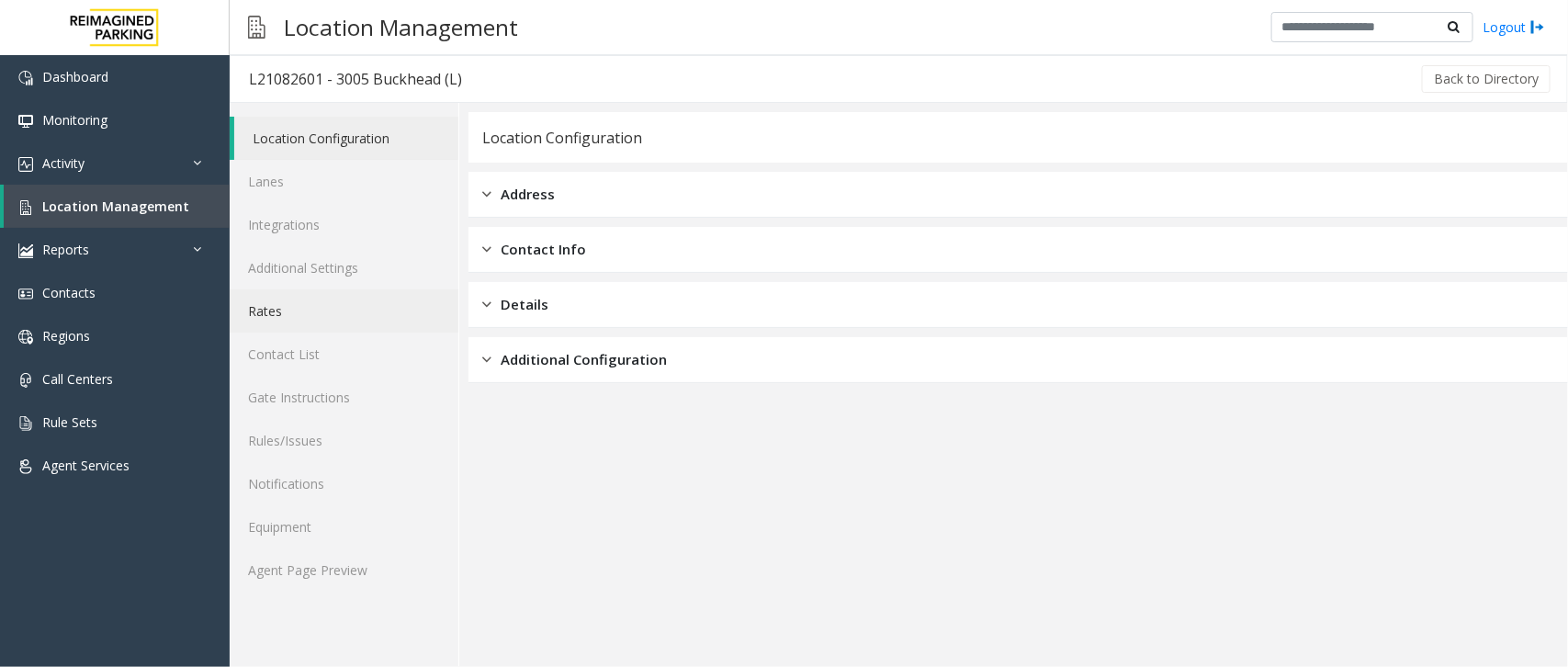 click on "Rates" 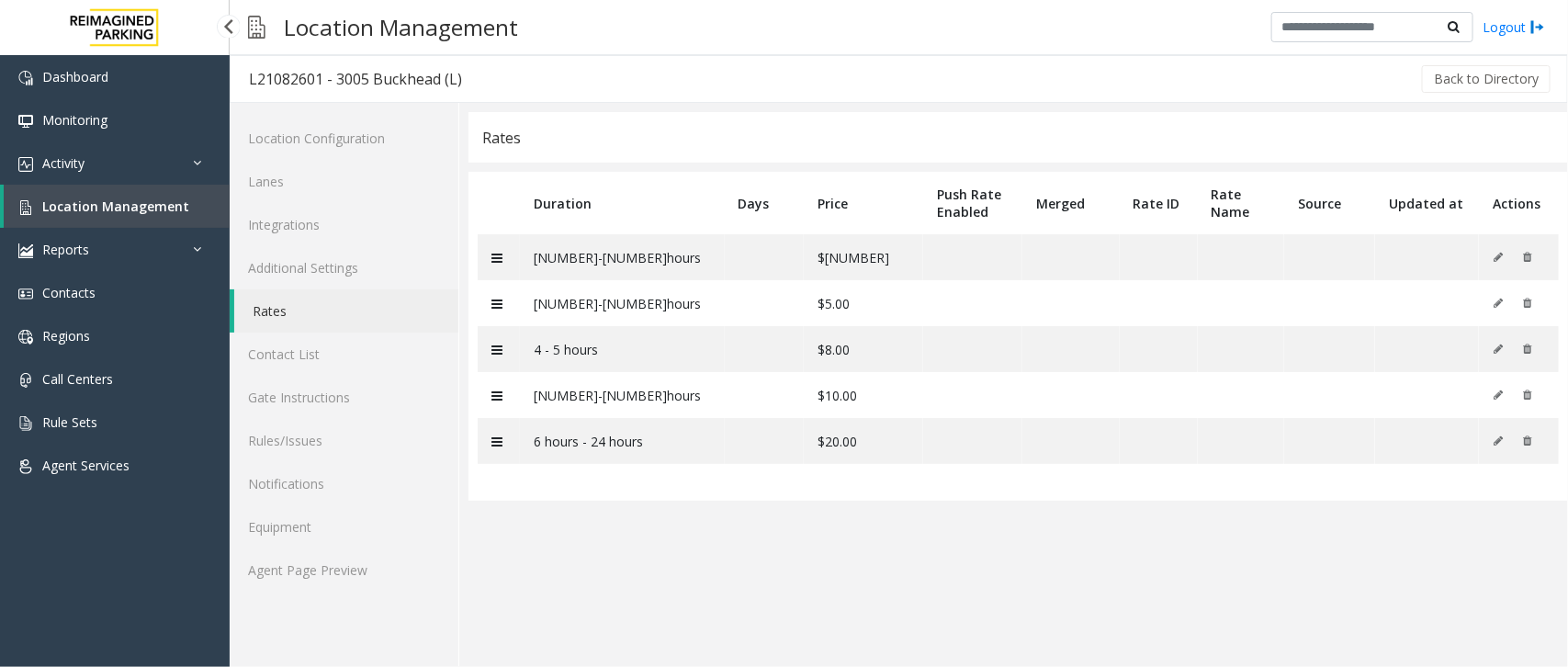 click on "Location Management" at bounding box center (116, 206) 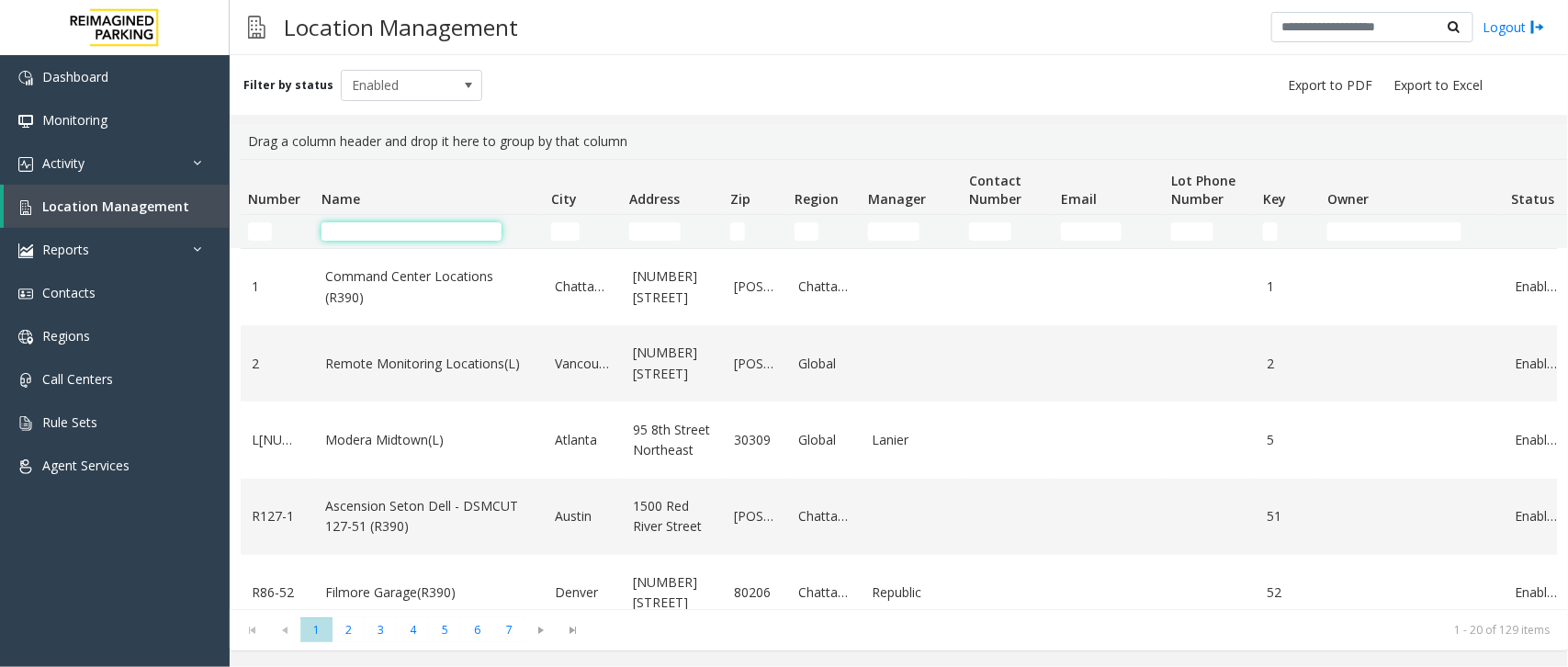 click 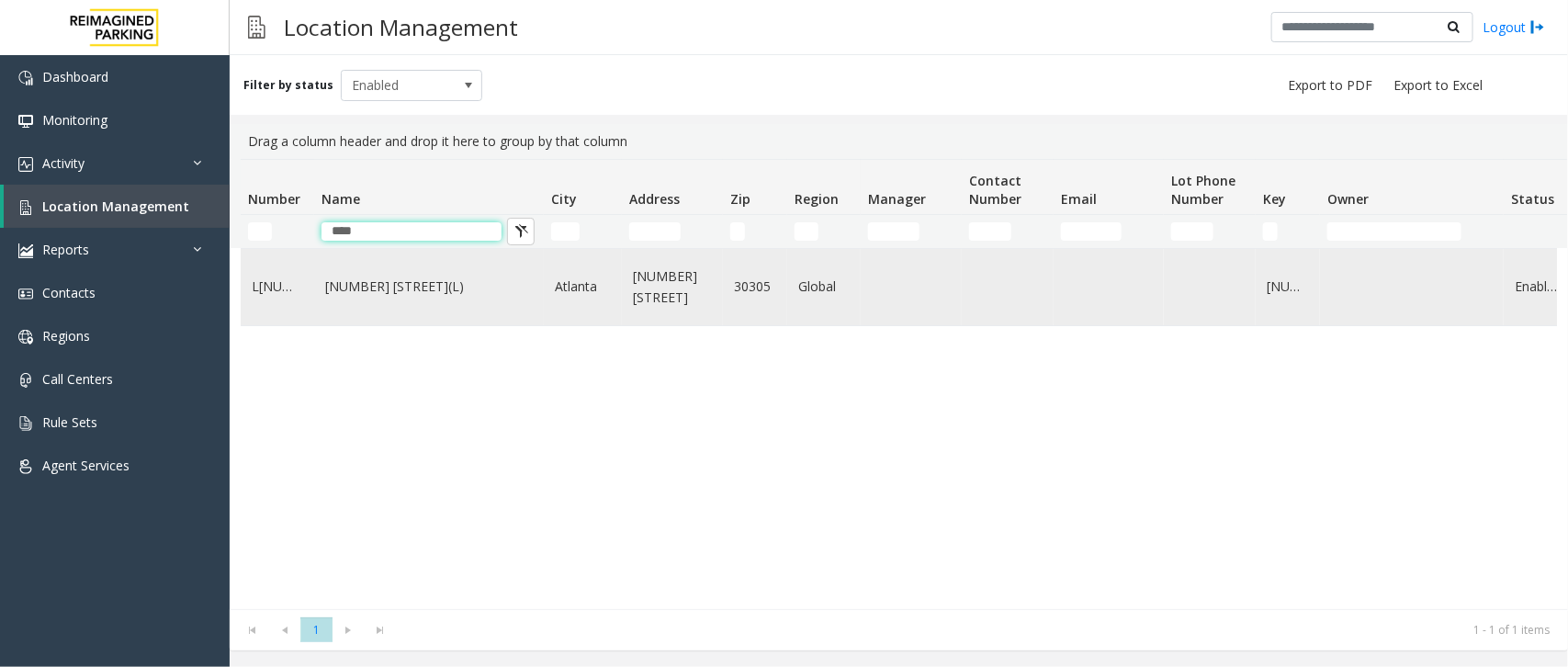 type on "****" 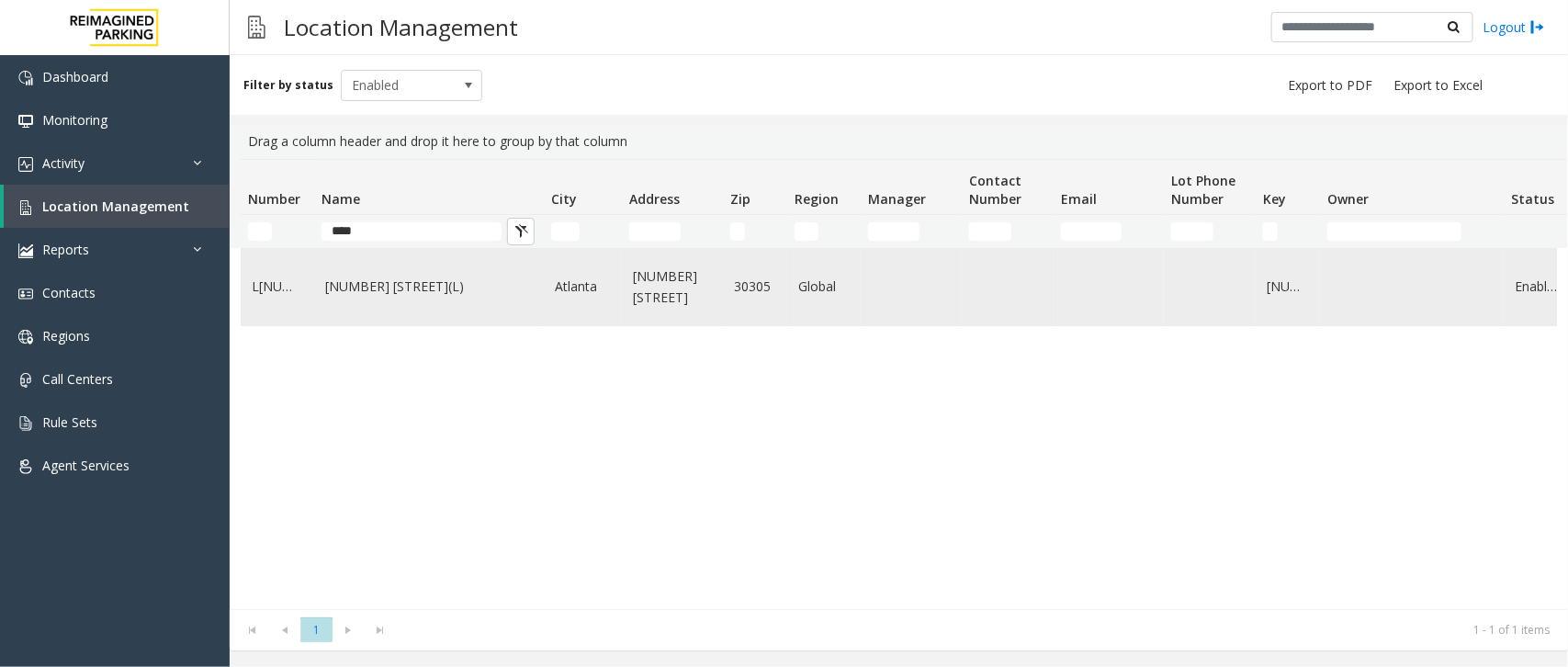 click on "3005 Buckhead (L)" 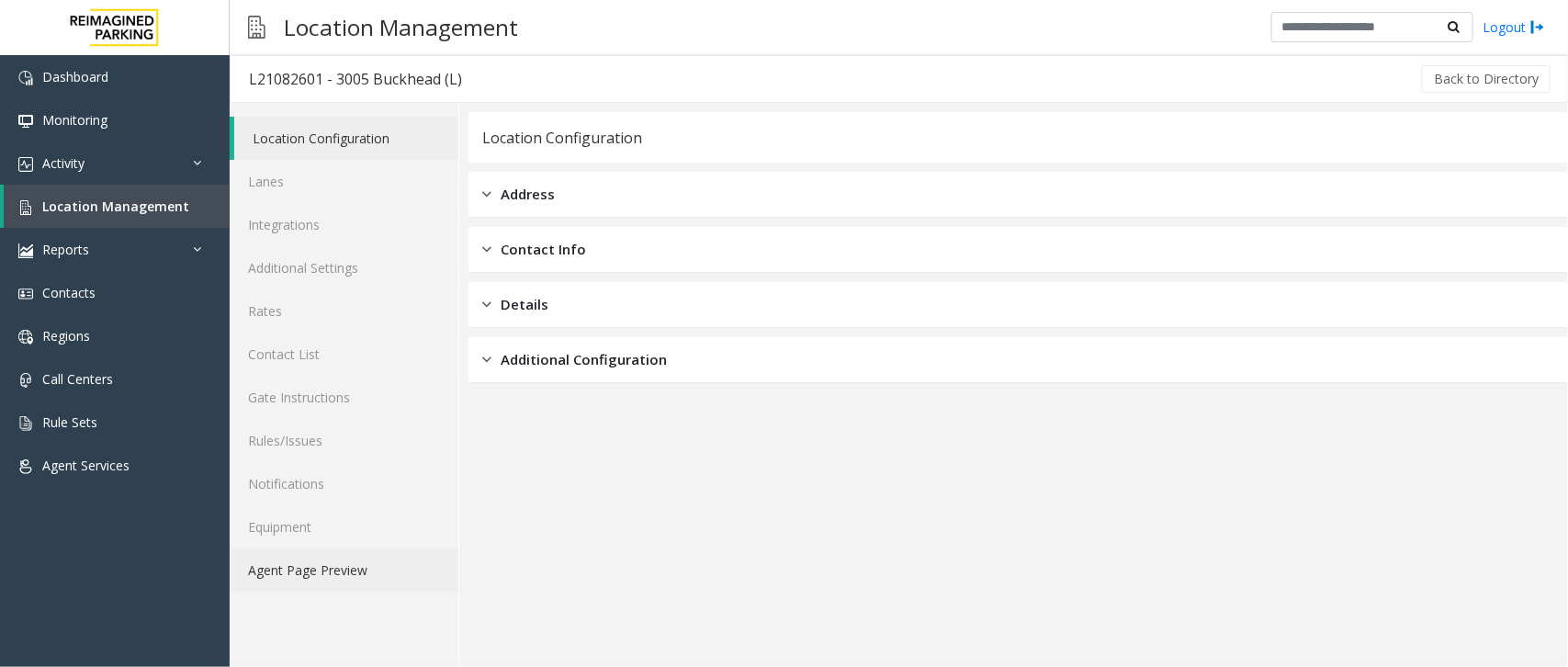 click on "Agent Page Preview" 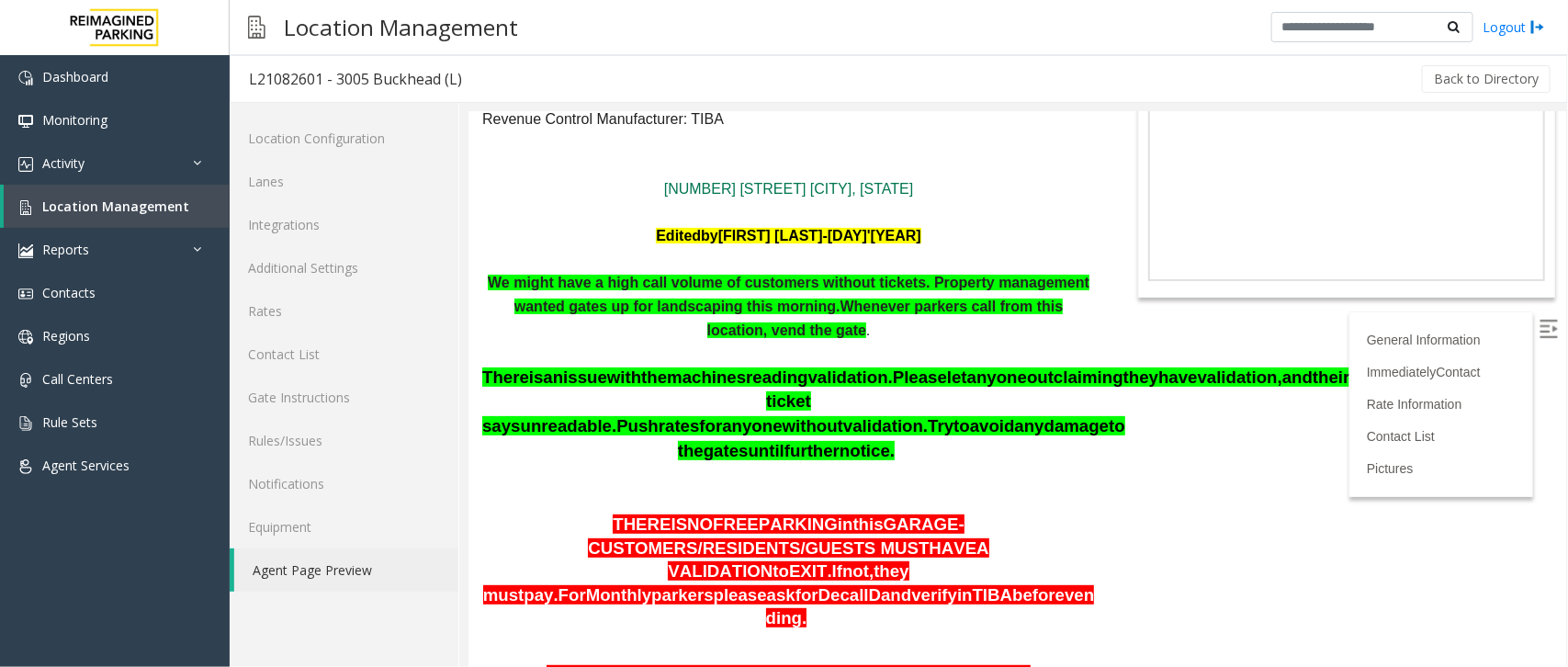 scroll, scrollTop: 115, scrollLeft: 0, axis: vertical 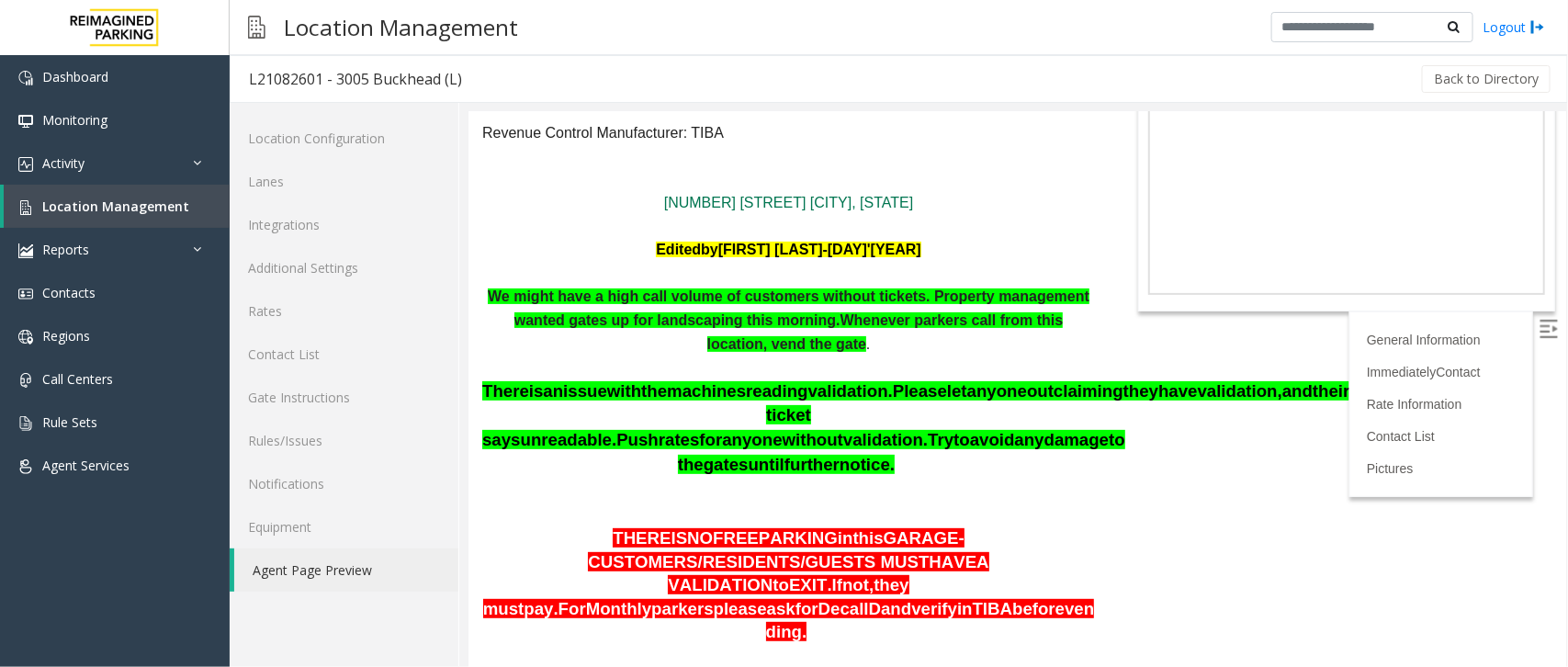 click at bounding box center [1548, 328] 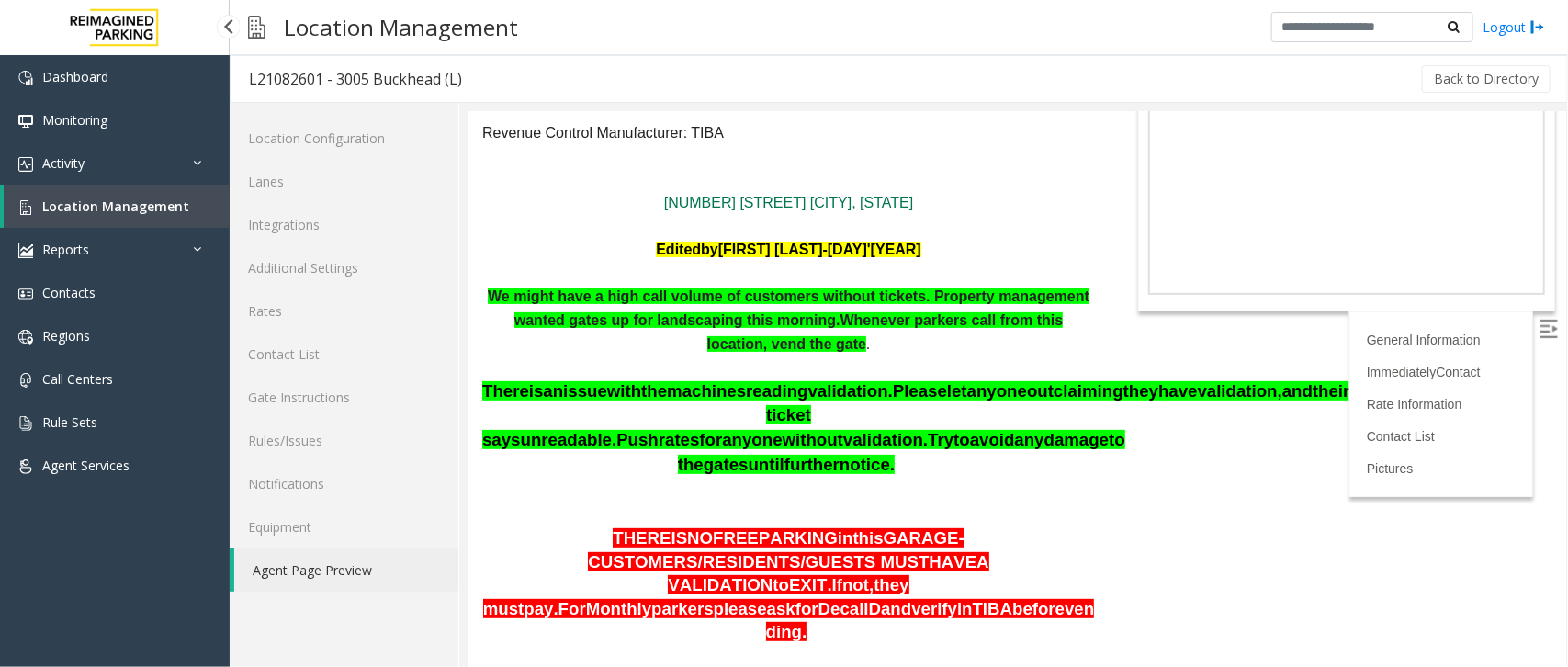 click on "Location Management" at bounding box center (116, 206) 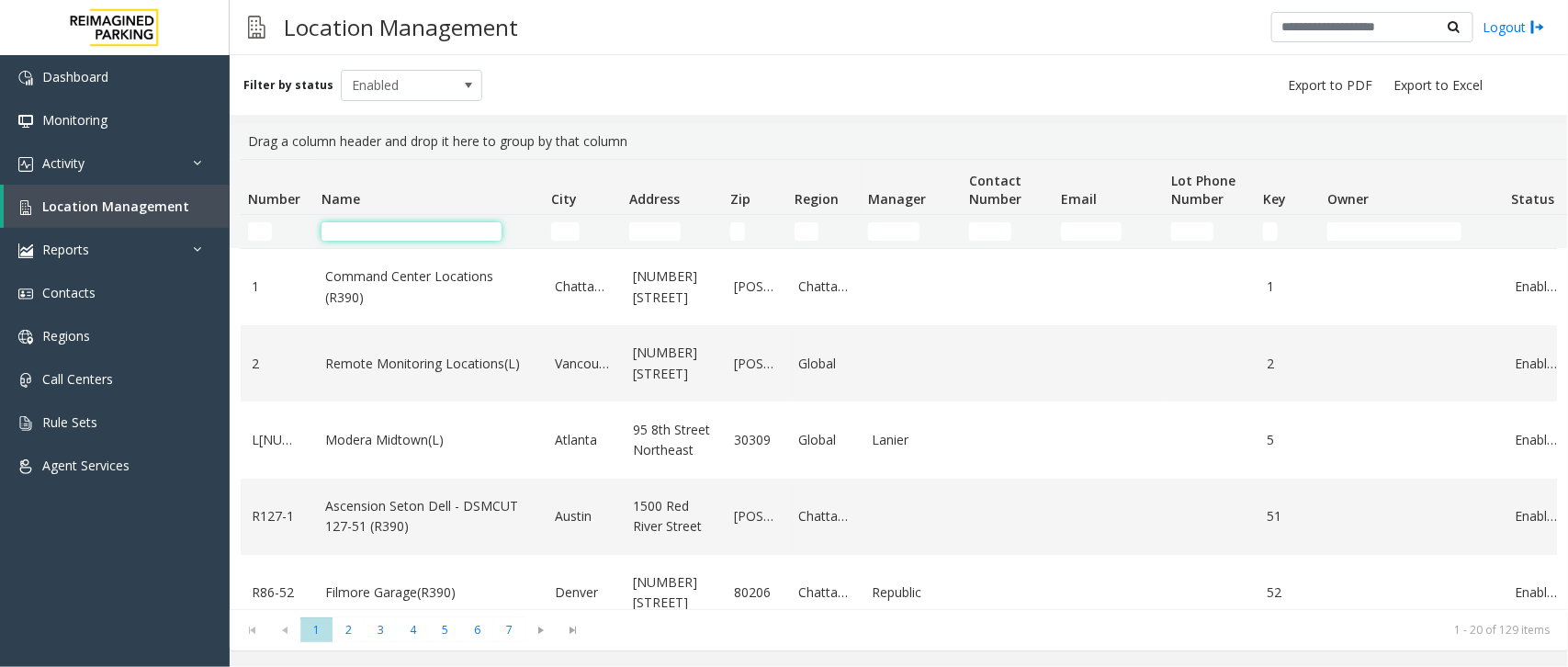 click 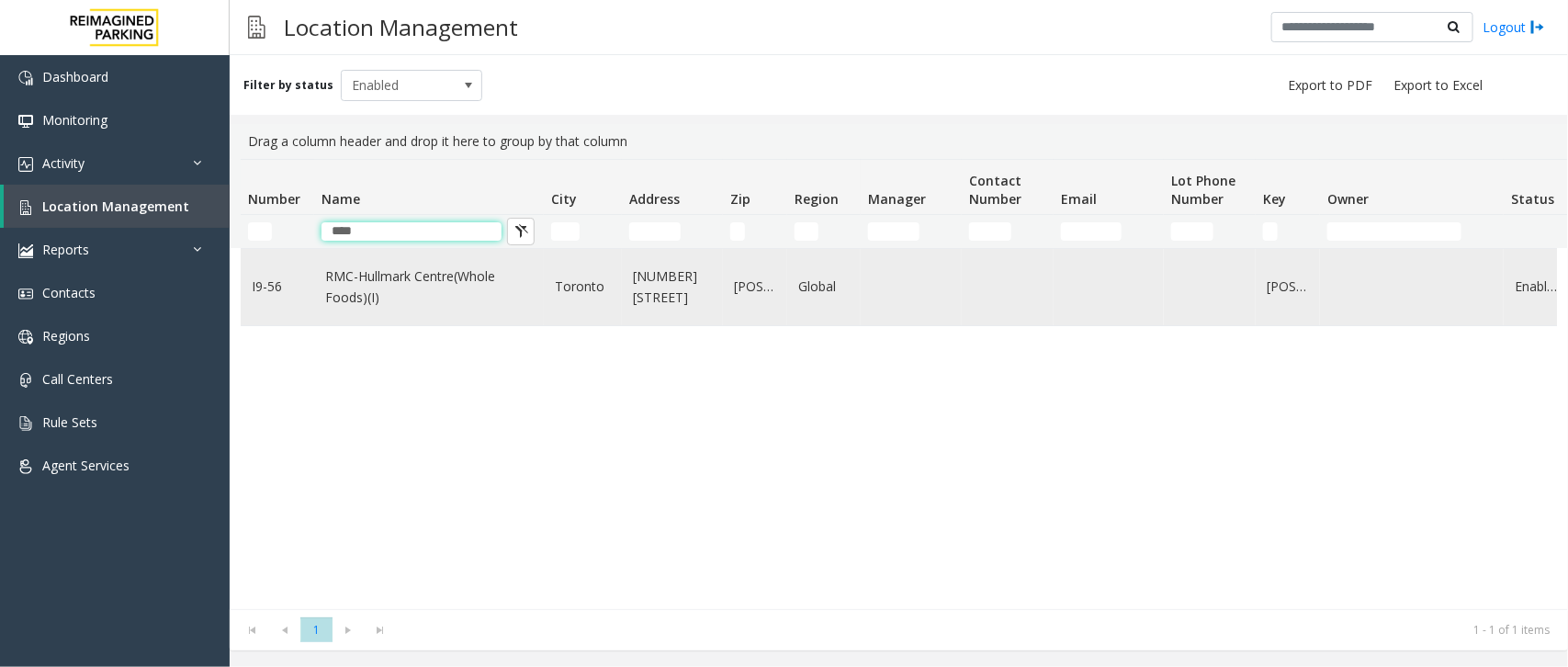 type on "****" 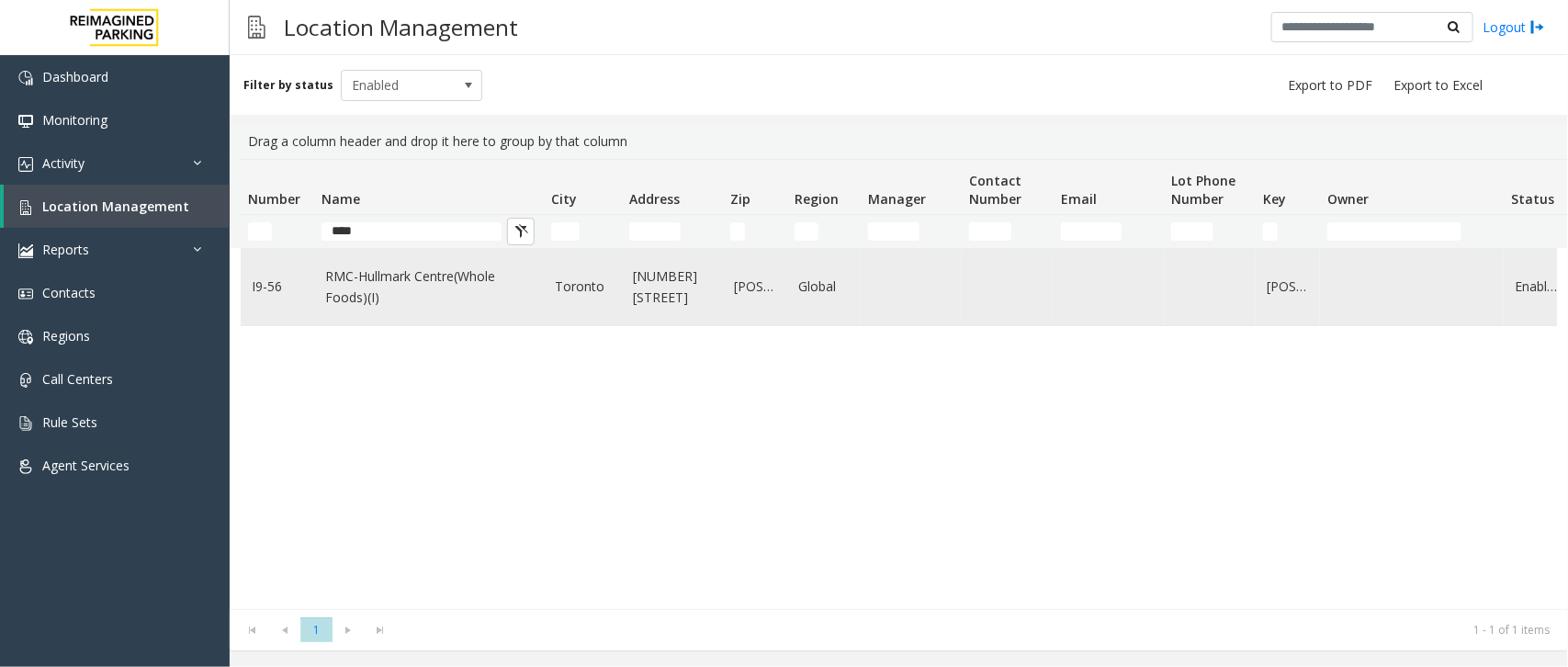click on "RMC - Hullmark Centre ( Whole Foods ) (I)" 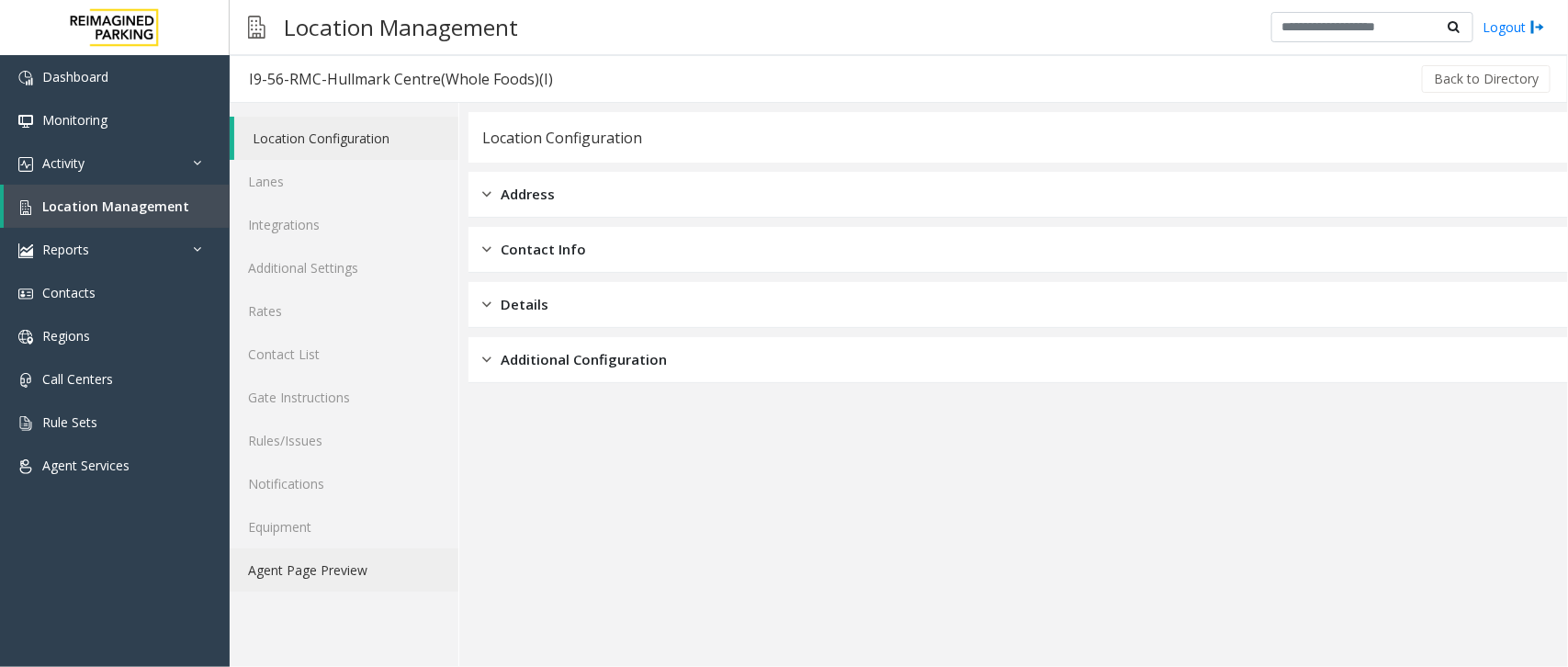 click on "Agent Page Preview" 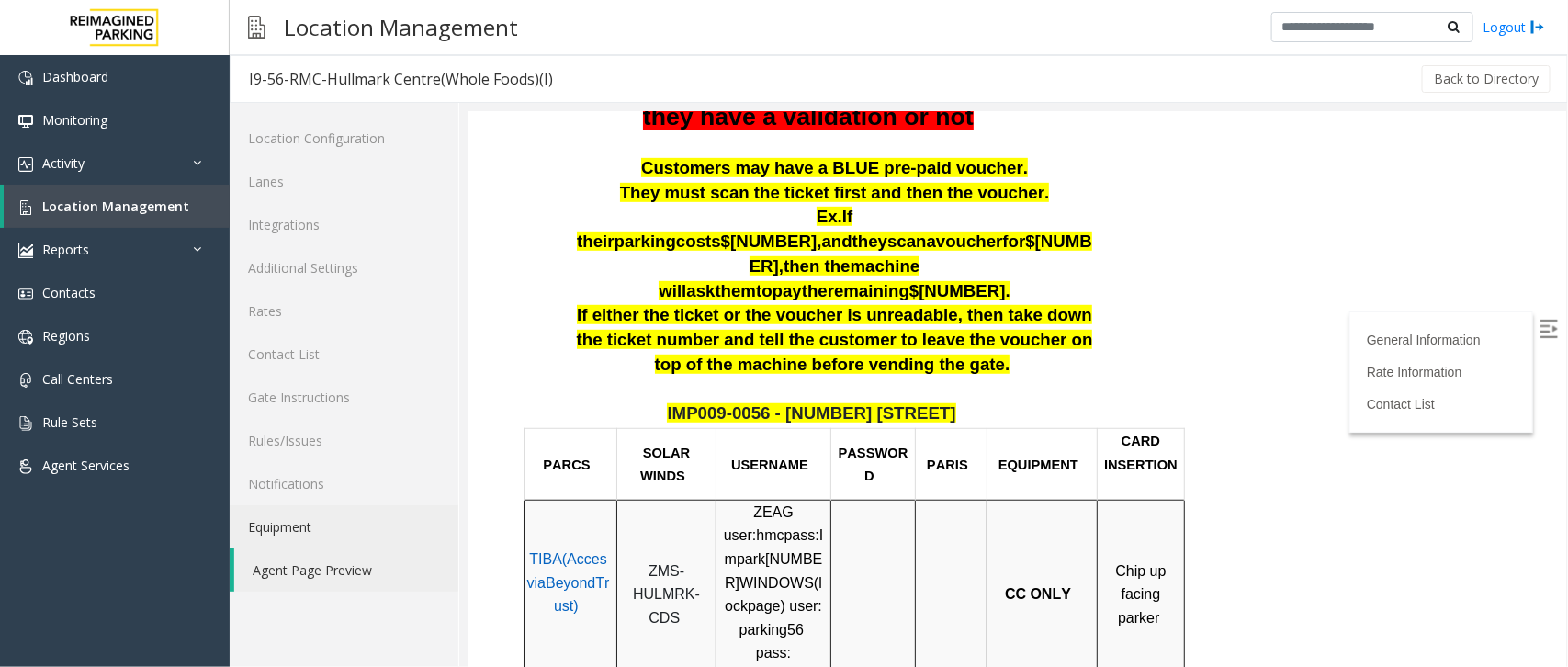 scroll, scrollTop: 459, scrollLeft: 0, axis: vertical 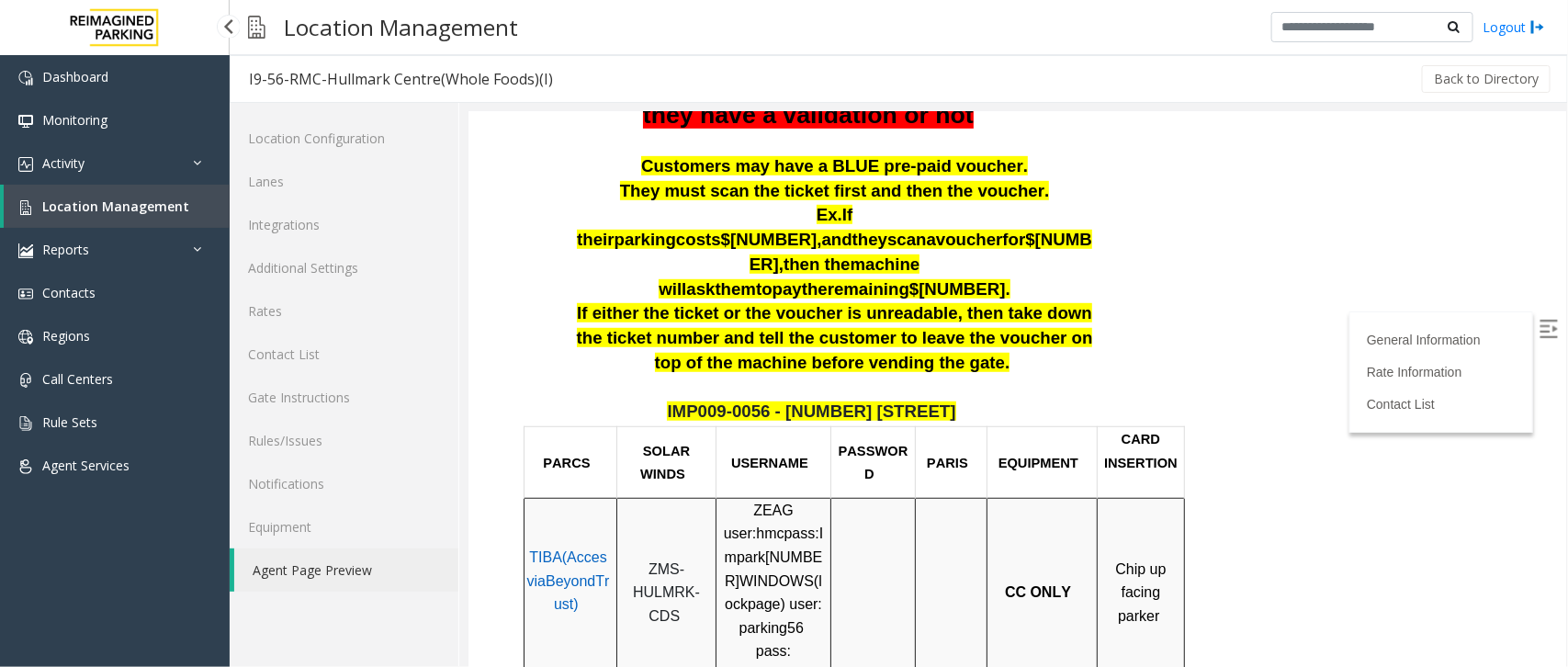 click on "Location Management" at bounding box center (117, 206) 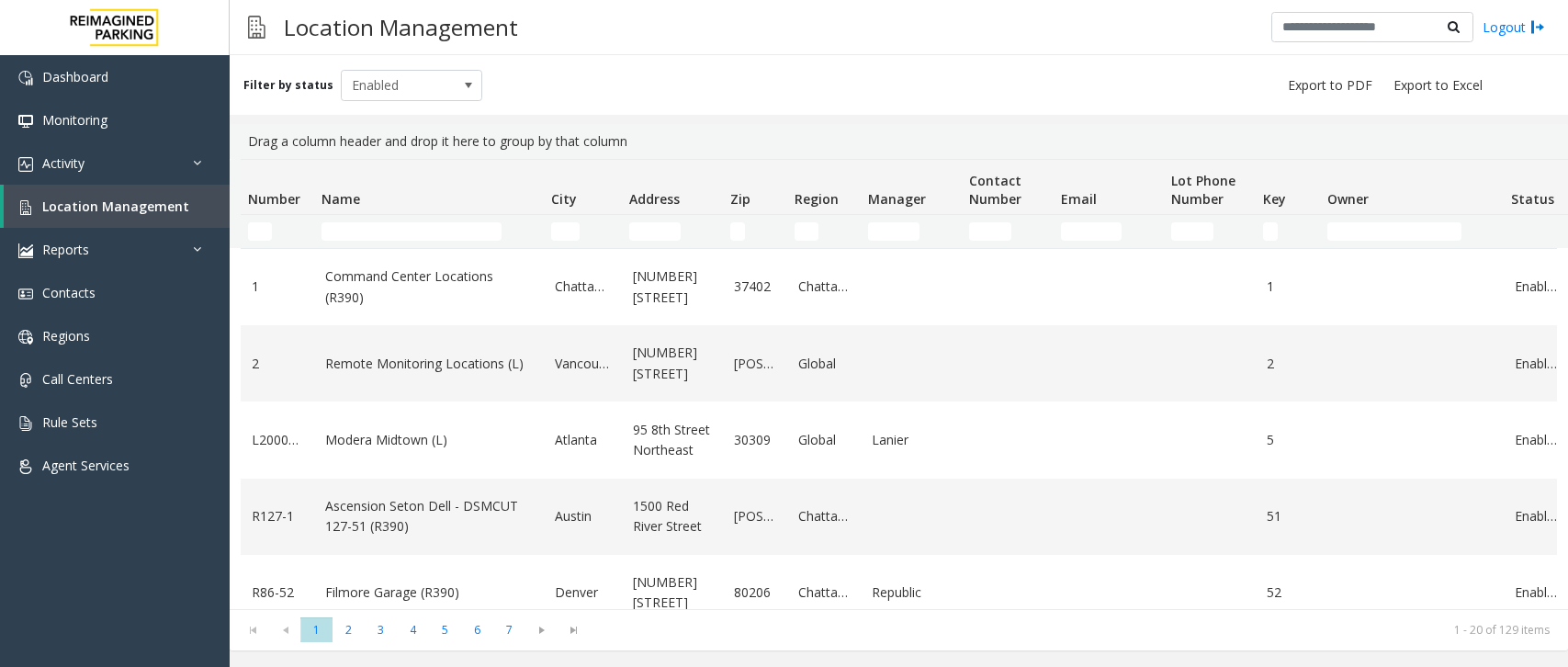 scroll, scrollTop: 0, scrollLeft: 0, axis: both 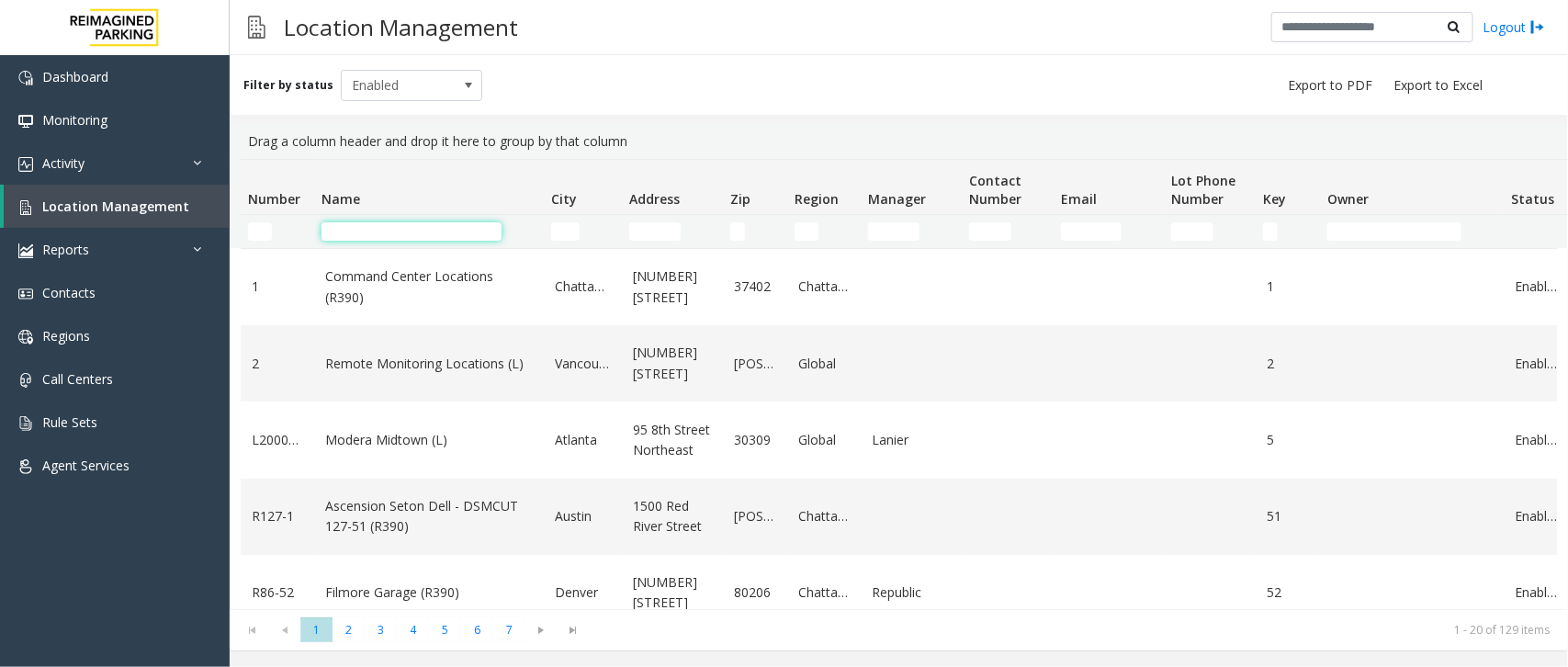 click 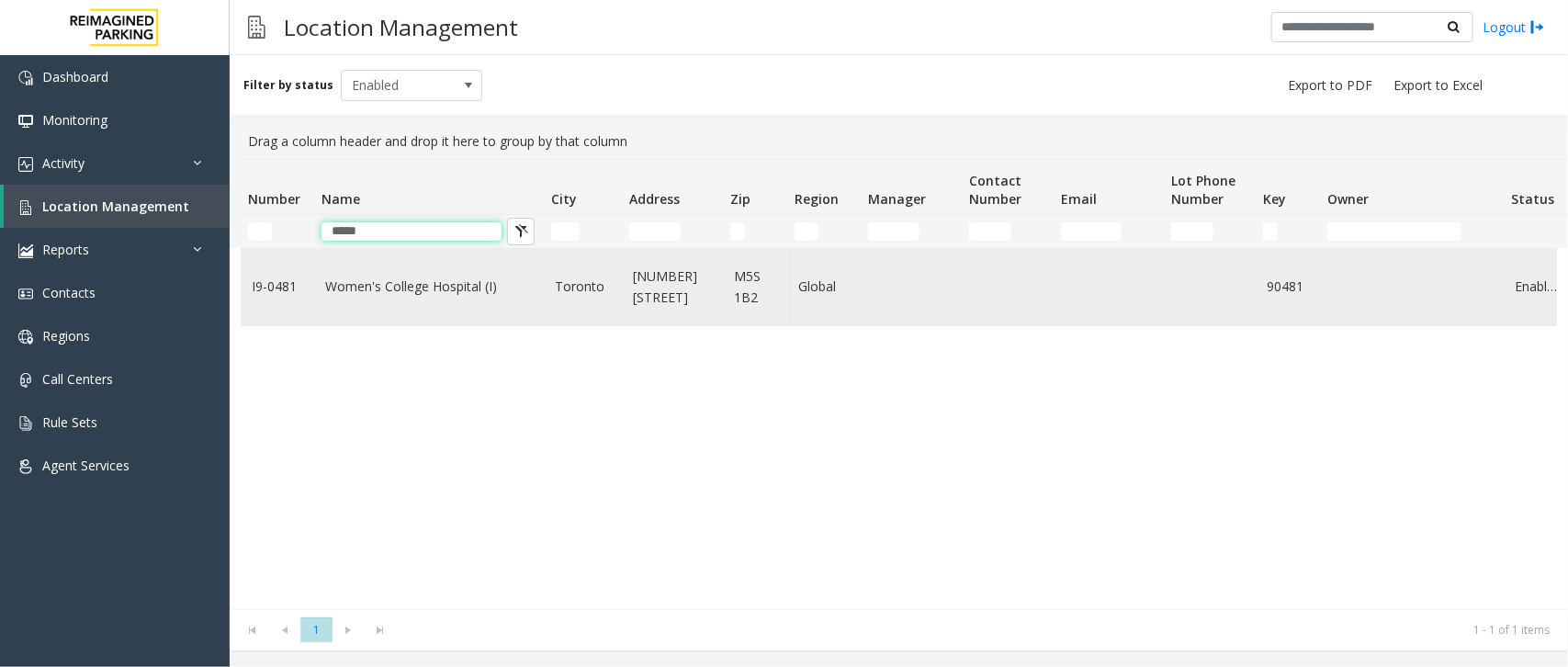 type on "*****" 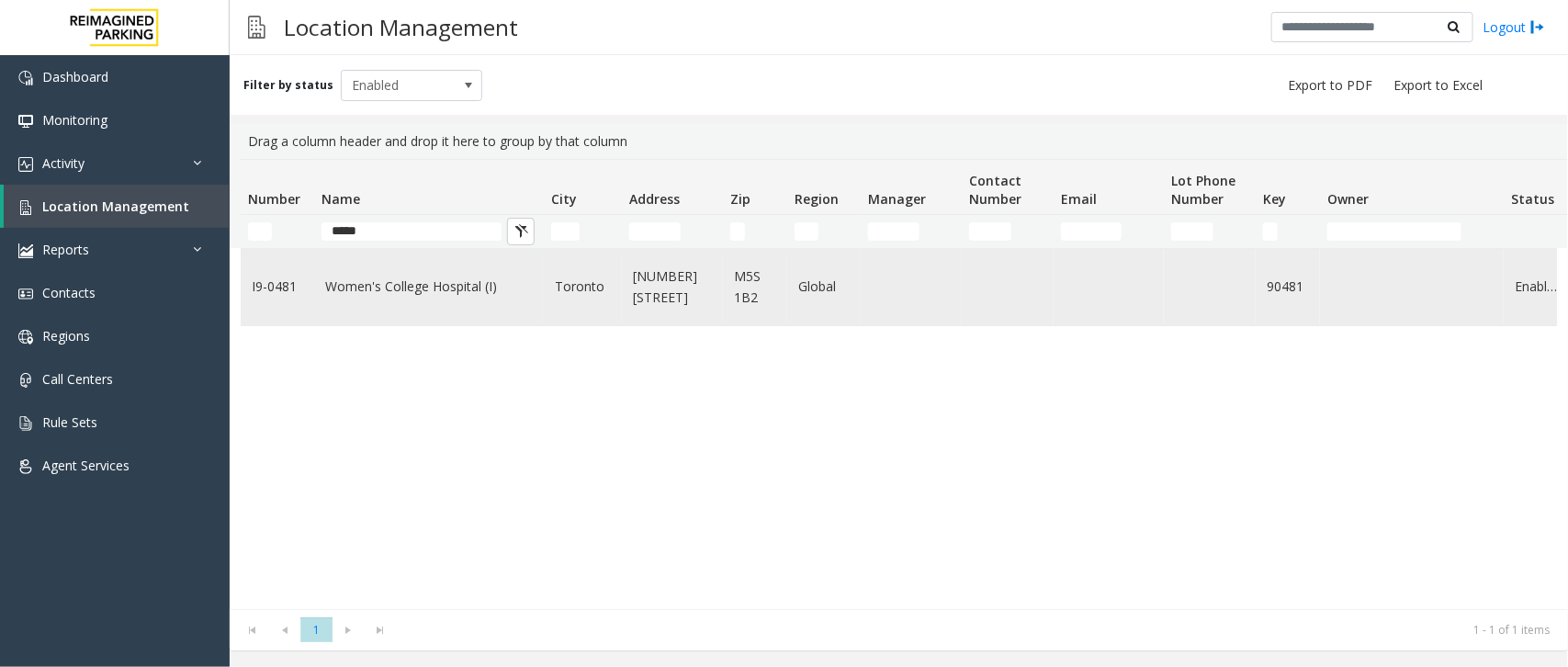 click on "Women's College Hospital (I)" 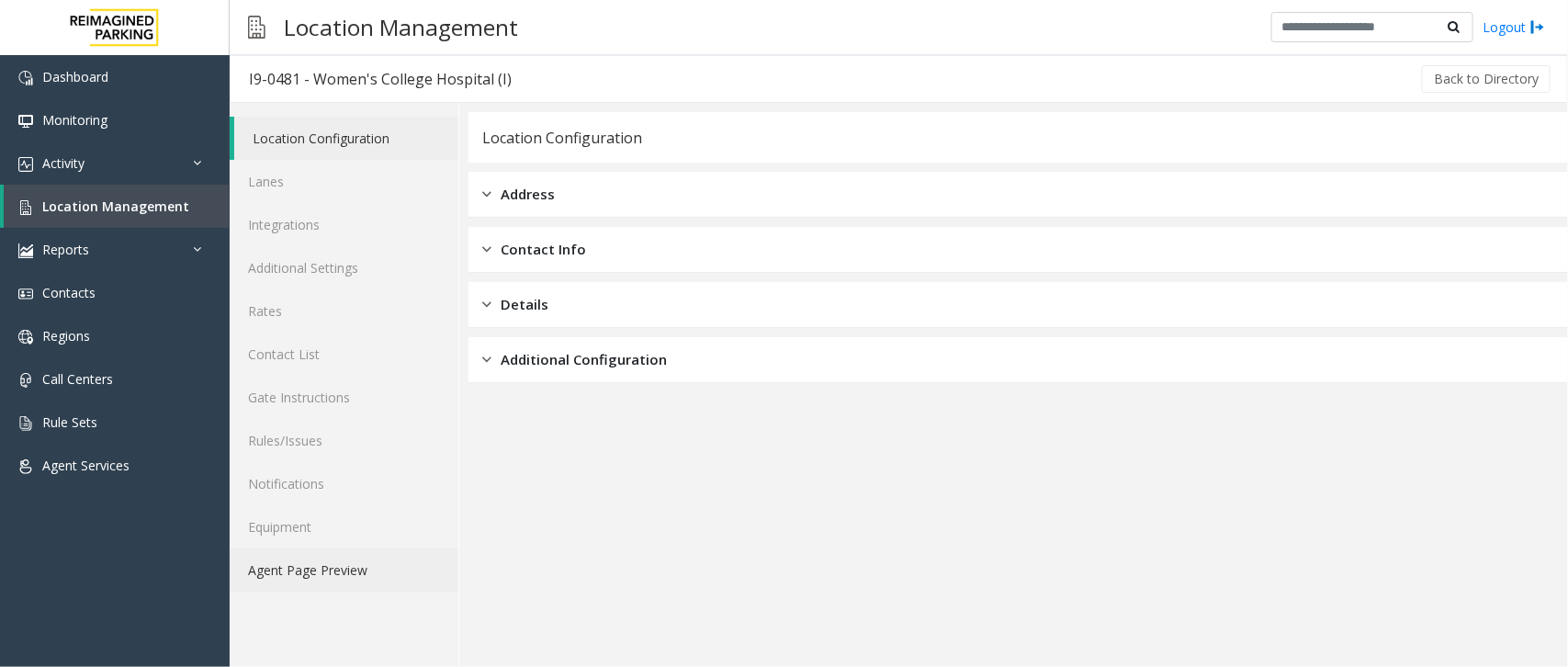 click on "Agent Page Preview" 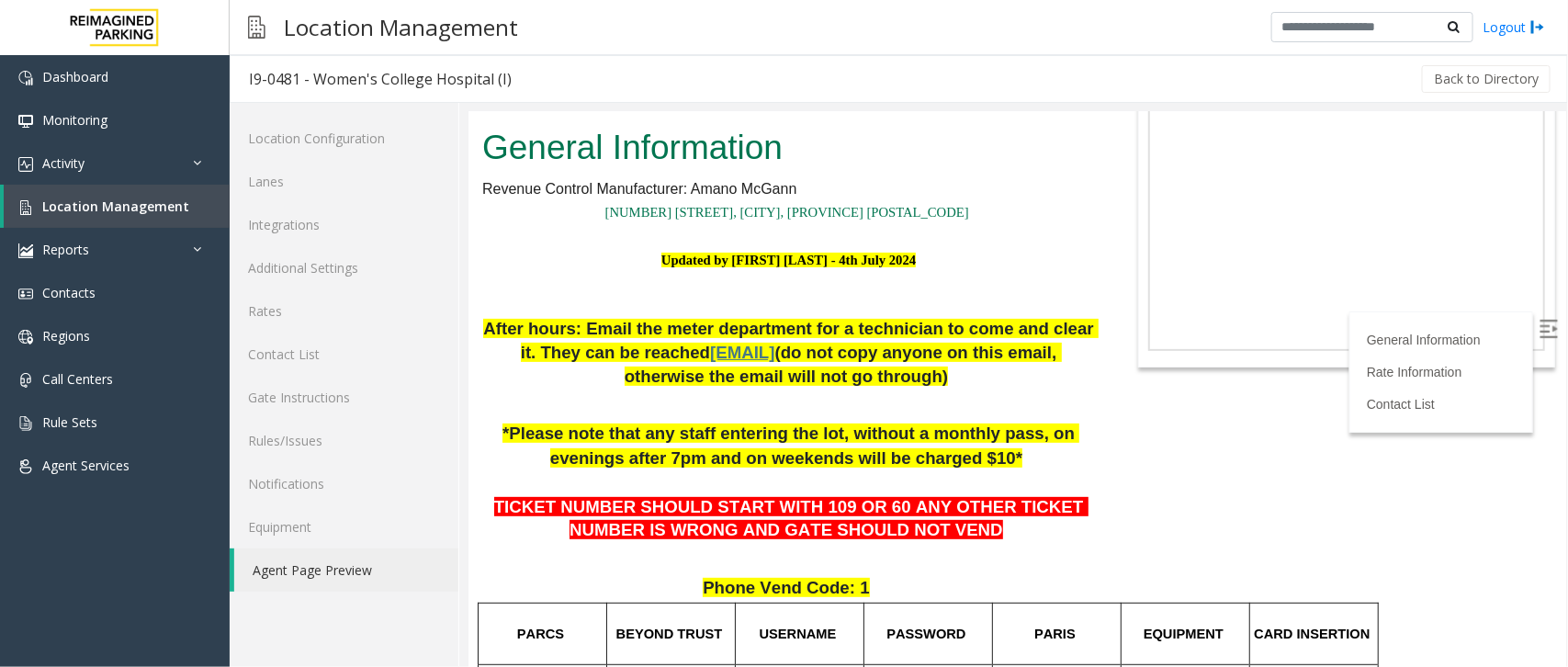 scroll, scrollTop: 230, scrollLeft: 0, axis: vertical 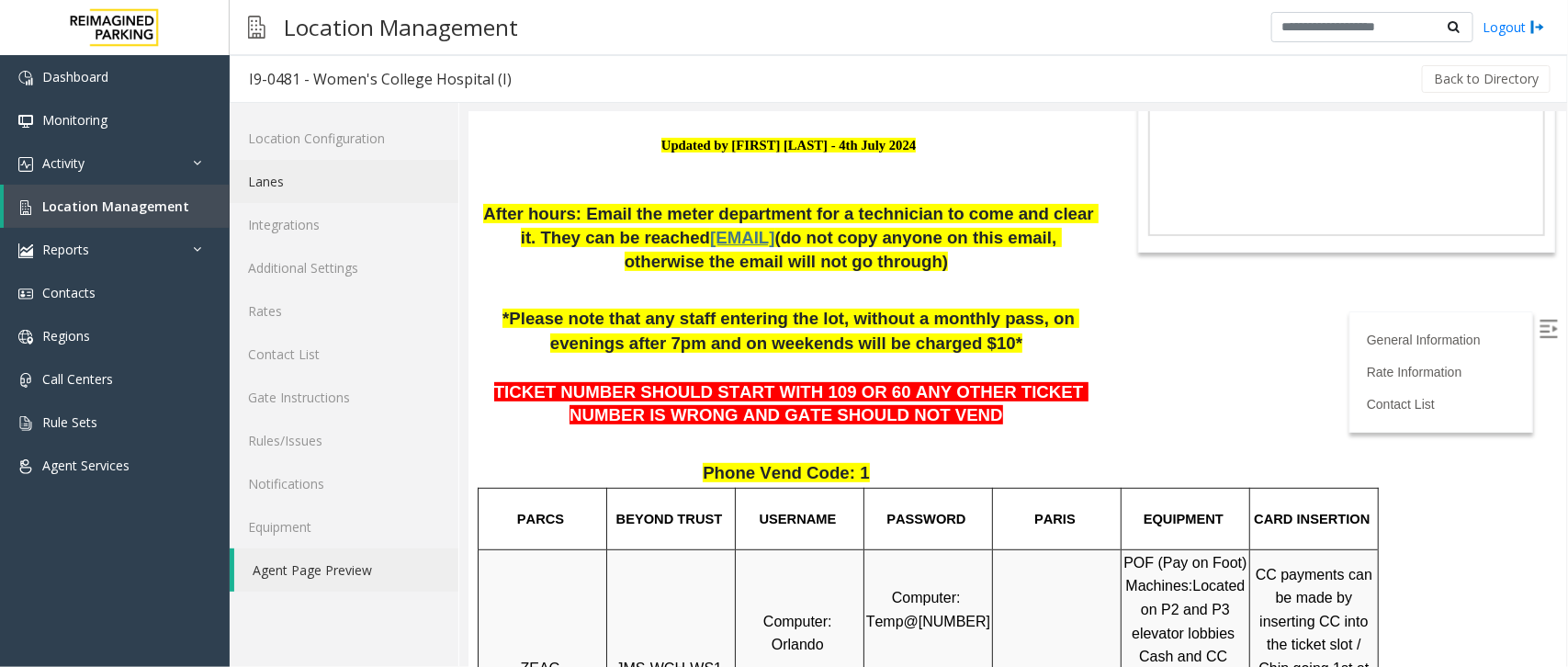 click on "Lanes" 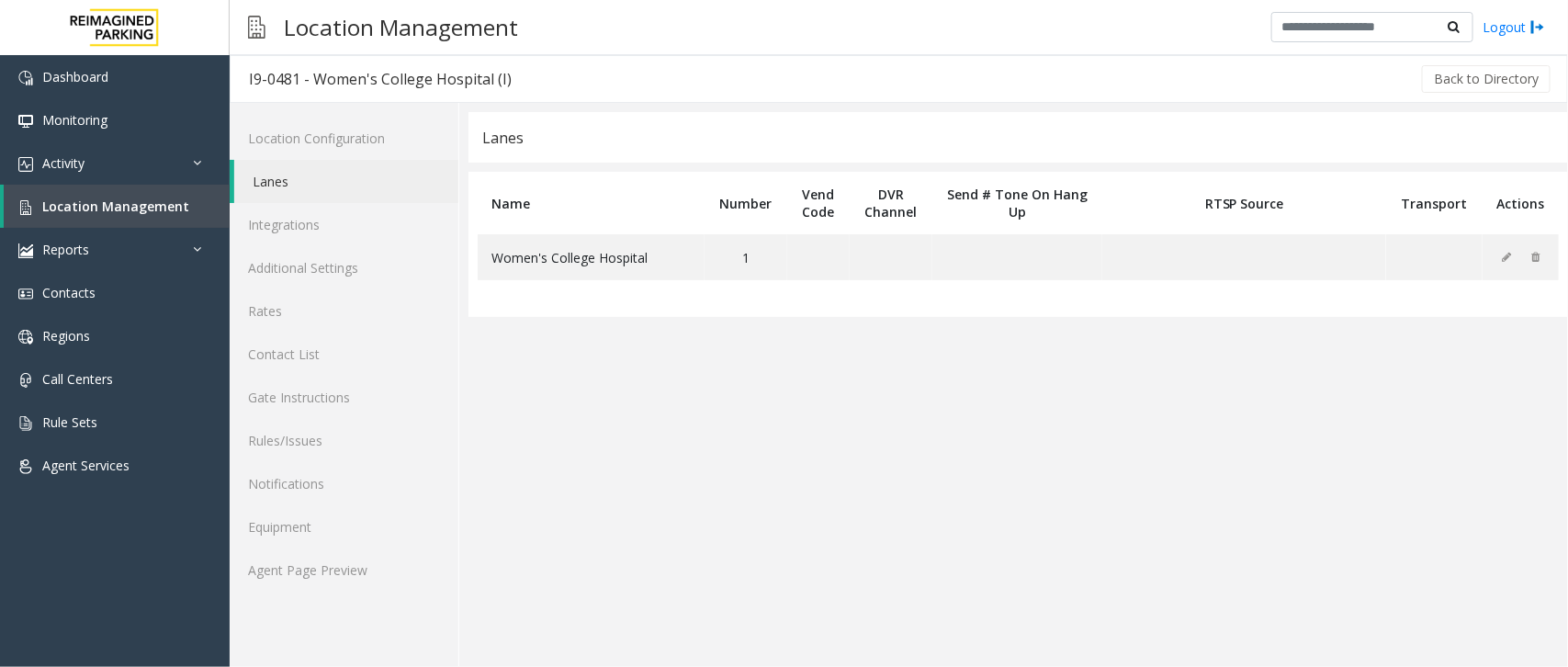 click on "Lanes" 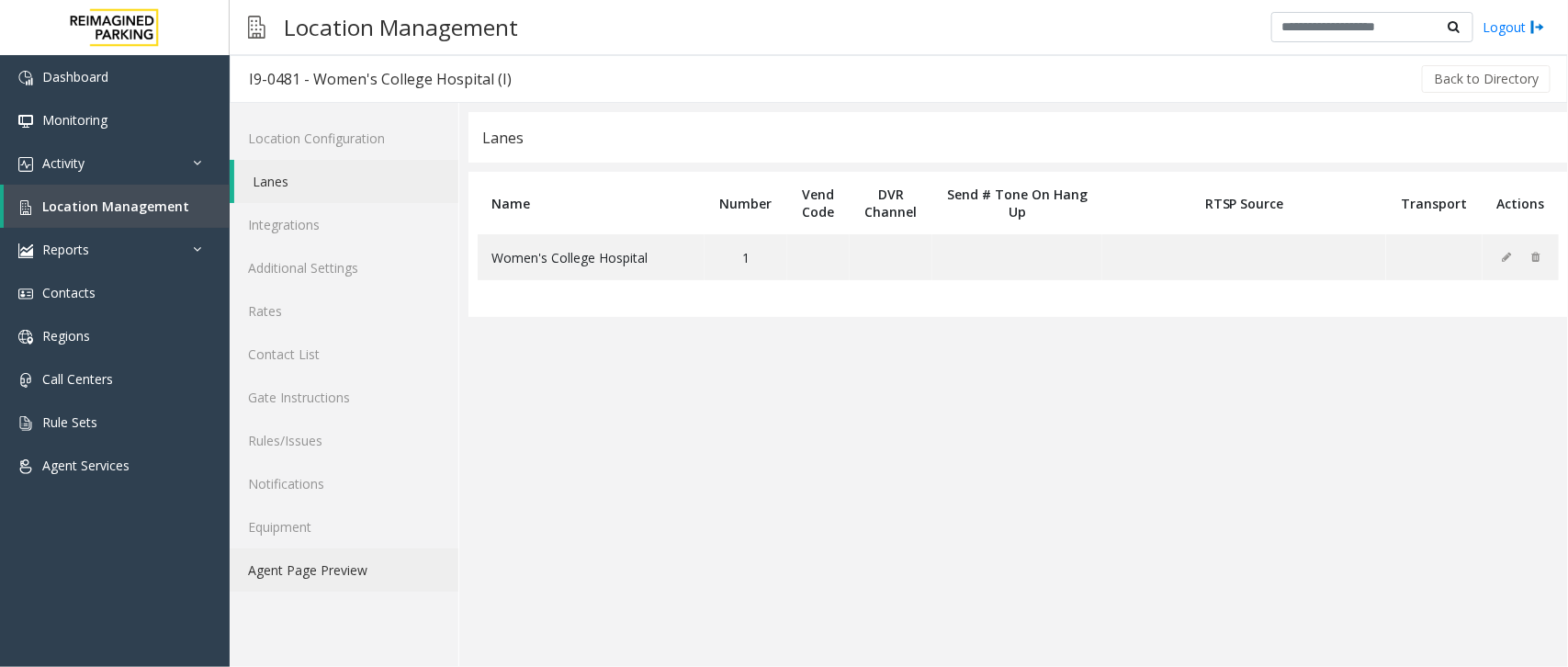 click on "Agent Page Preview" 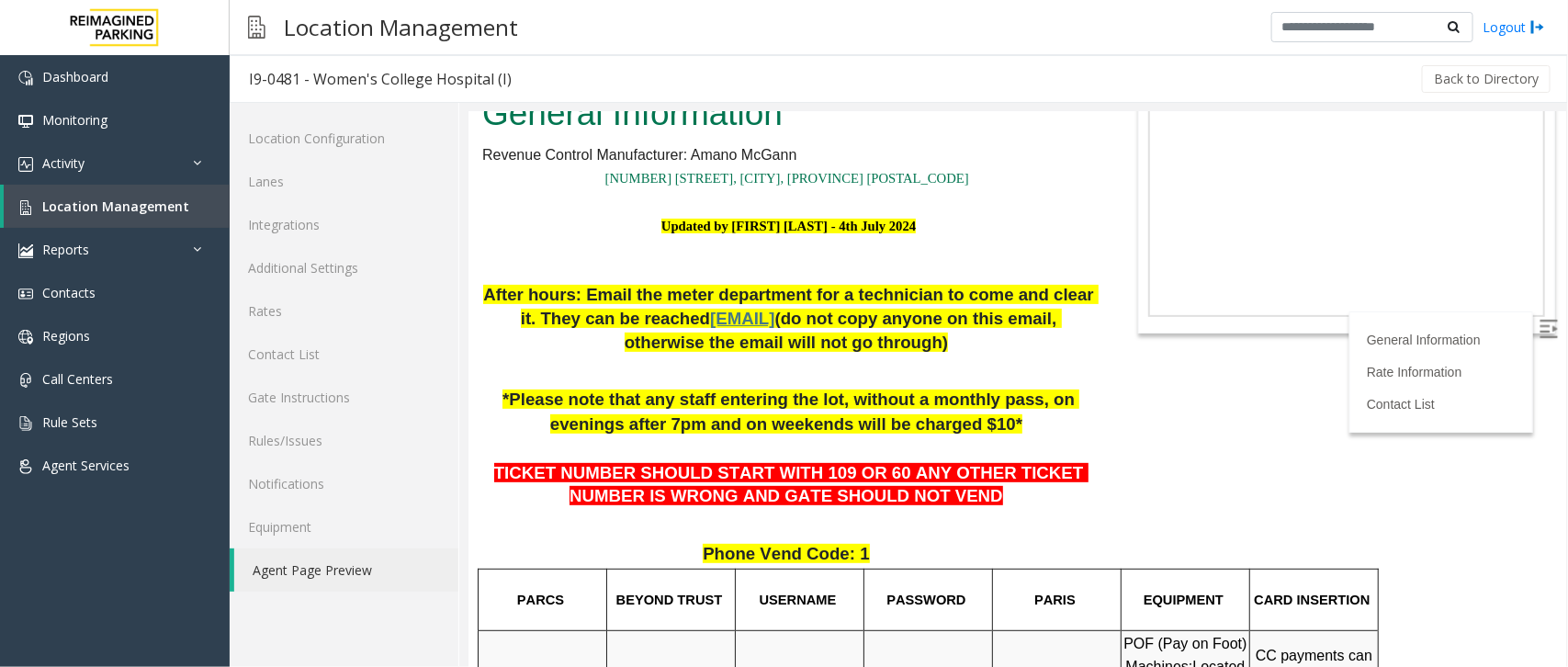 scroll, scrollTop: 115, scrollLeft: 0, axis: vertical 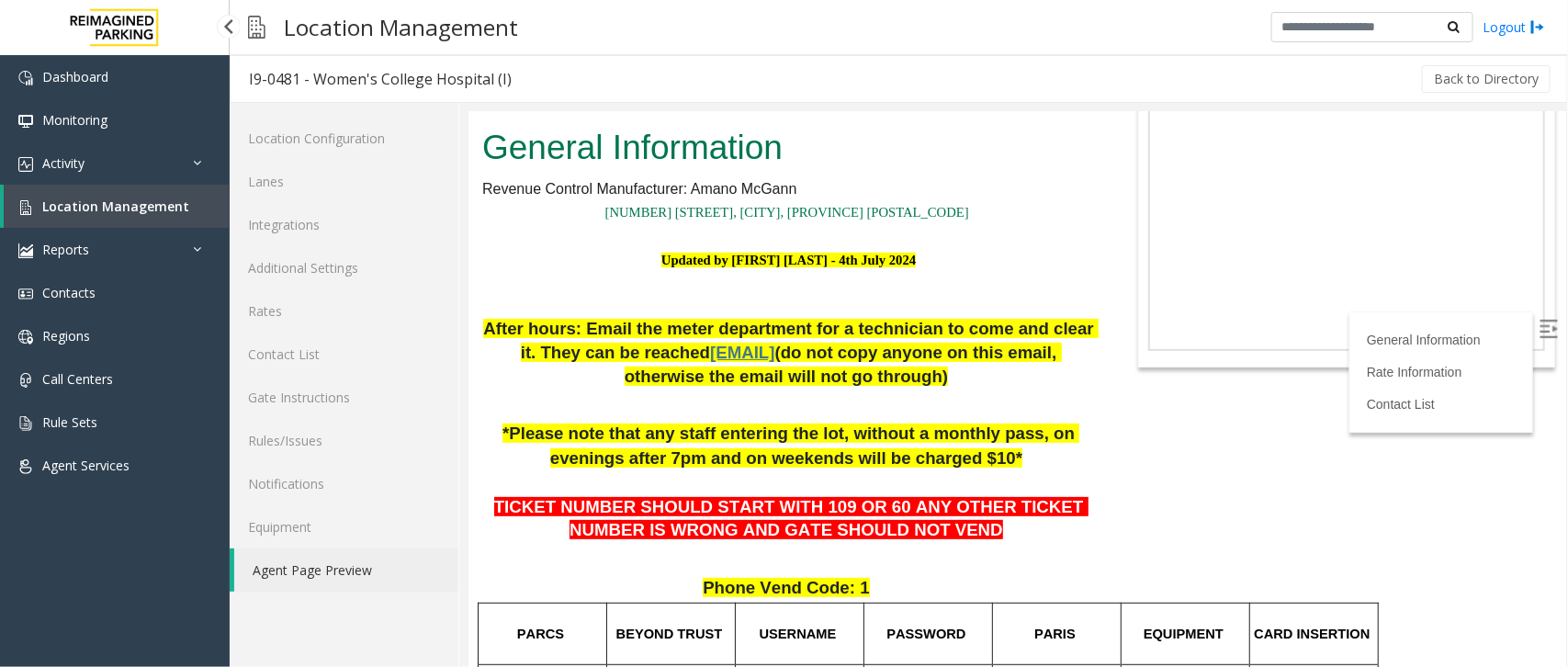 click at bounding box center [26, 208] 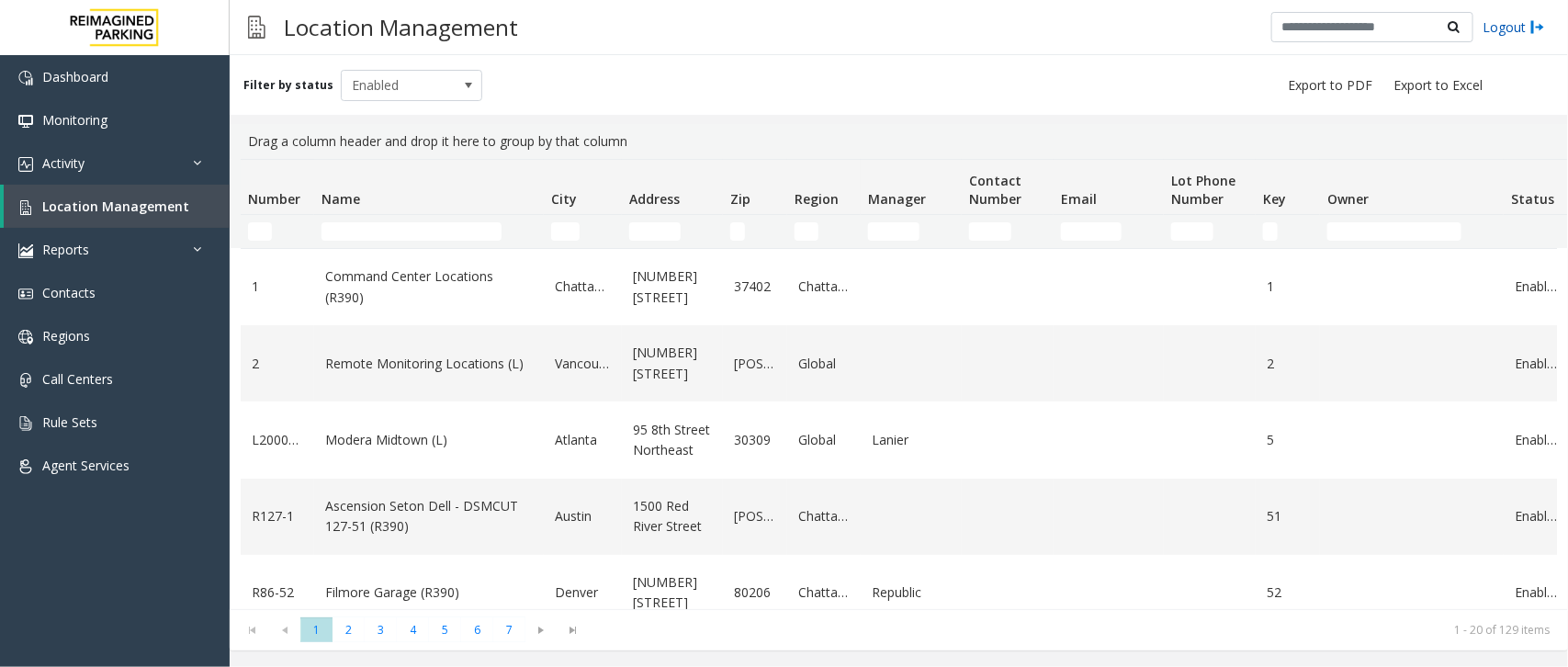 click on "Logout" at bounding box center (1514, 27) 